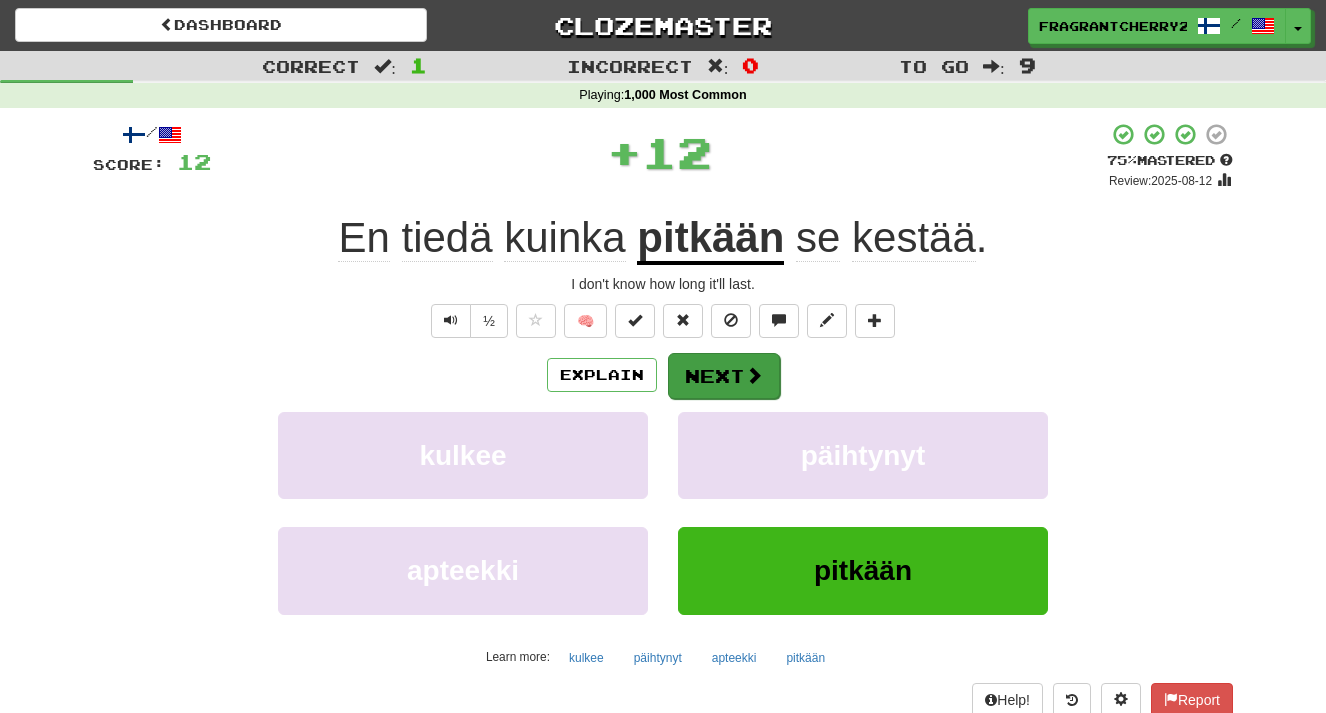 scroll, scrollTop: 0, scrollLeft: 0, axis: both 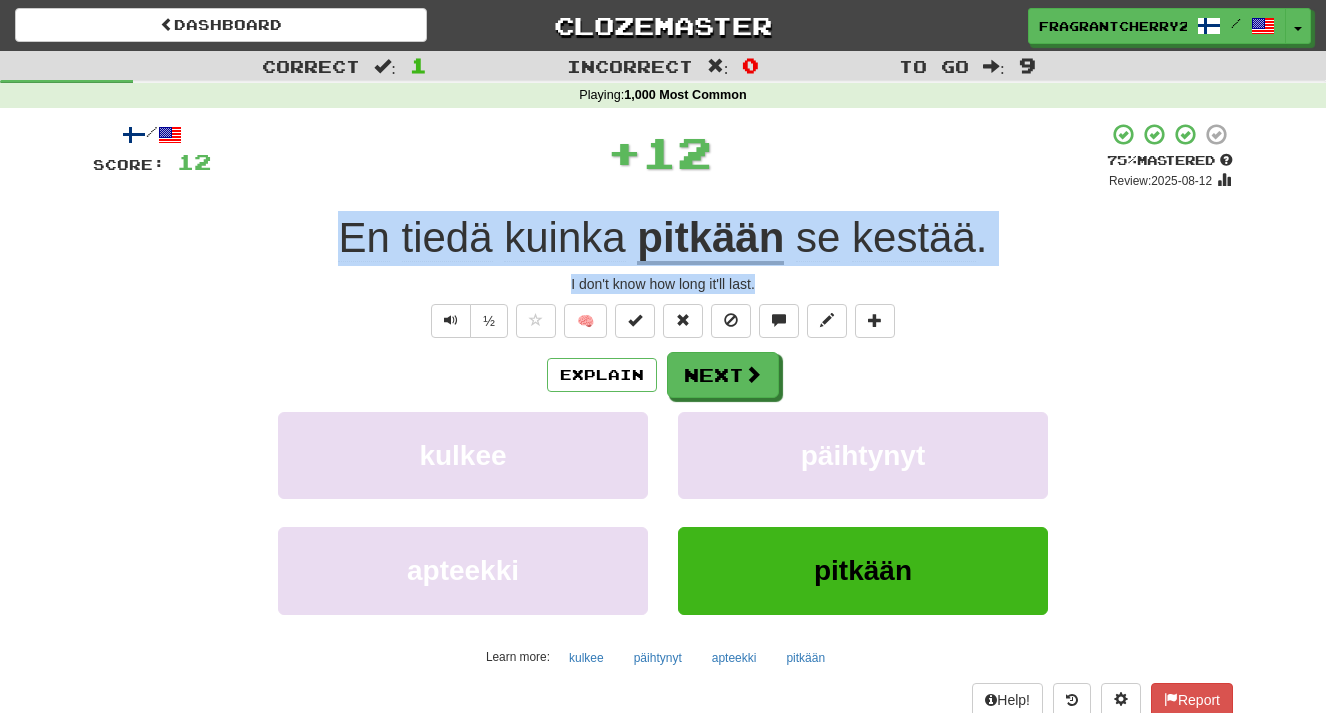 drag, startPoint x: 767, startPoint y: 289, endPoint x: 280, endPoint y: 261, distance: 487.80426 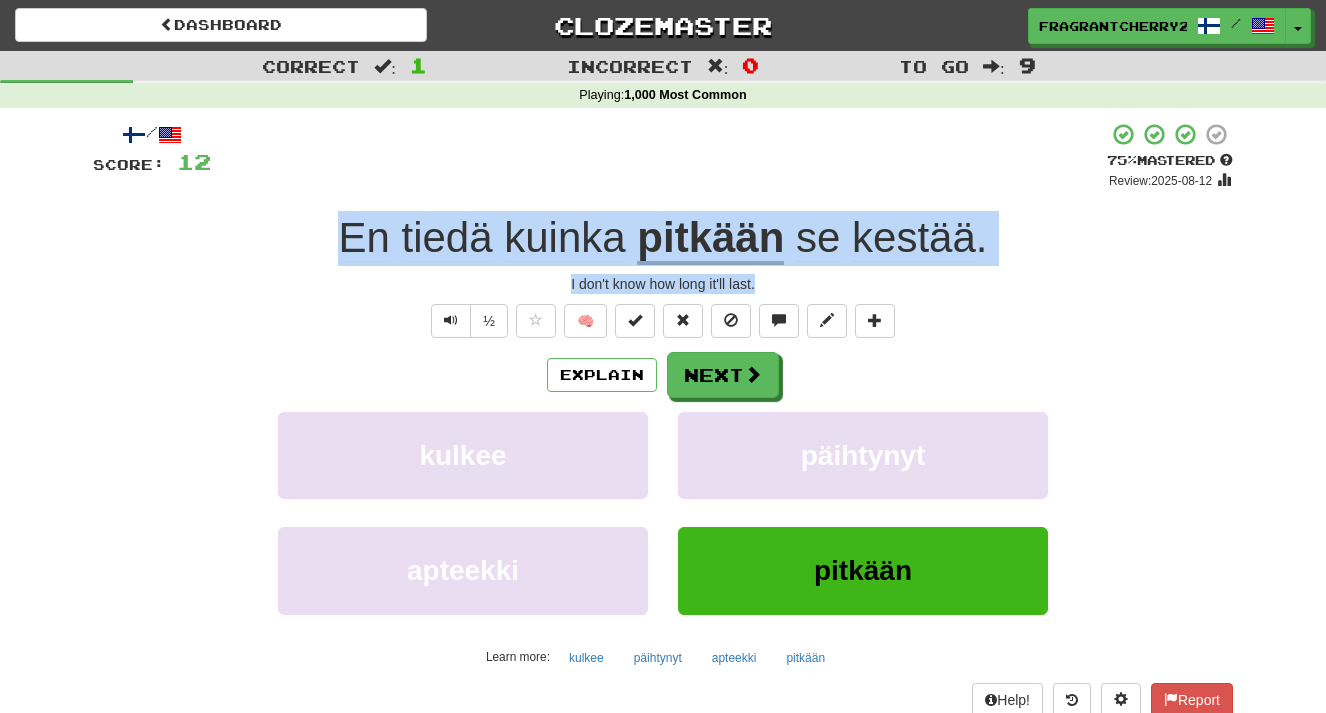 copy on "En   tiedä   kuinka   pitkään   se   kestää . I don't know how long it'll last." 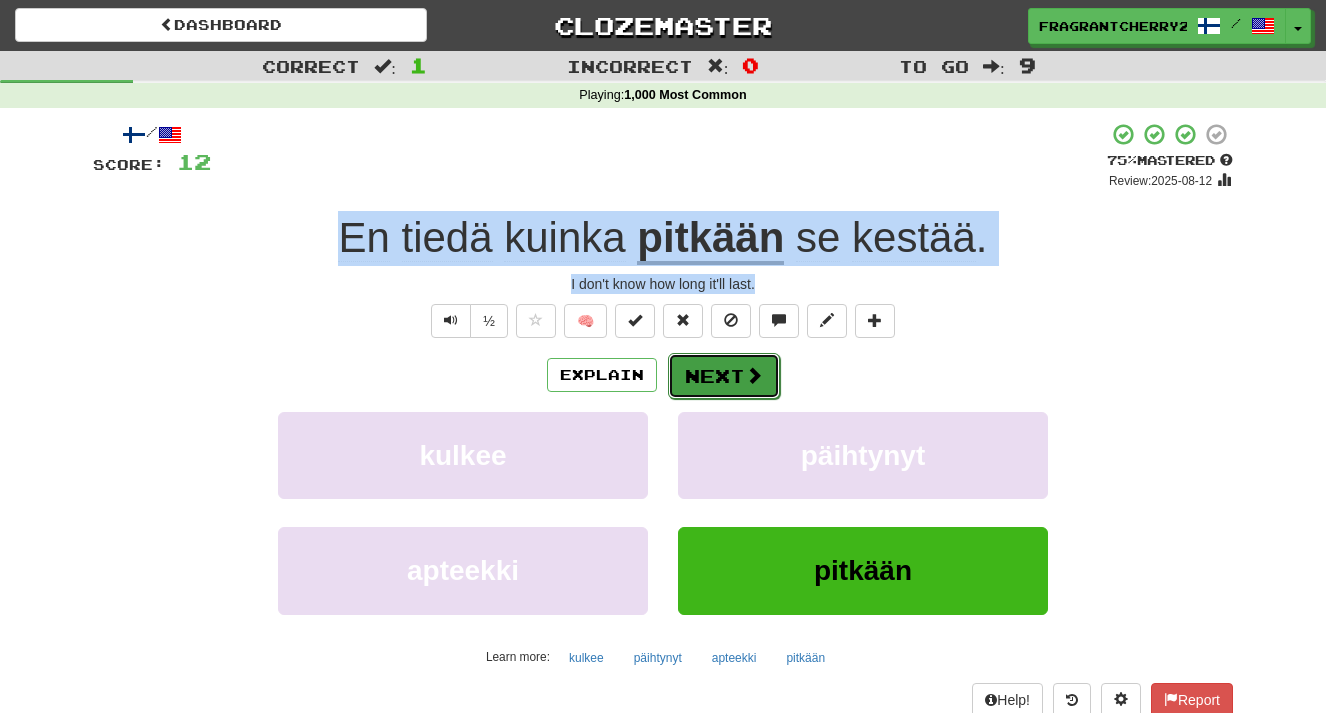 click on "Next" at bounding box center (724, 376) 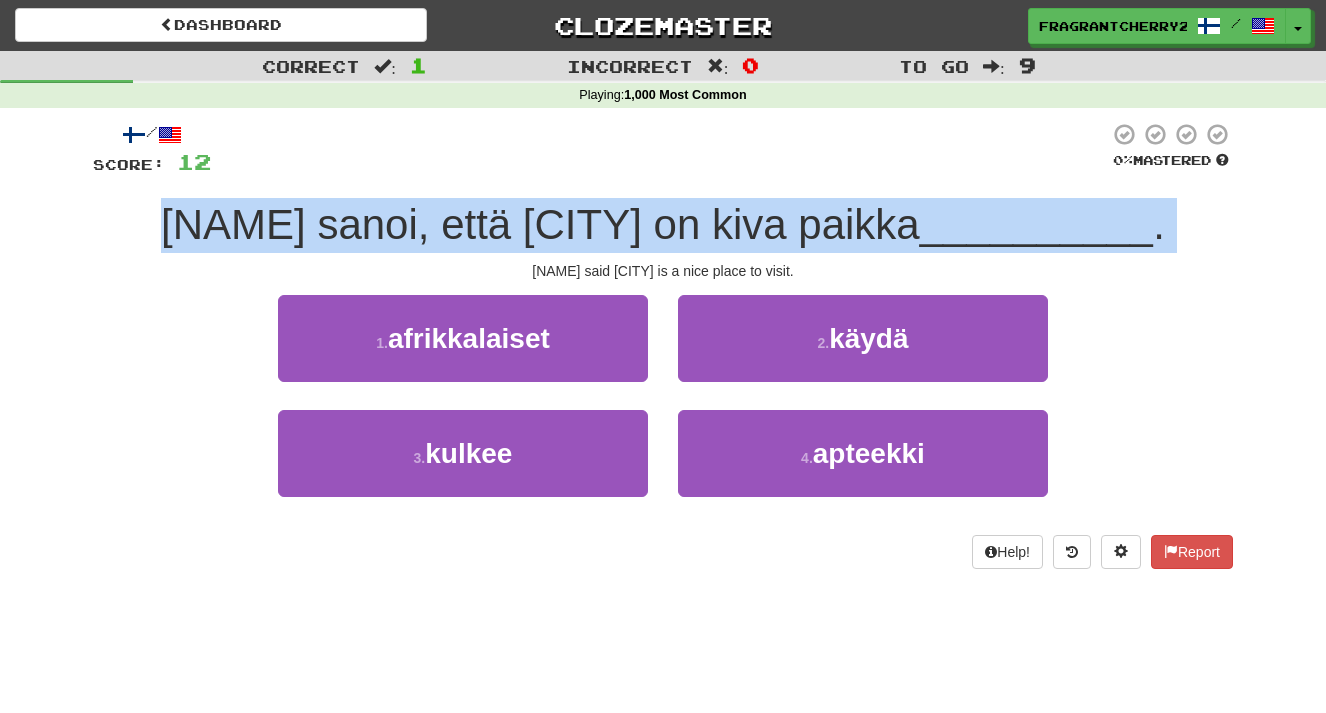click on "[NAME] said [CITY] is a nice place to visit." at bounding box center (663, 271) 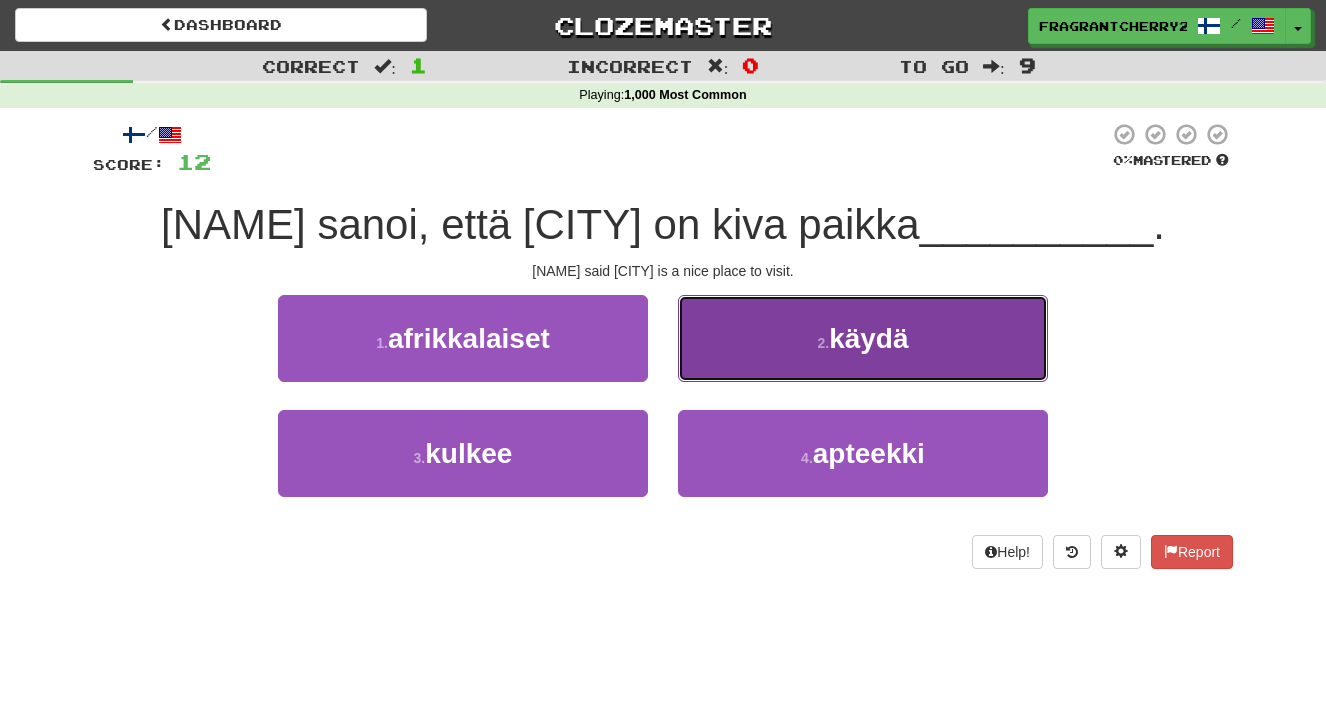 click on "2 .  käydä" at bounding box center [863, 338] 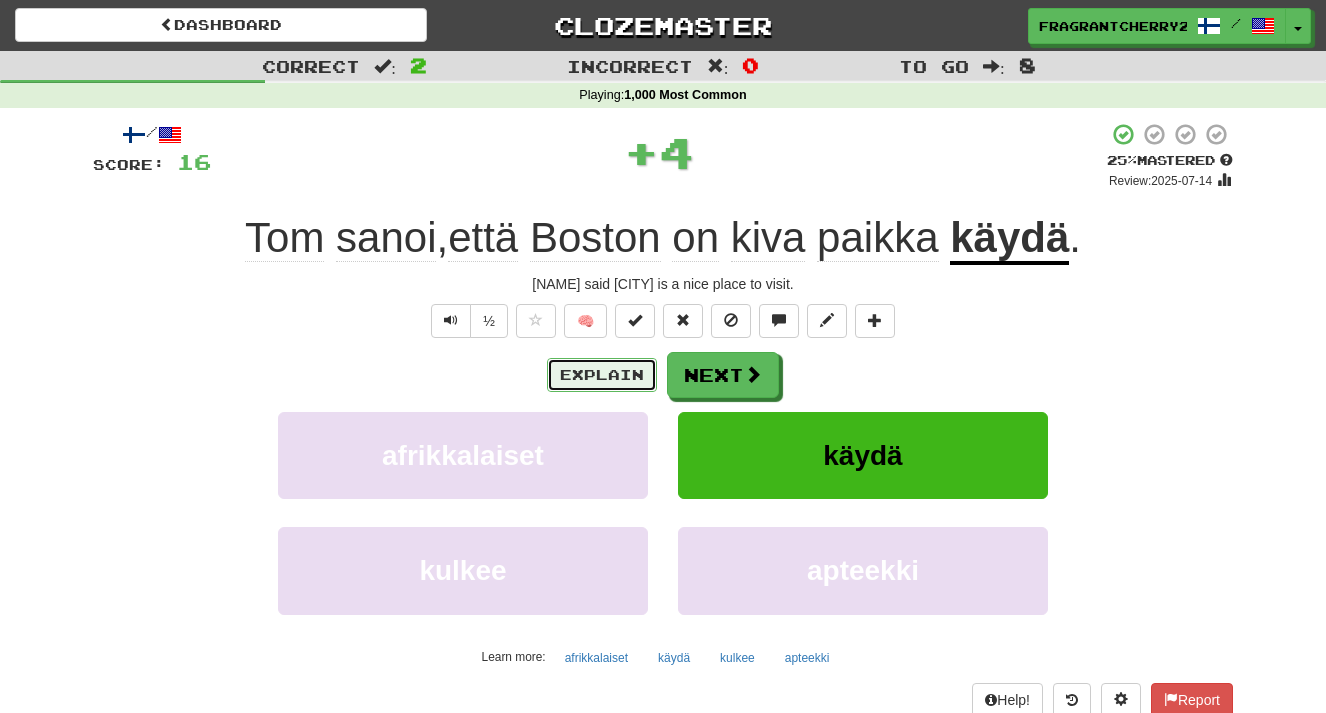 click on "Explain" at bounding box center [602, 375] 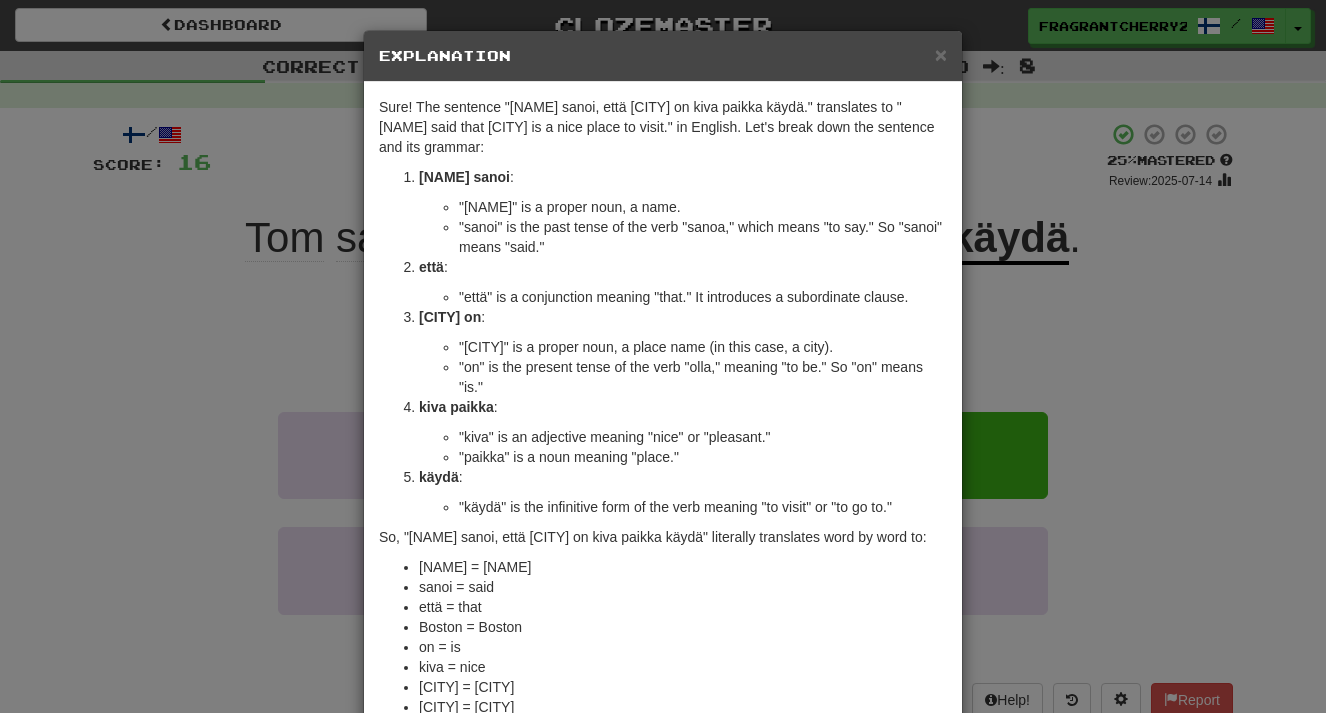 click on "× Explanation Sure! The sentence "[NAME] sanoi, että Boston on kiva paikka käydä." translates to "[NAME] said that Boston is a nice place to visit." in English. Let's break down the sentence and its grammar:
[NAME] sanoi :
"[NAME]" is a proper noun, a name.
"sanoi" is the past tense of the verb "sanoa," which means "to say." So "sanoi" means "said."
että :
"että" is a conjunction meaning "that." It introduces a subordinate clause.
Boston on :
"Boston" is a proper noun, a place name (in this case, a city).
"on" is the present tense of the verb "olla," meaning "to be." So "on" means "is."
kiva paikka :
"kiva" is an adjective meaning "nice" or "pleasant."
"paikka" is a noun meaning "place."
käydä :
"käydä" is the infinitive form of the verb meaning "to visit" or "to go to."
So, "[NAME] sanoi, että Boston on kiva paikka käydä" literally translates word by word to:
[NAME] = [NAME]
sanoi = said
että = that
Boston = Boston
on = is" at bounding box center (663, 356) 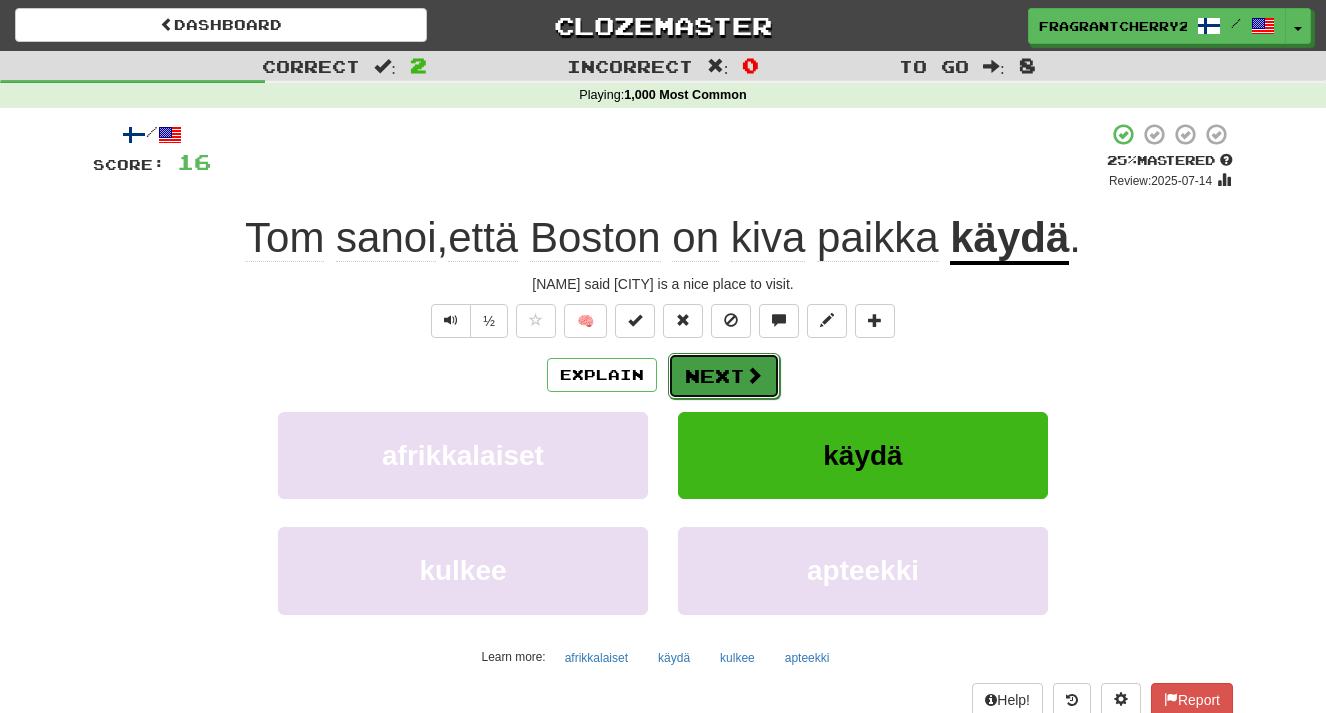 click on "Next" at bounding box center [724, 376] 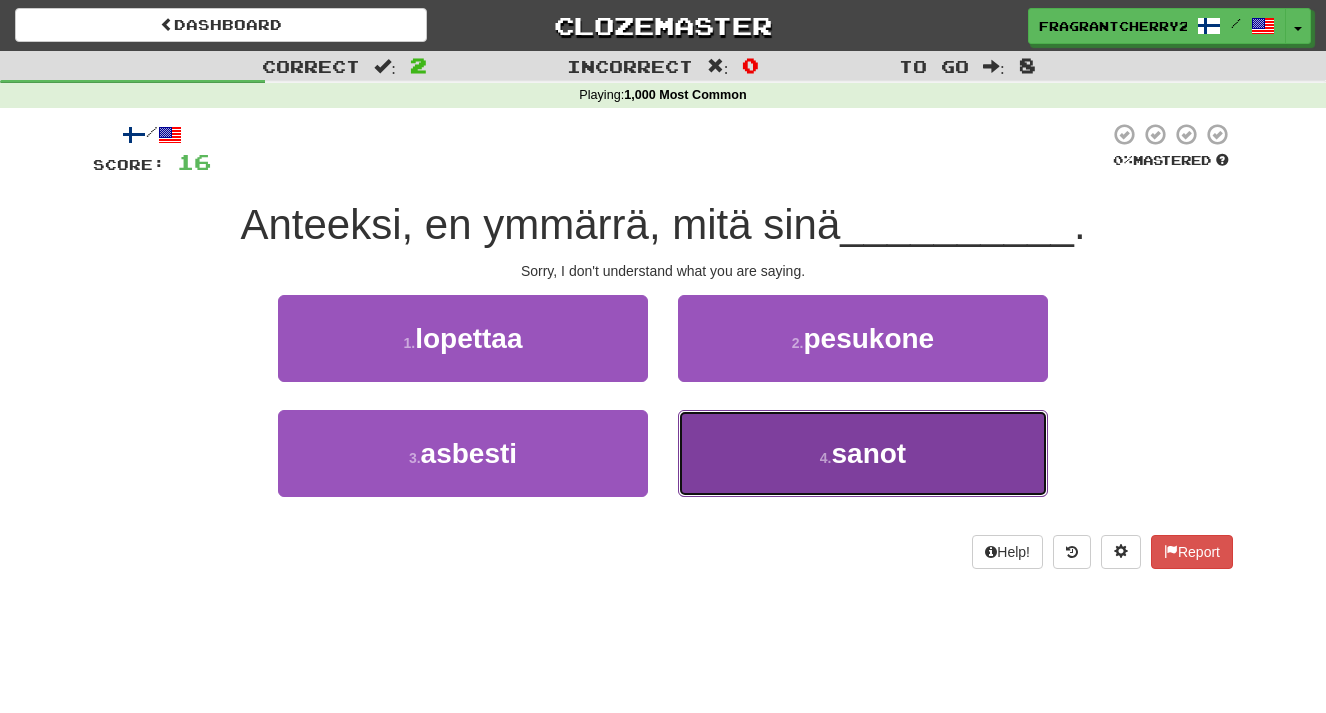 click on "4 .  sanot" at bounding box center (863, 453) 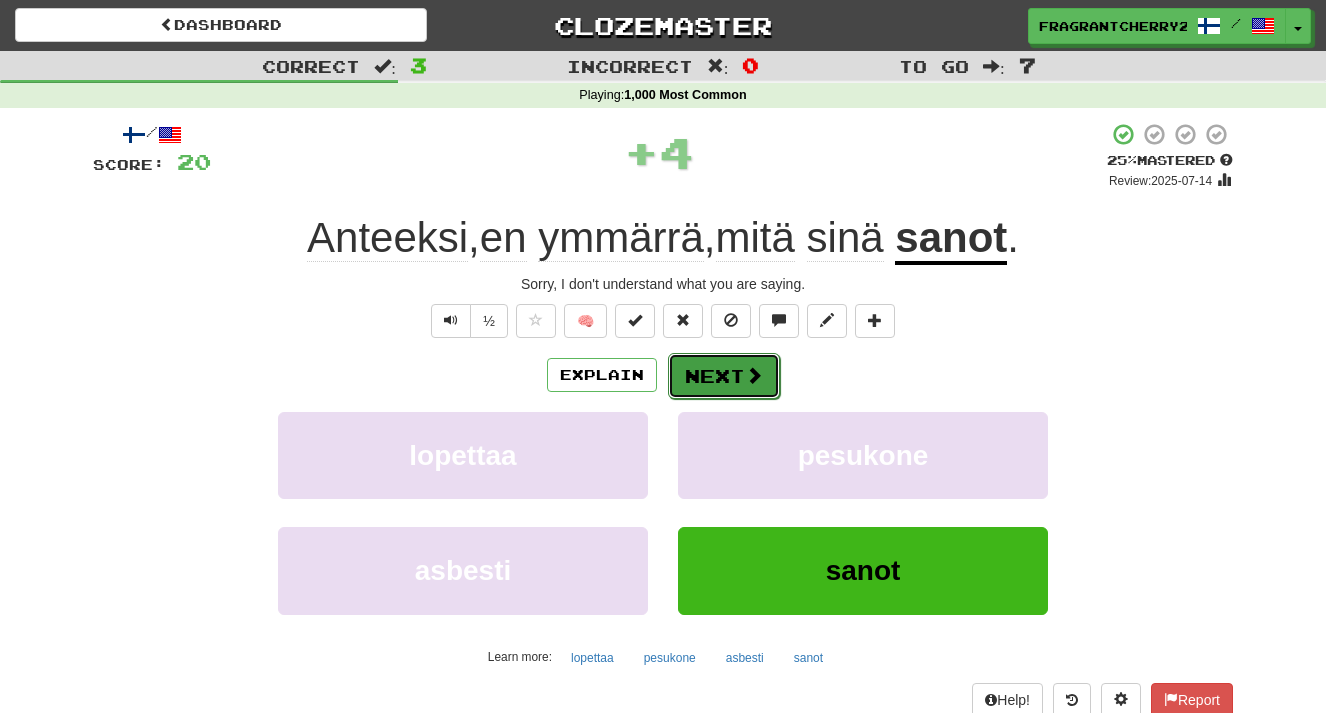 click on "Next" at bounding box center [724, 376] 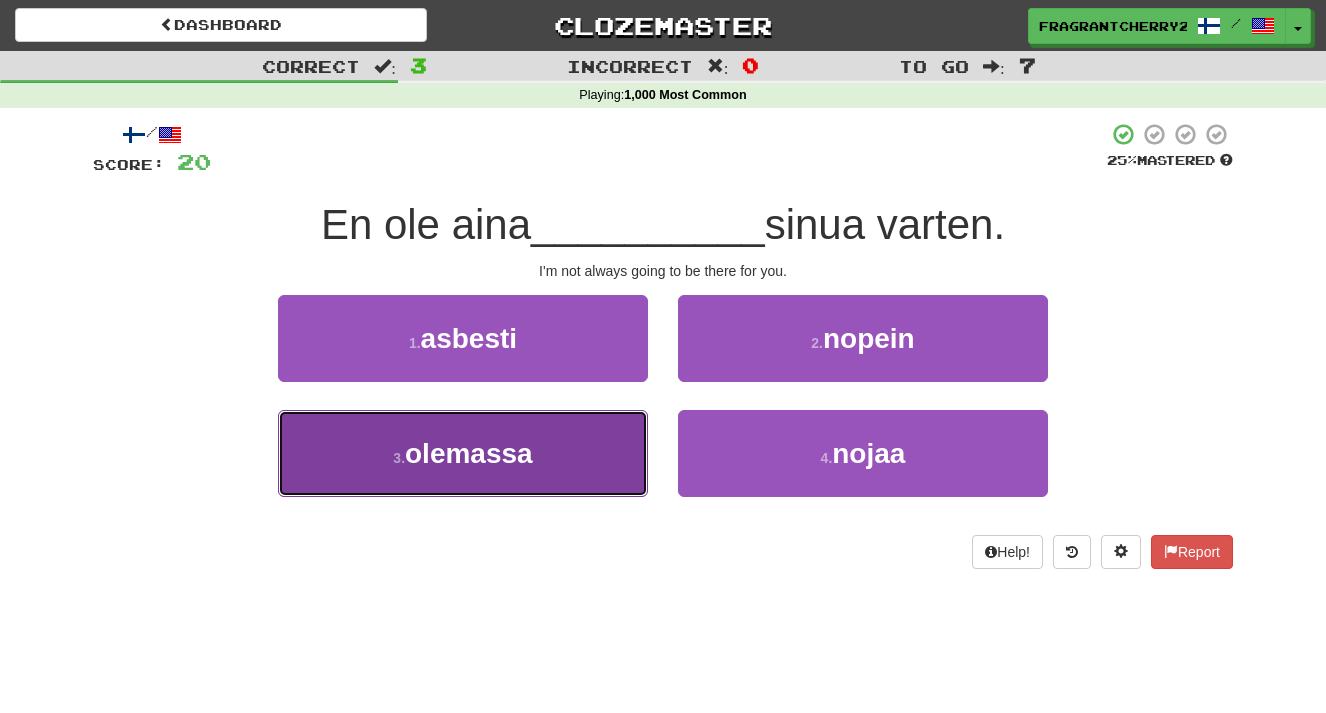 click on "3 .  olemassa" at bounding box center [463, 453] 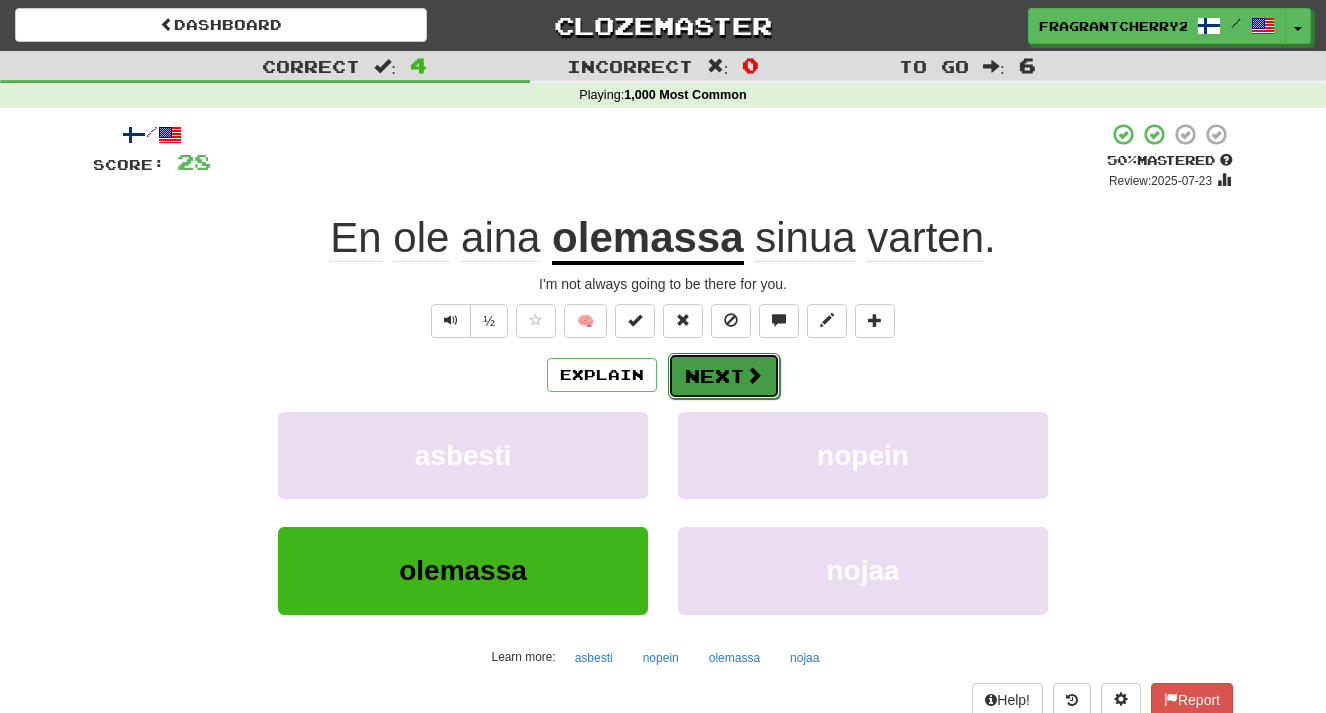 click on "Next" at bounding box center (724, 376) 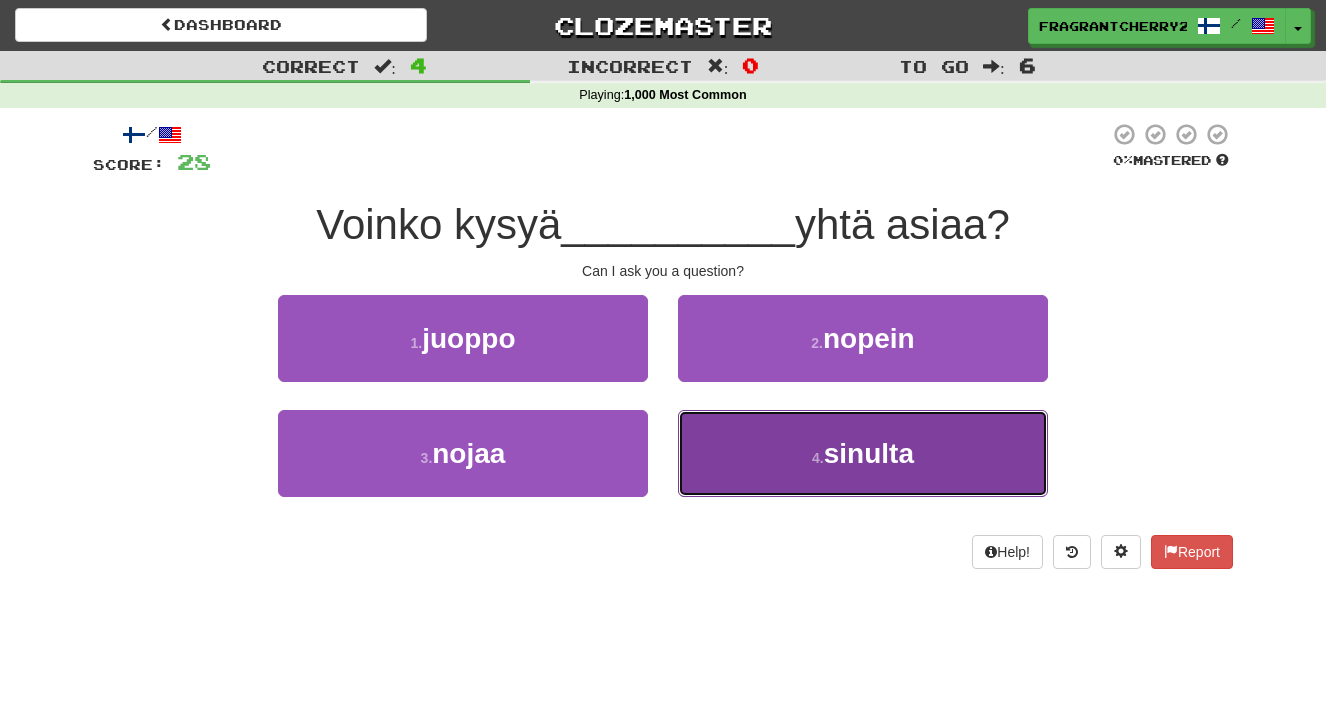click on "4 .  sinulta" at bounding box center [863, 453] 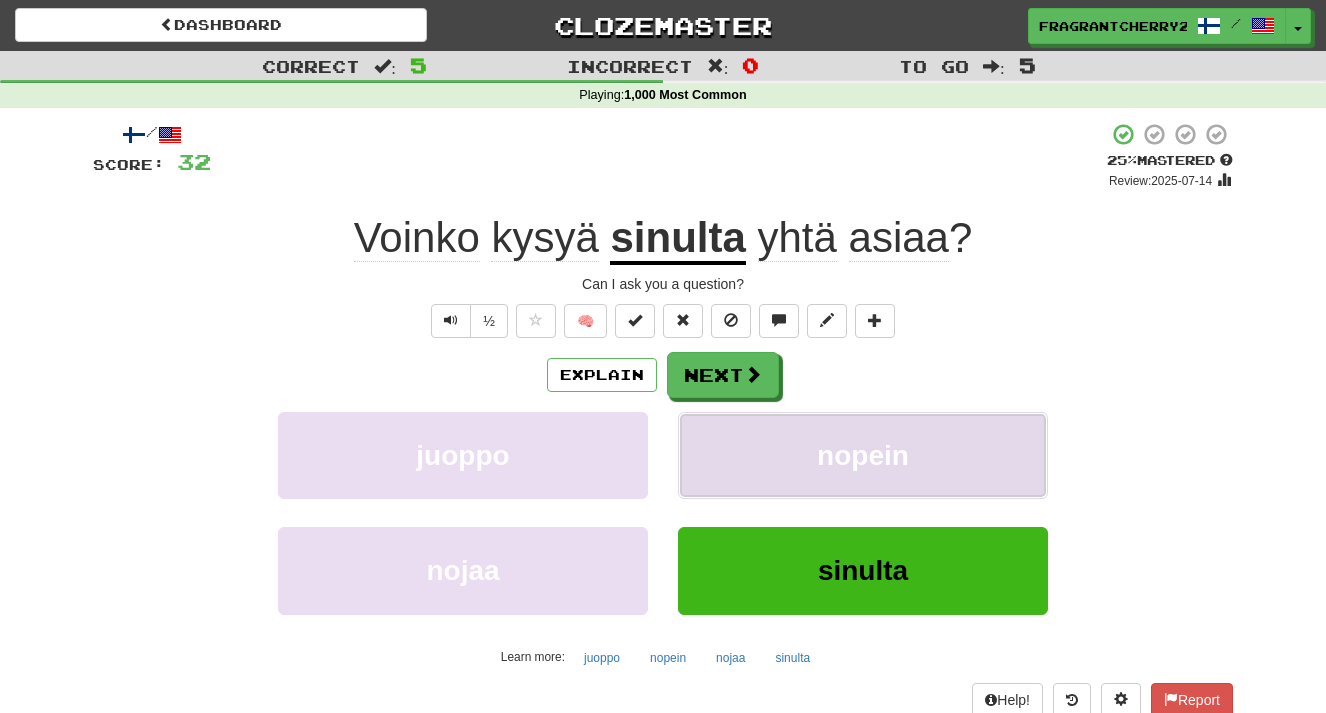 click on "nopein" at bounding box center [863, 455] 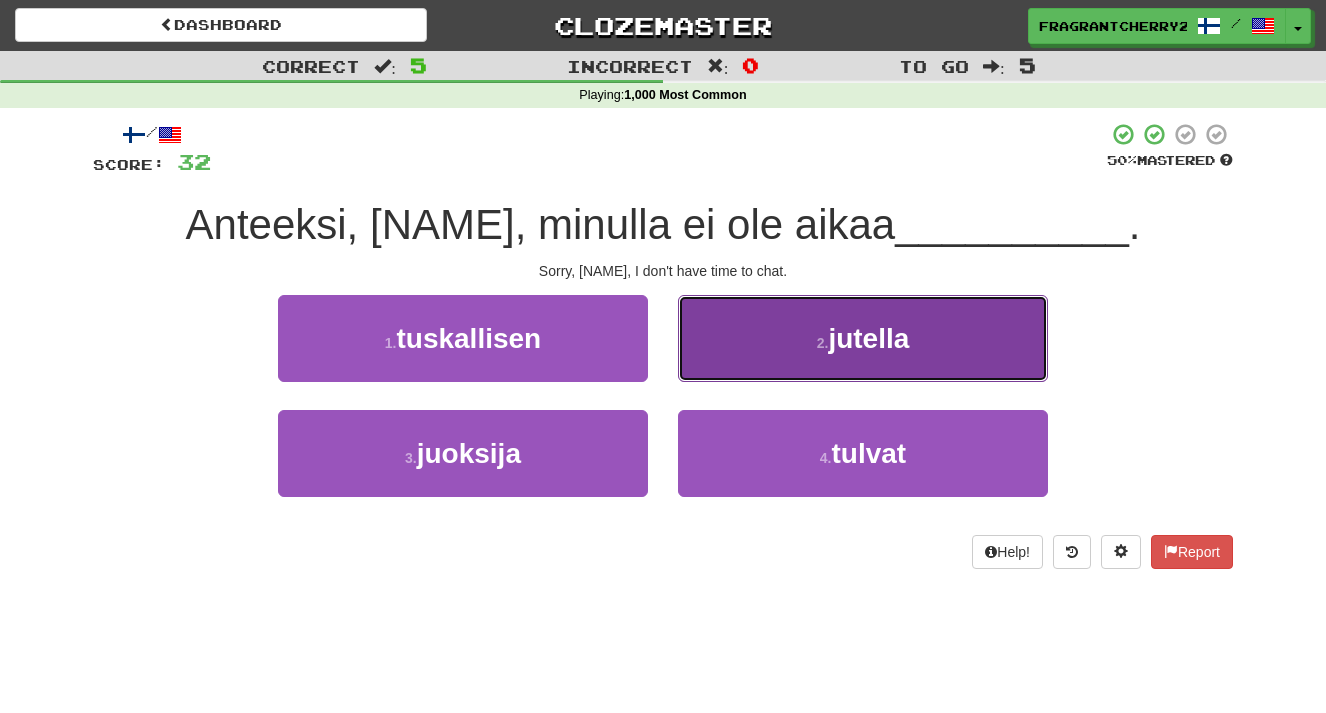 click on "2 .  jutella" at bounding box center (863, 338) 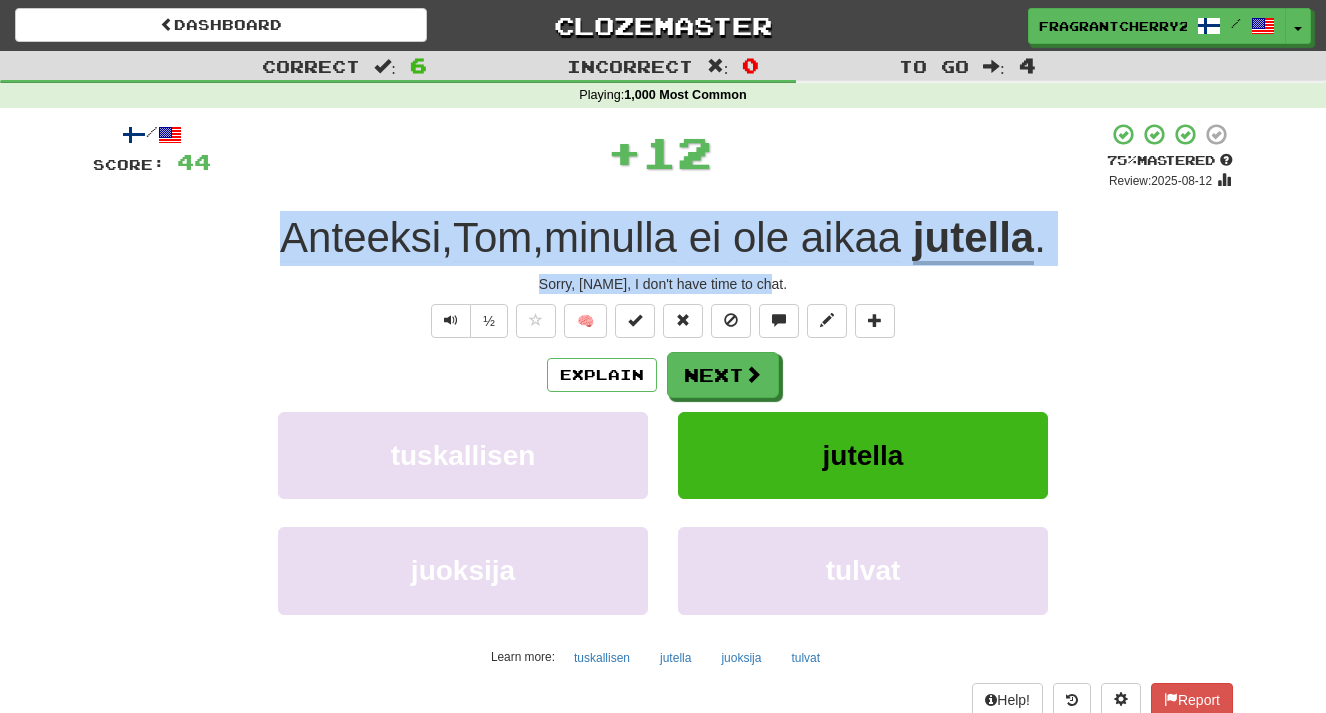 drag, startPoint x: 792, startPoint y: 285, endPoint x: 278, endPoint y: 258, distance: 514.7087 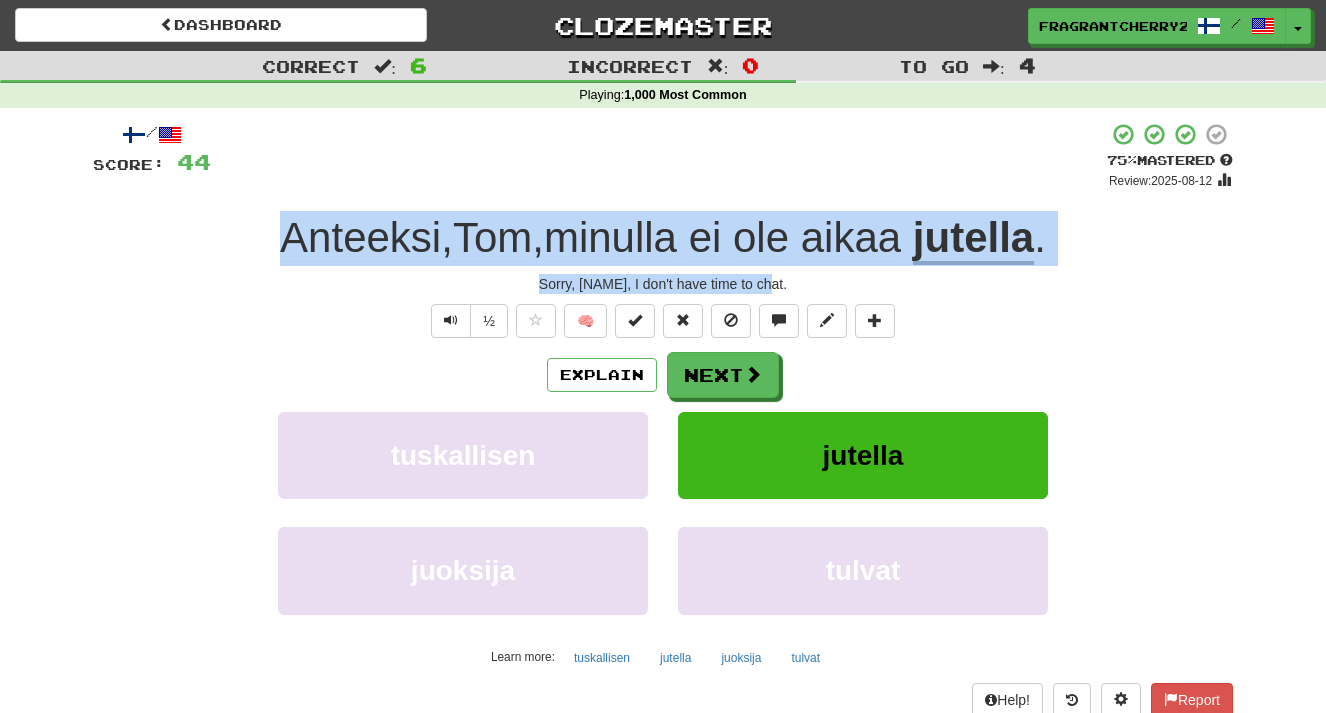 click on "Sorry, [NAME], I don't have time to chat." at bounding box center (663, 284) 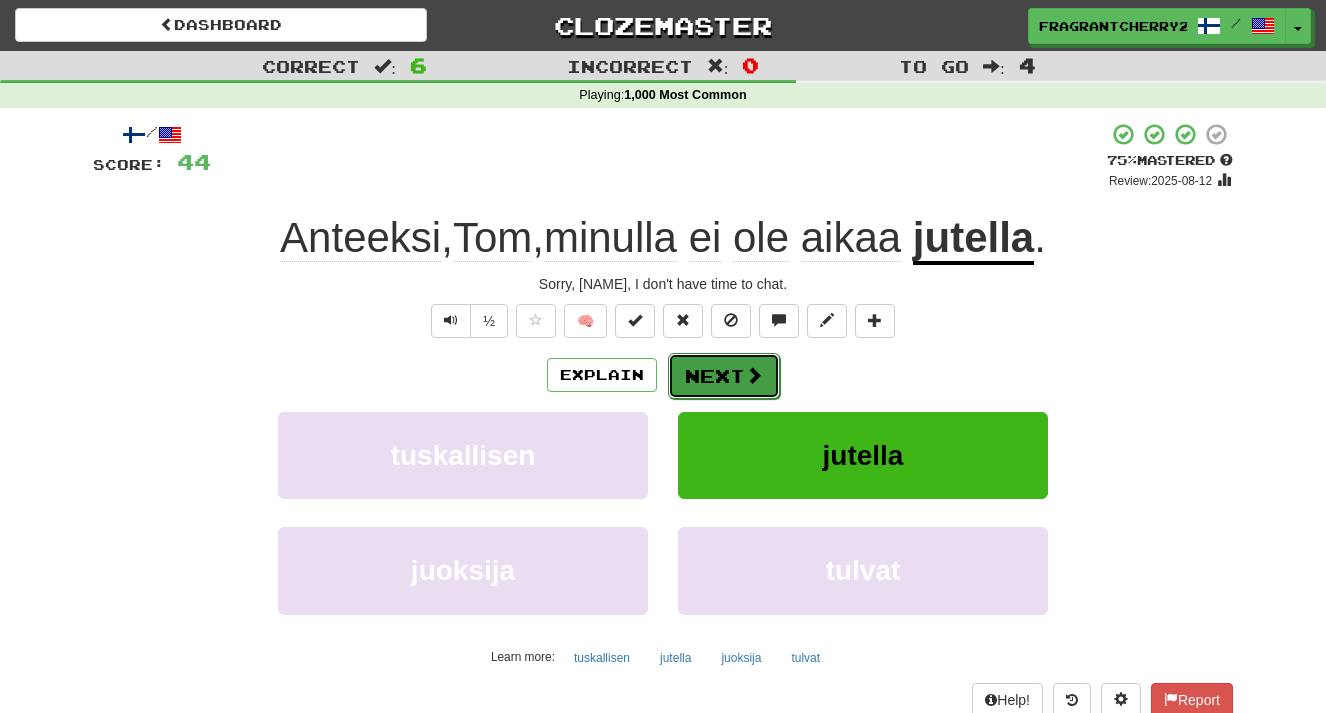 click on "Next" at bounding box center [724, 376] 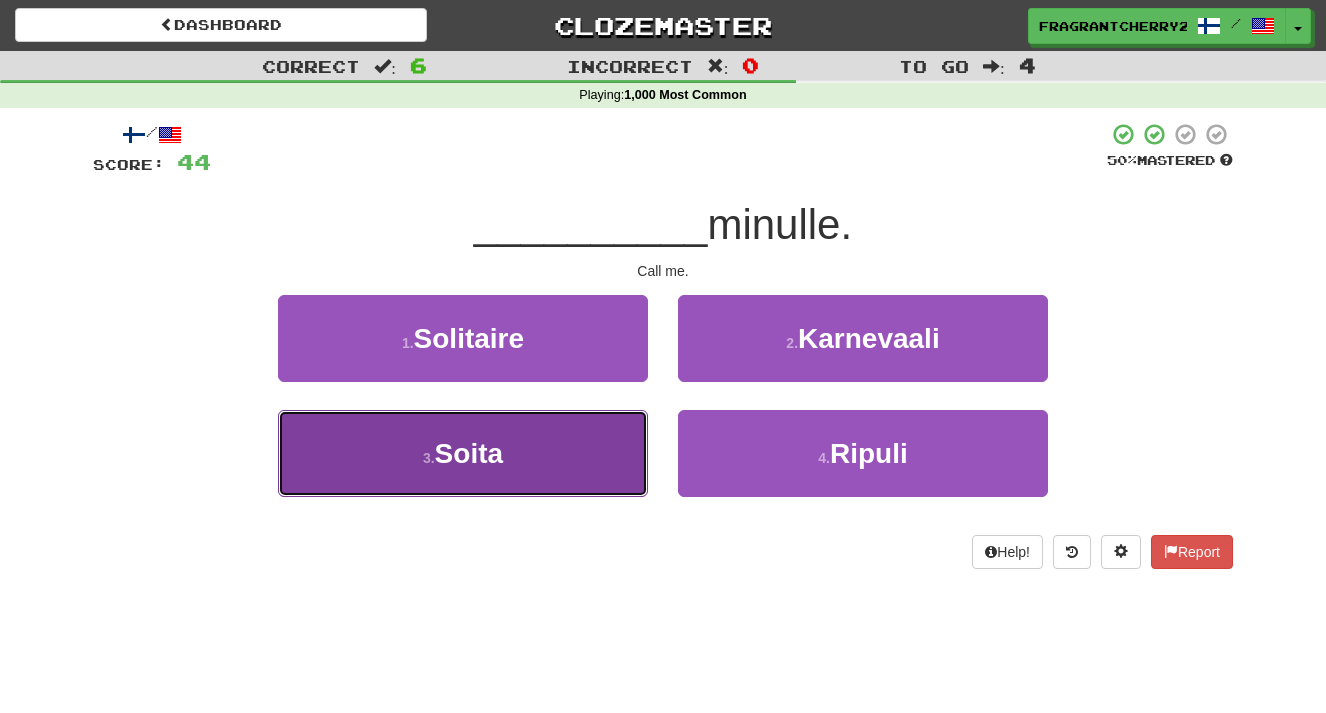 click on "3 .  Soita" at bounding box center (463, 453) 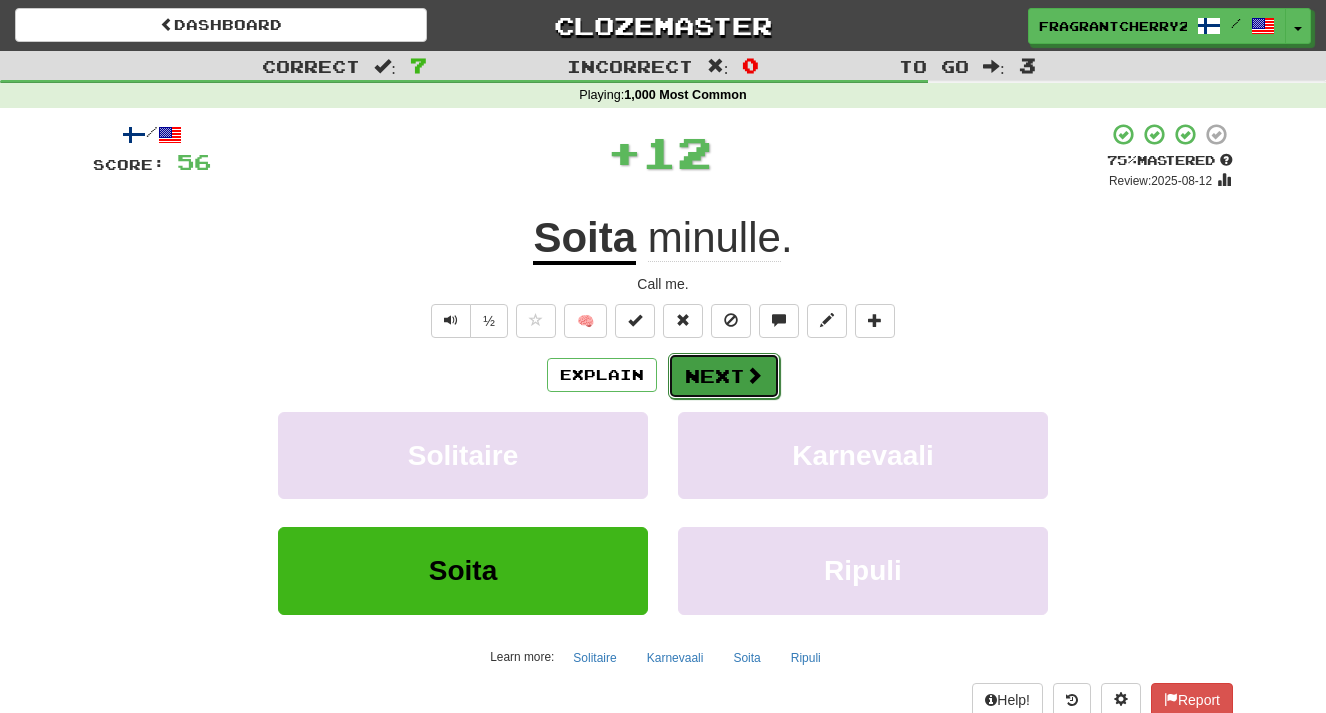 click on "Next" at bounding box center (724, 376) 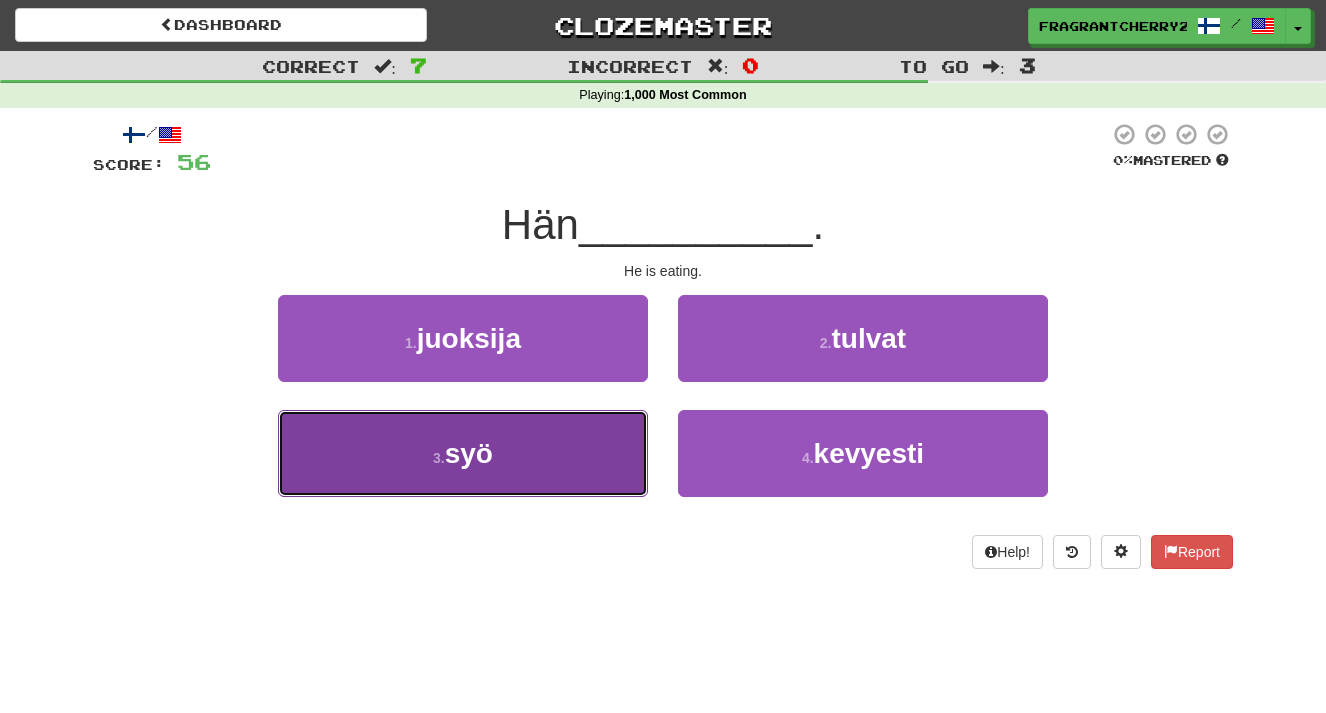 click on "3 .  syö" at bounding box center [463, 453] 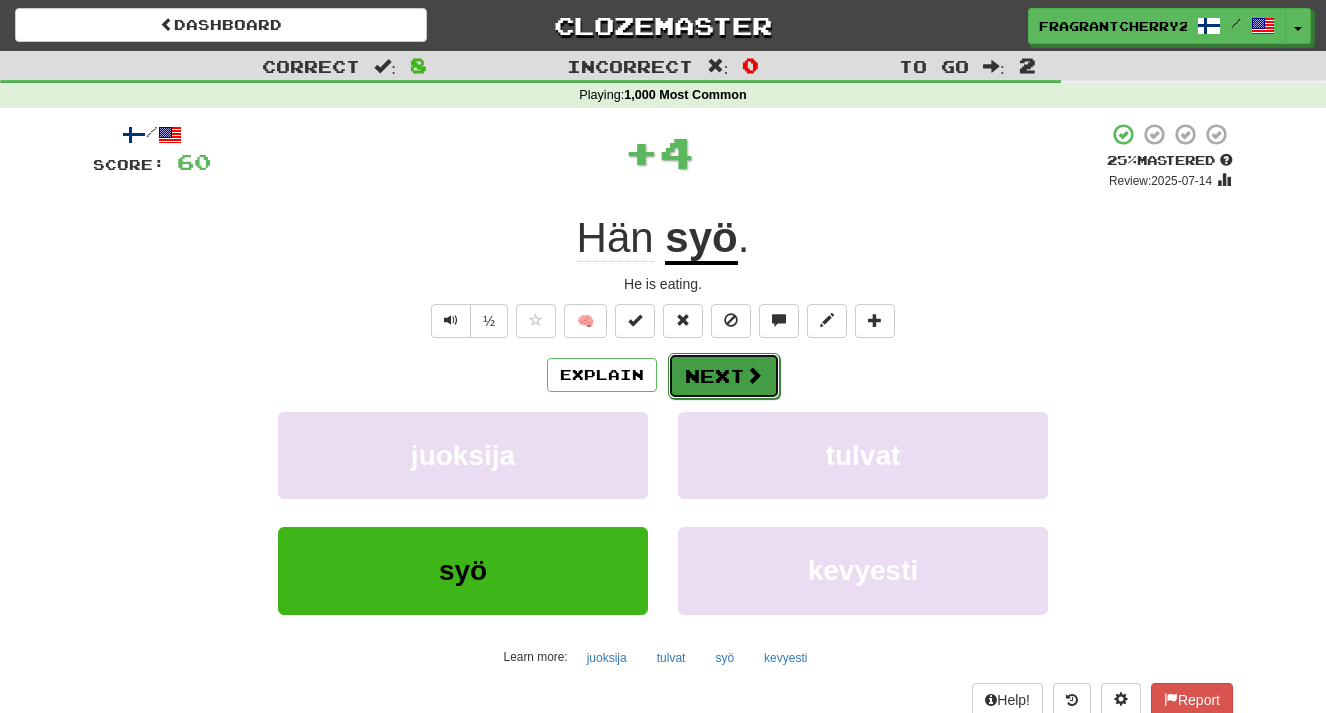 click on "Next" at bounding box center (724, 376) 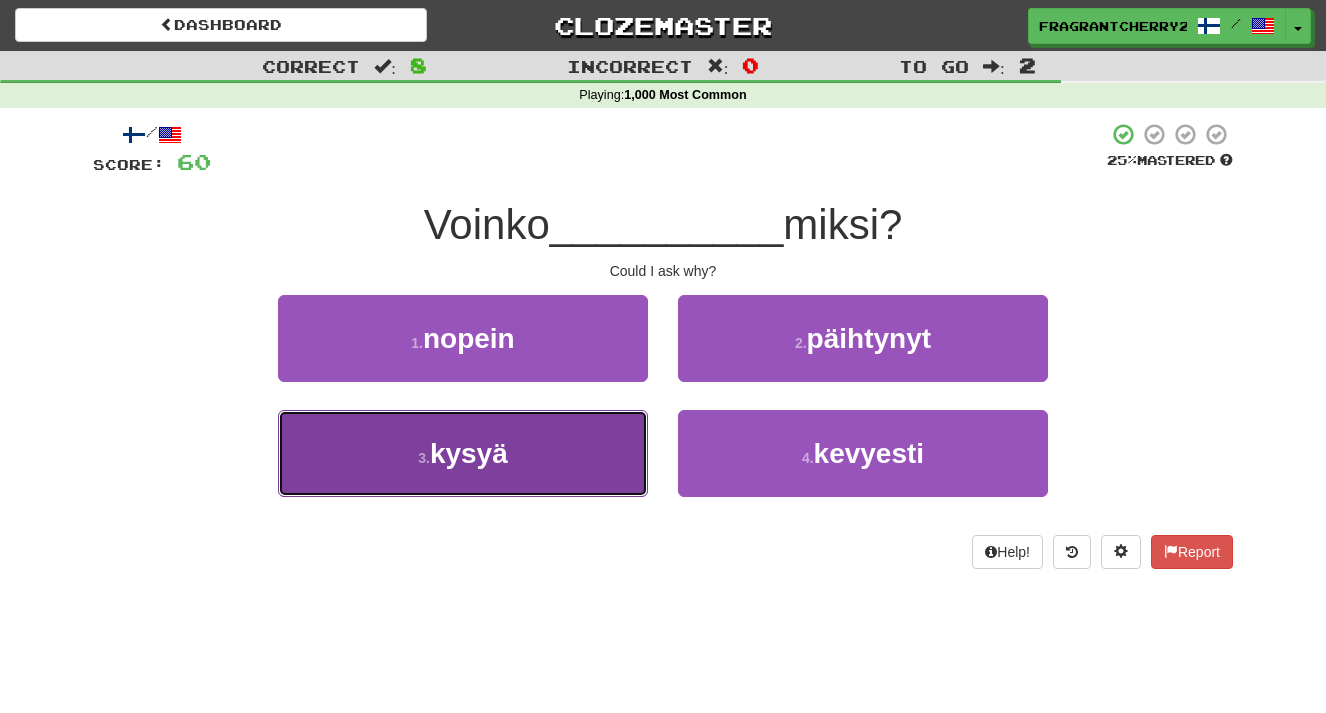 click on "3 .  kysyä" at bounding box center [463, 453] 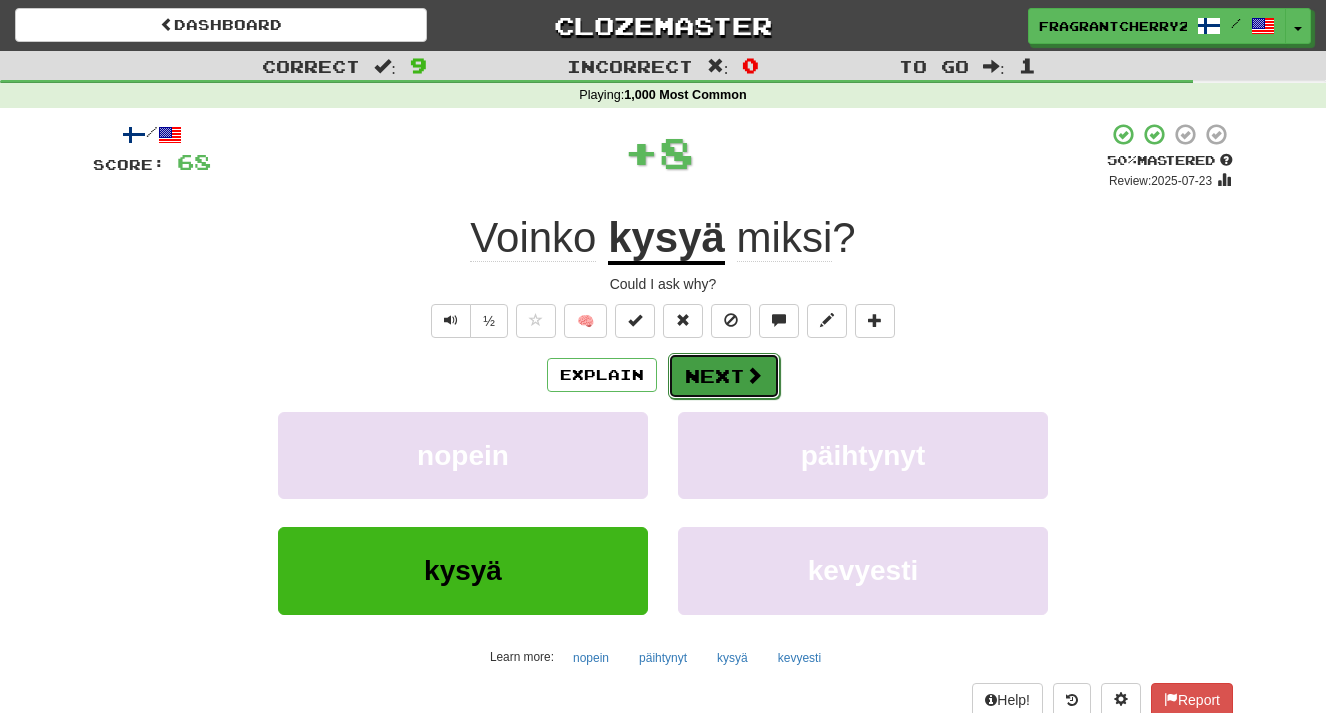 click on "Next" at bounding box center [724, 376] 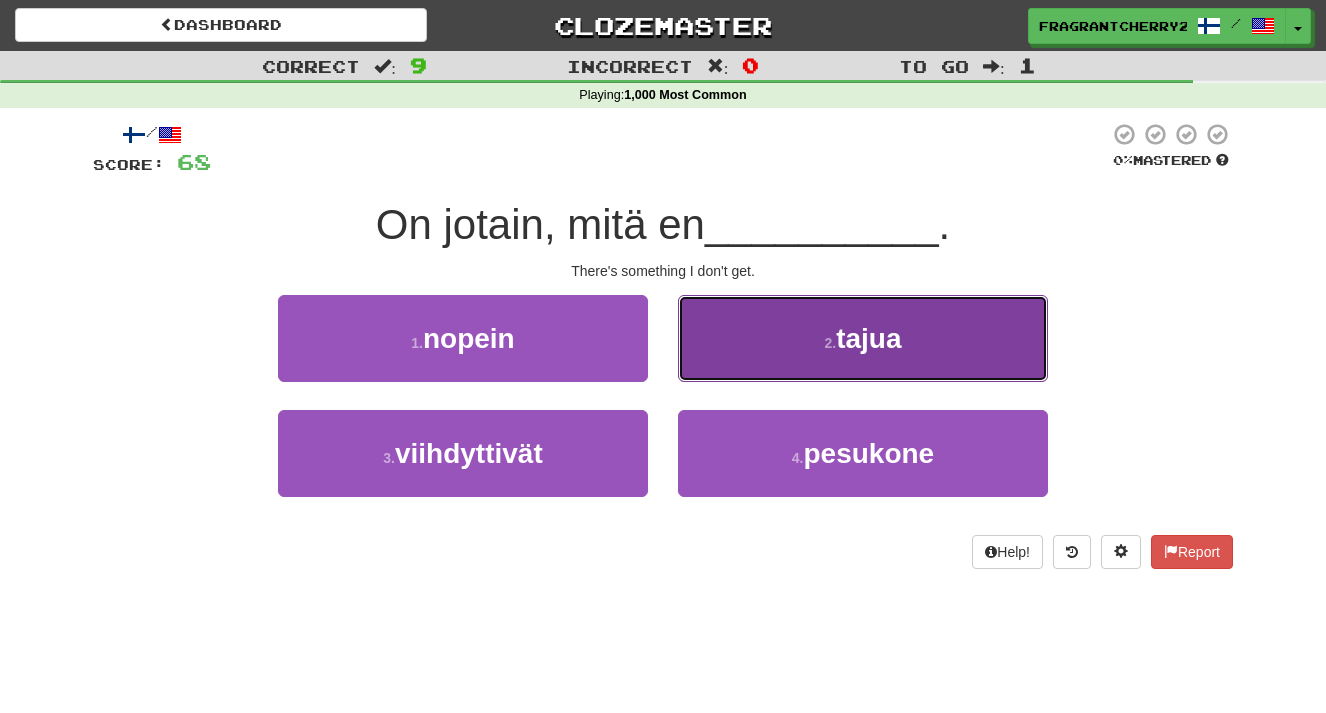 click on "2 .  tajua" at bounding box center (863, 338) 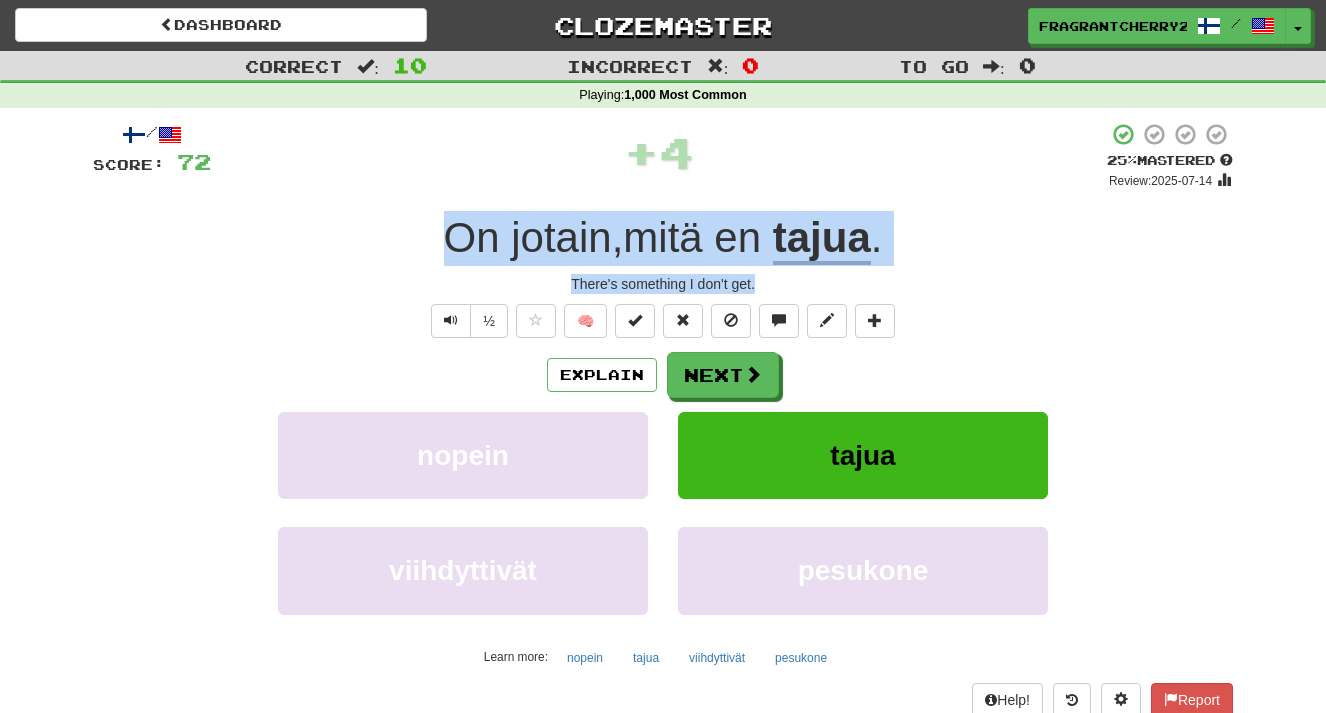 drag, startPoint x: 773, startPoint y: 284, endPoint x: 436, endPoint y: 256, distance: 338.1612 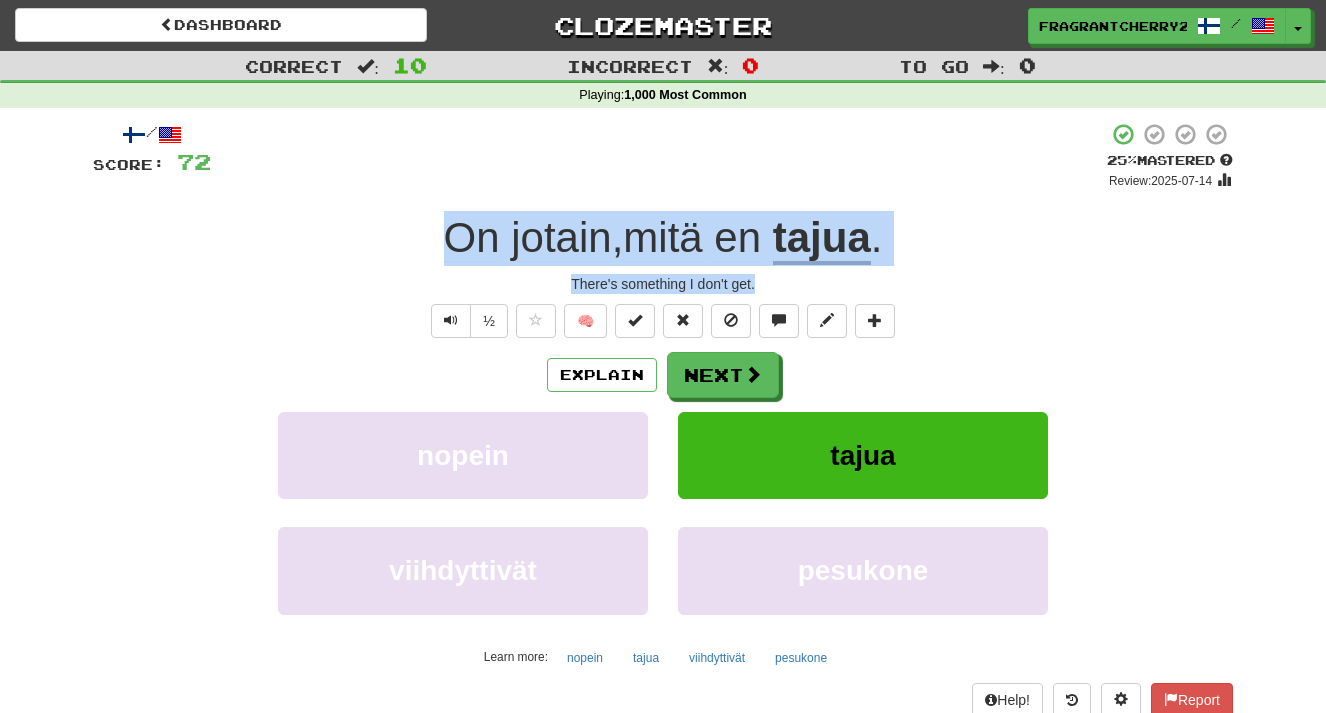 copy on "On   jotain ,  mitä   en   tajua . There's something I don't get." 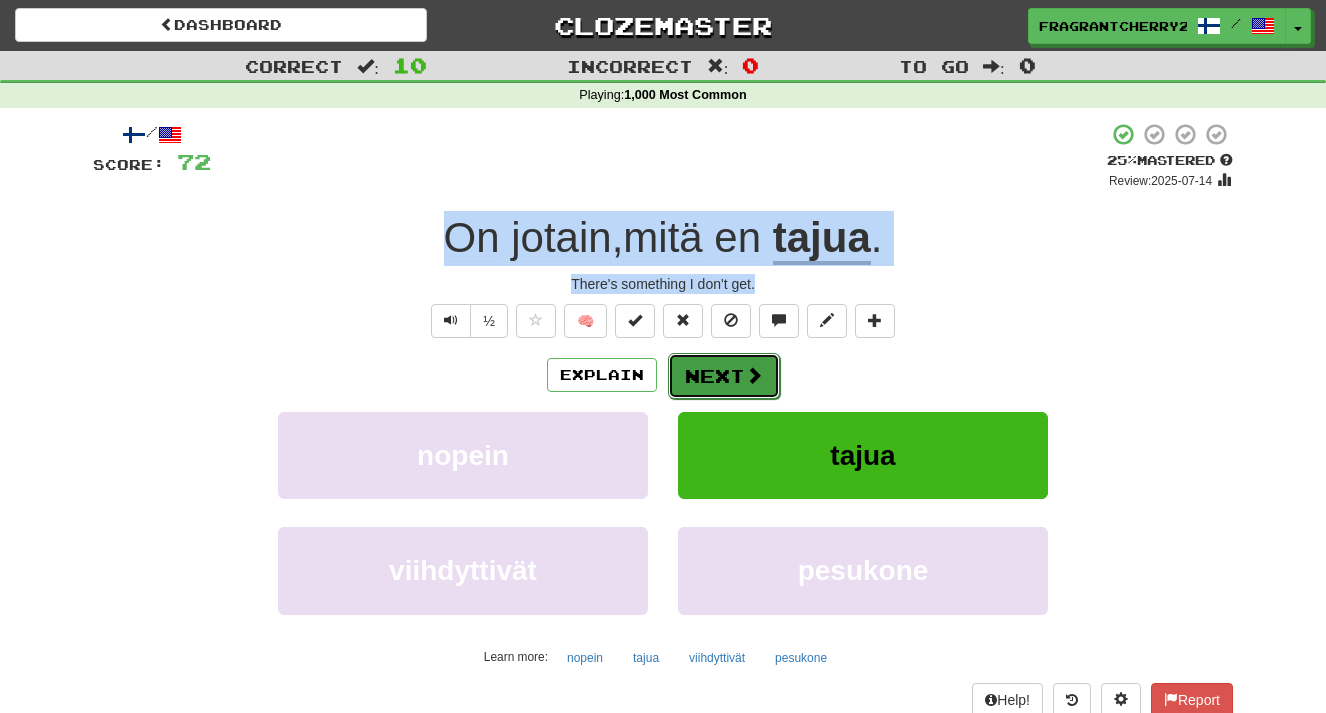click on "Next" at bounding box center (724, 376) 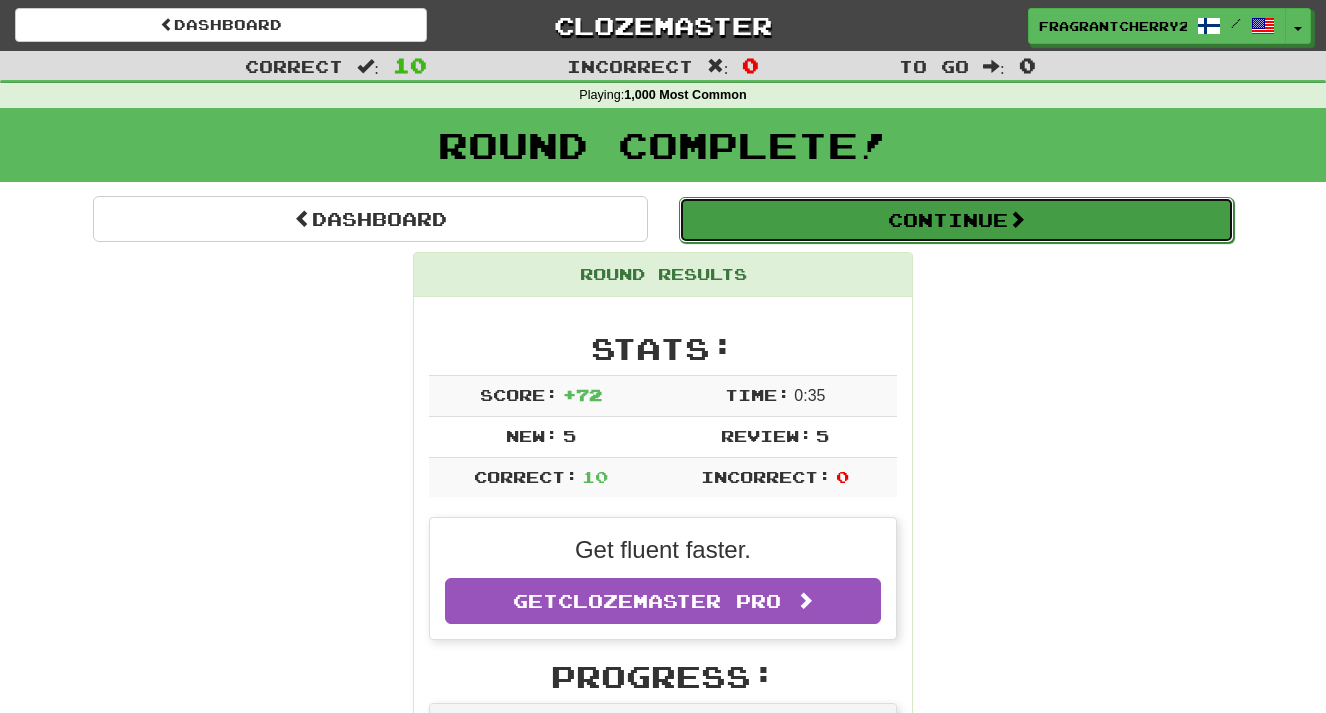 click on "Continue" at bounding box center [956, 220] 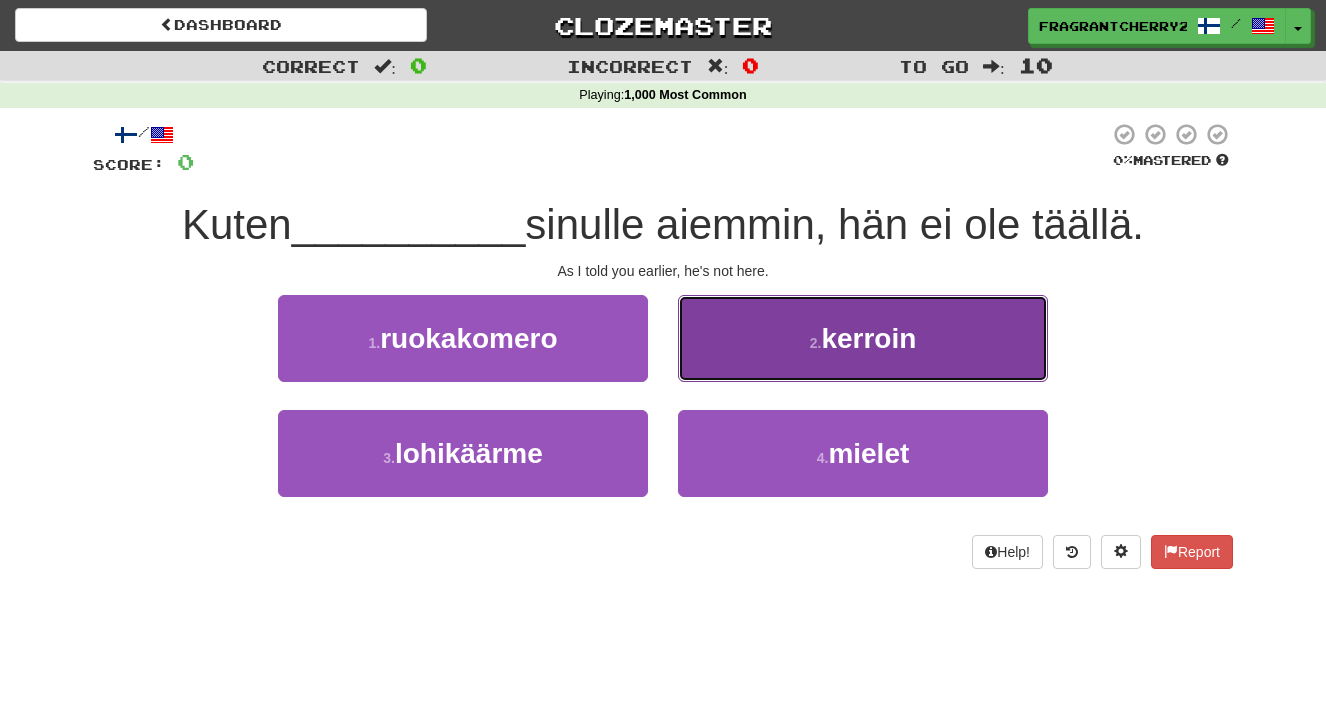 click on "2 .  kerroin" at bounding box center (863, 338) 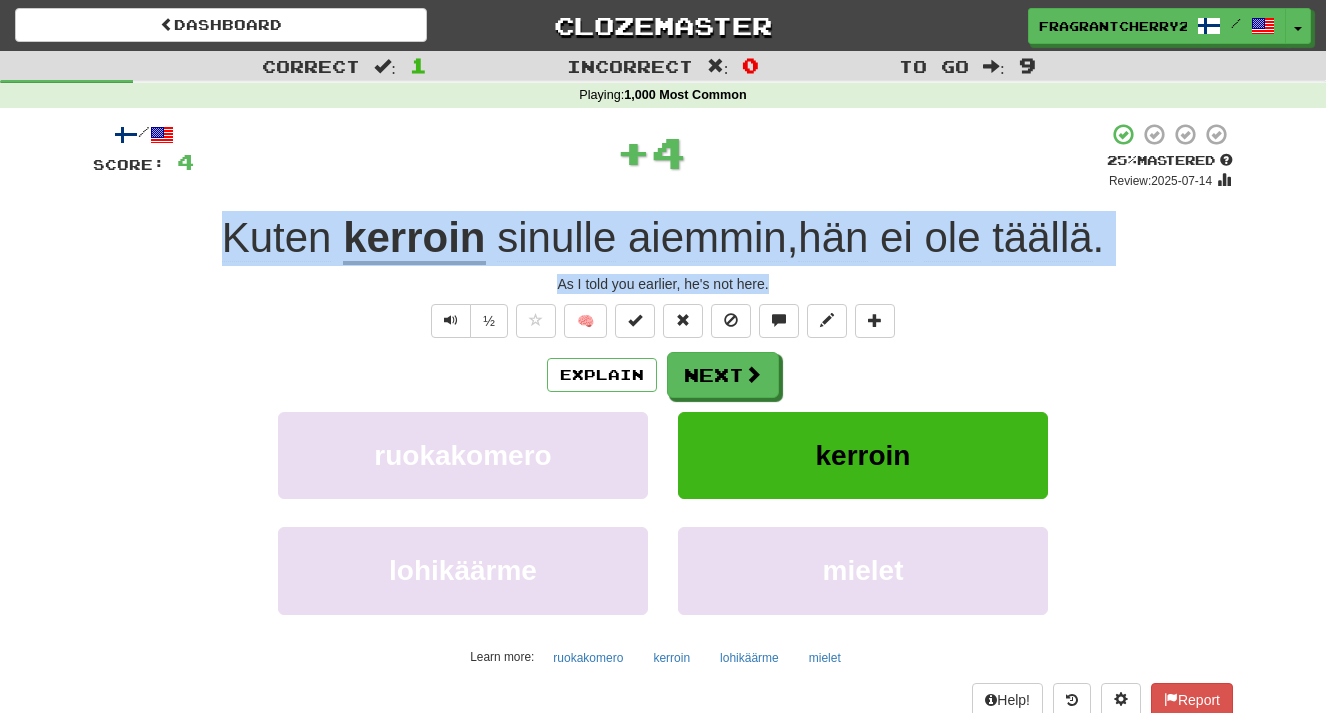 drag, startPoint x: 601, startPoint y: 291, endPoint x: 218, endPoint y: 247, distance: 385.51913 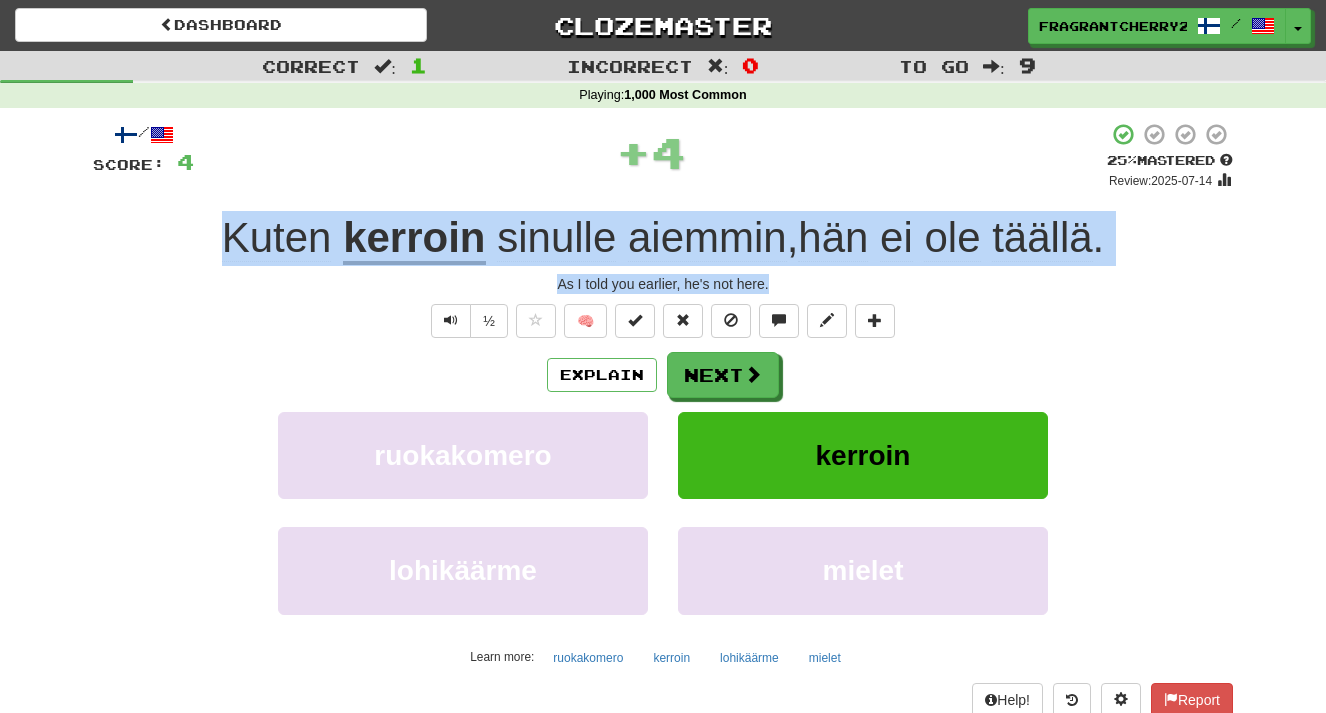copy on "Kuten kerroin sinulle aiemmin, hän ei ole täällä. As I told you earlier, he's not here." 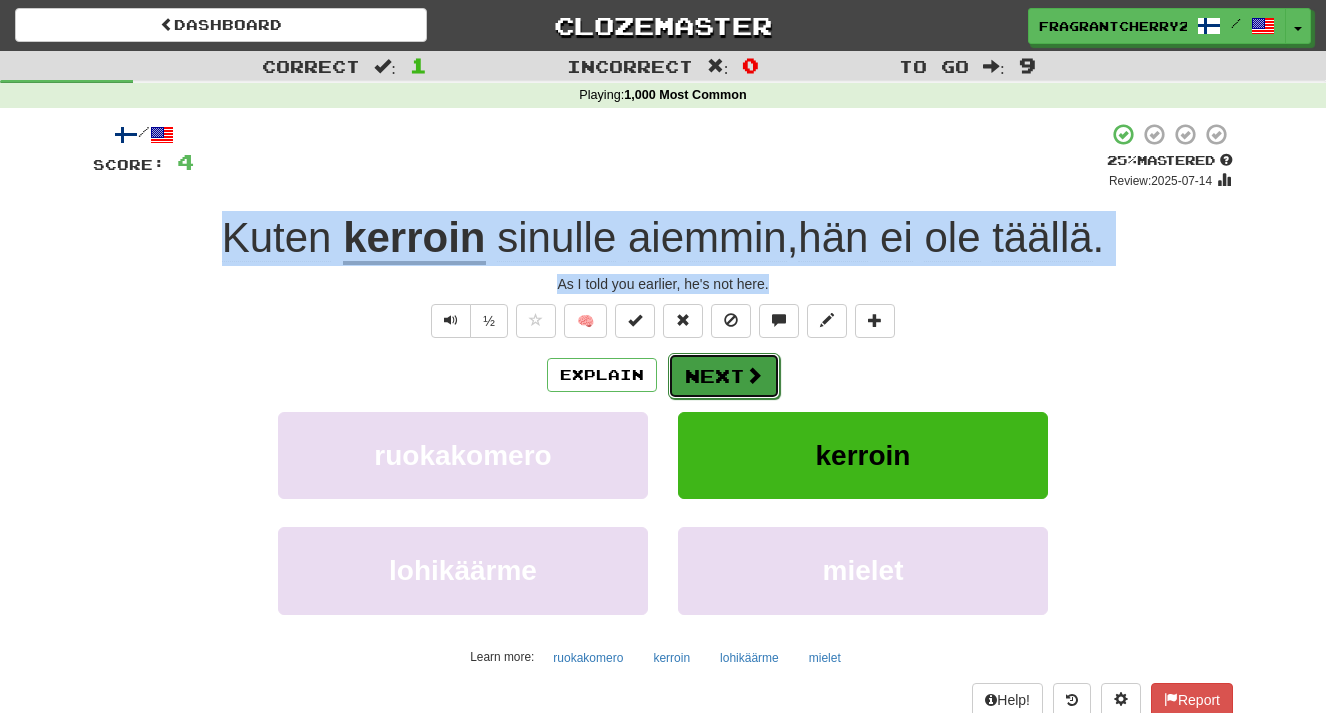 click on "Next" at bounding box center (724, 376) 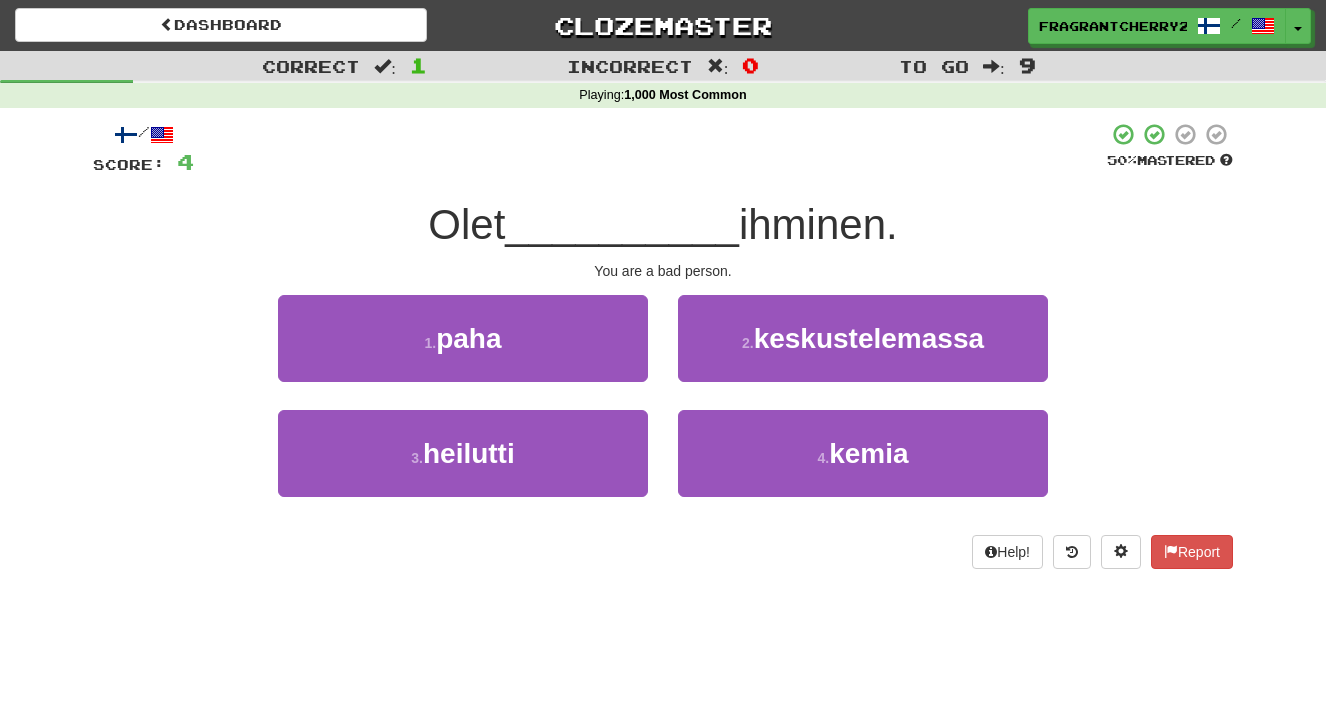 click on "/  Score:   4 50 %  Mastered Olet  __________  ihminen. You are a bad person. 1 .  paha 2 .  keskustelemassa 3 .  heilutti 4 .  kemia  Help!  Report" at bounding box center [663, 345] 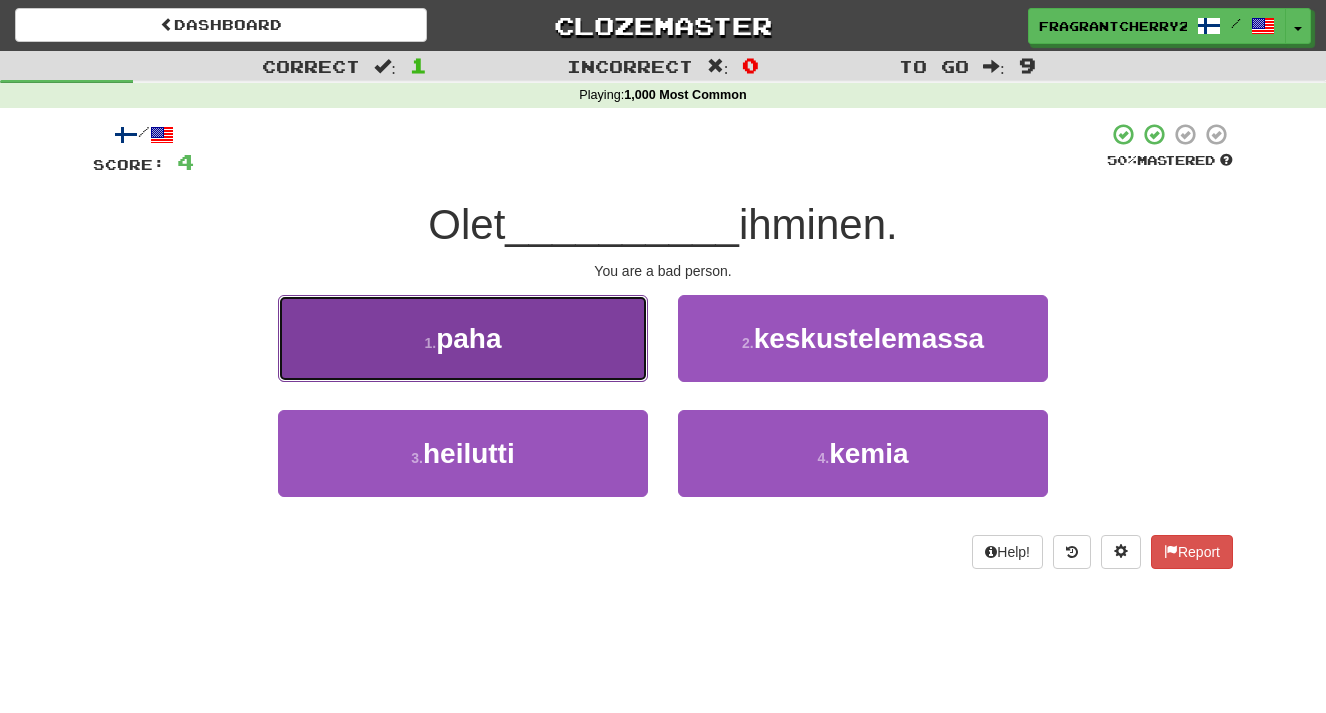 click on "1 .  paha" at bounding box center (463, 338) 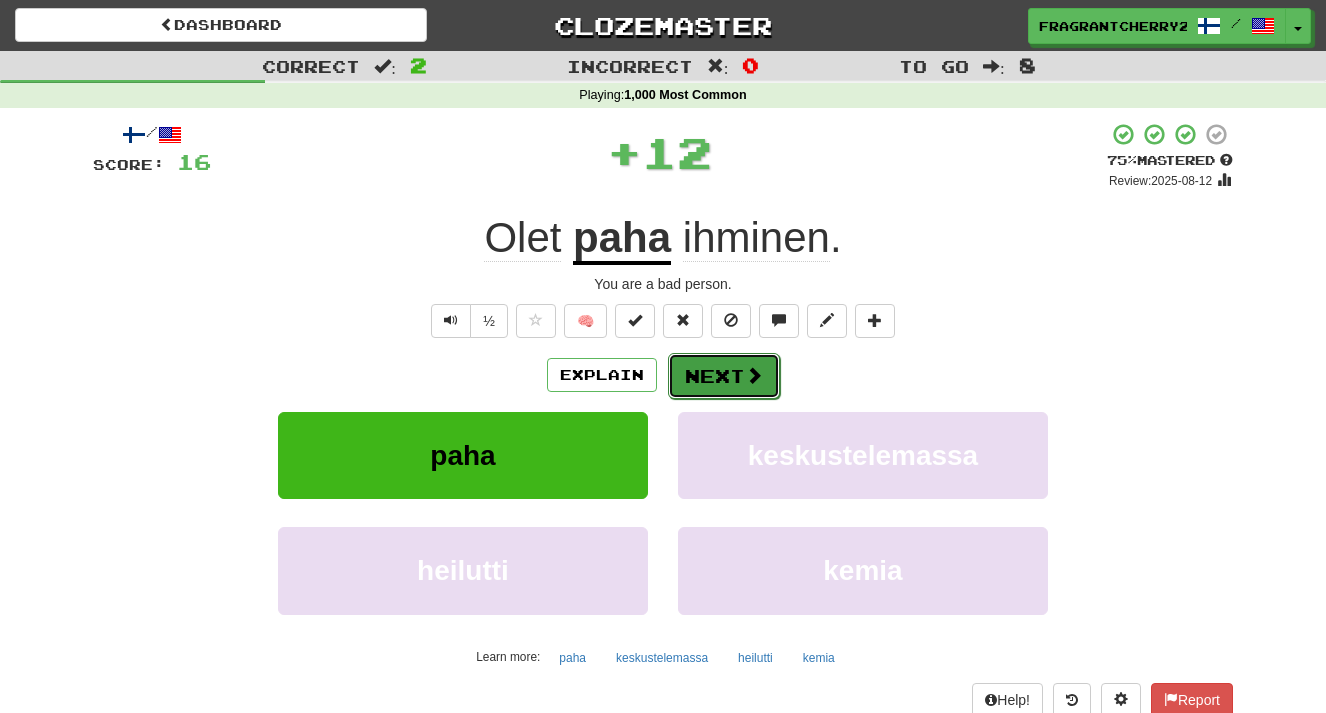 click on "Next" at bounding box center [724, 376] 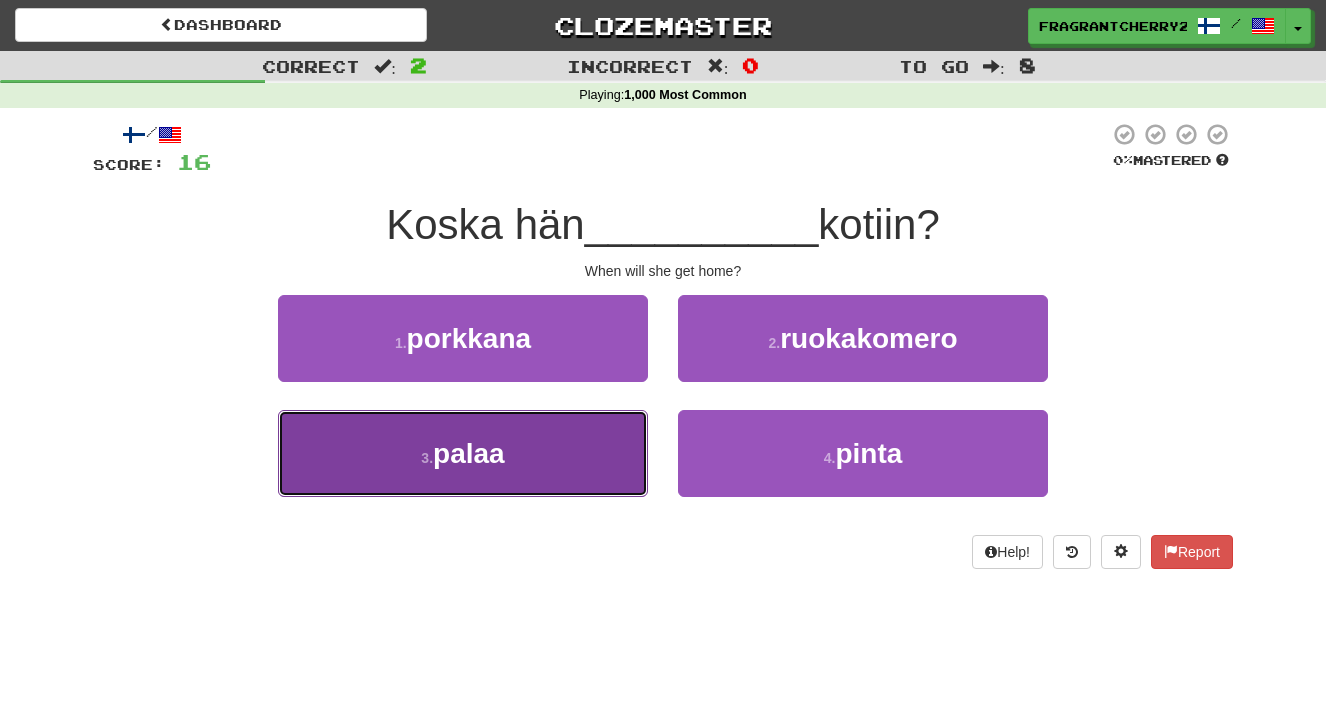 click on "3 .  palaa" at bounding box center [463, 453] 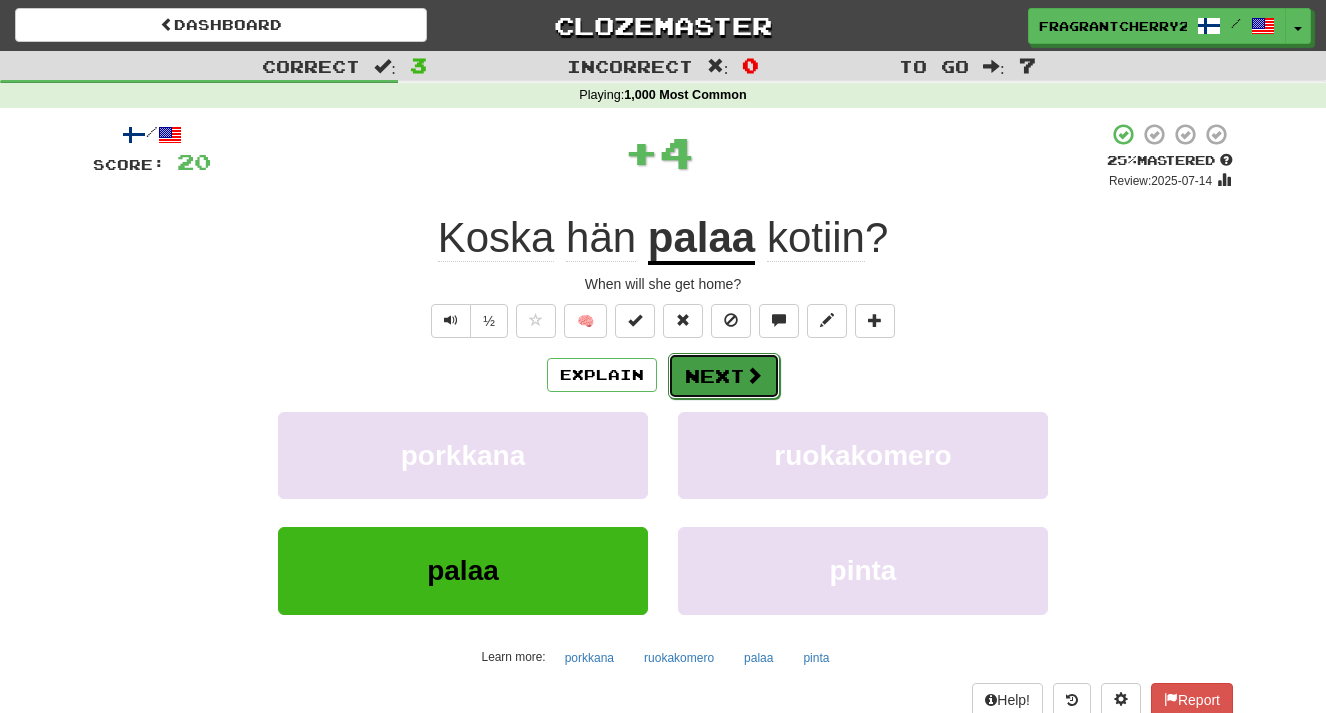 click at bounding box center (754, 375) 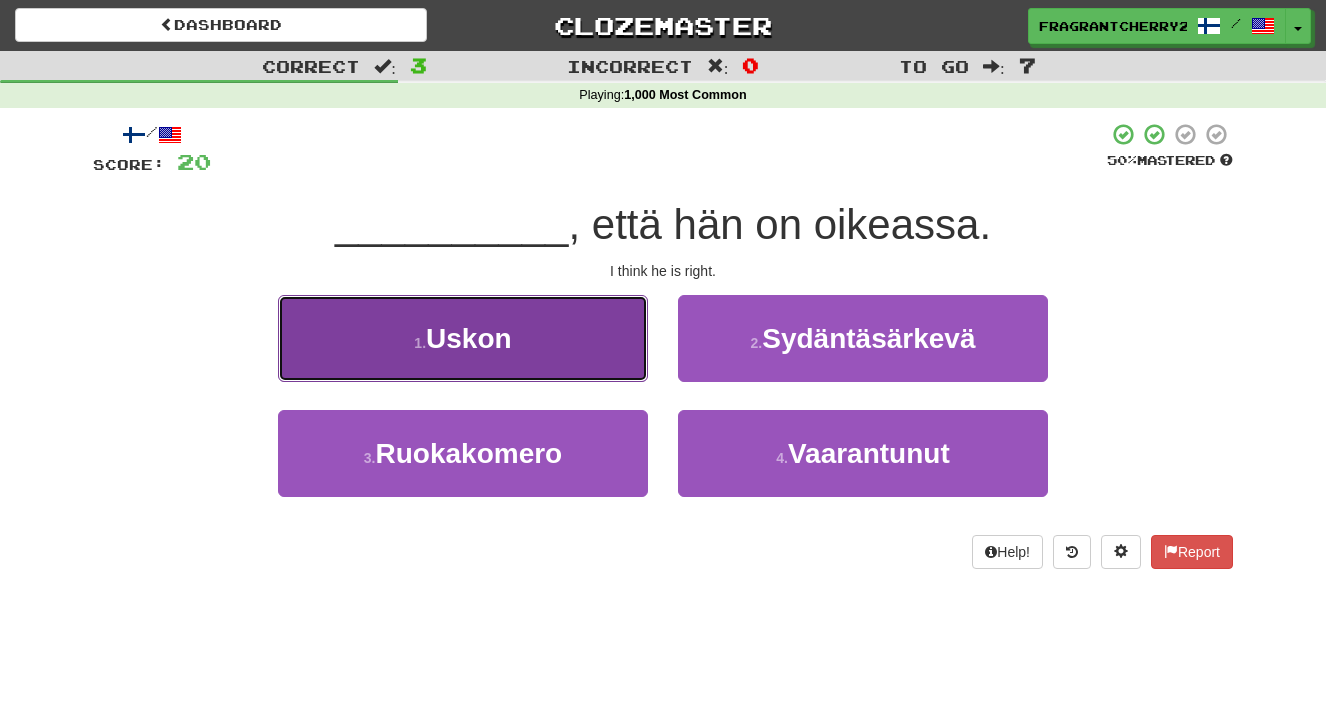 click on "1 .  Uskon" at bounding box center (463, 338) 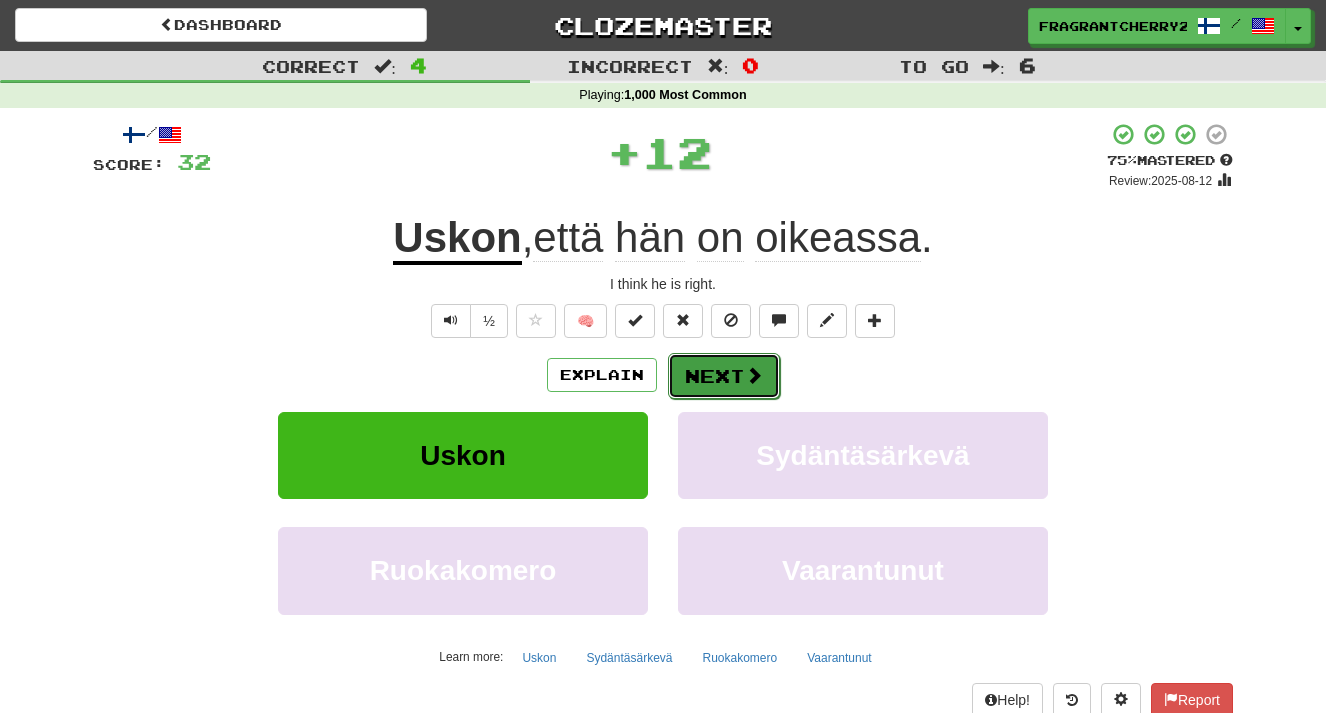click on "Next" at bounding box center (724, 376) 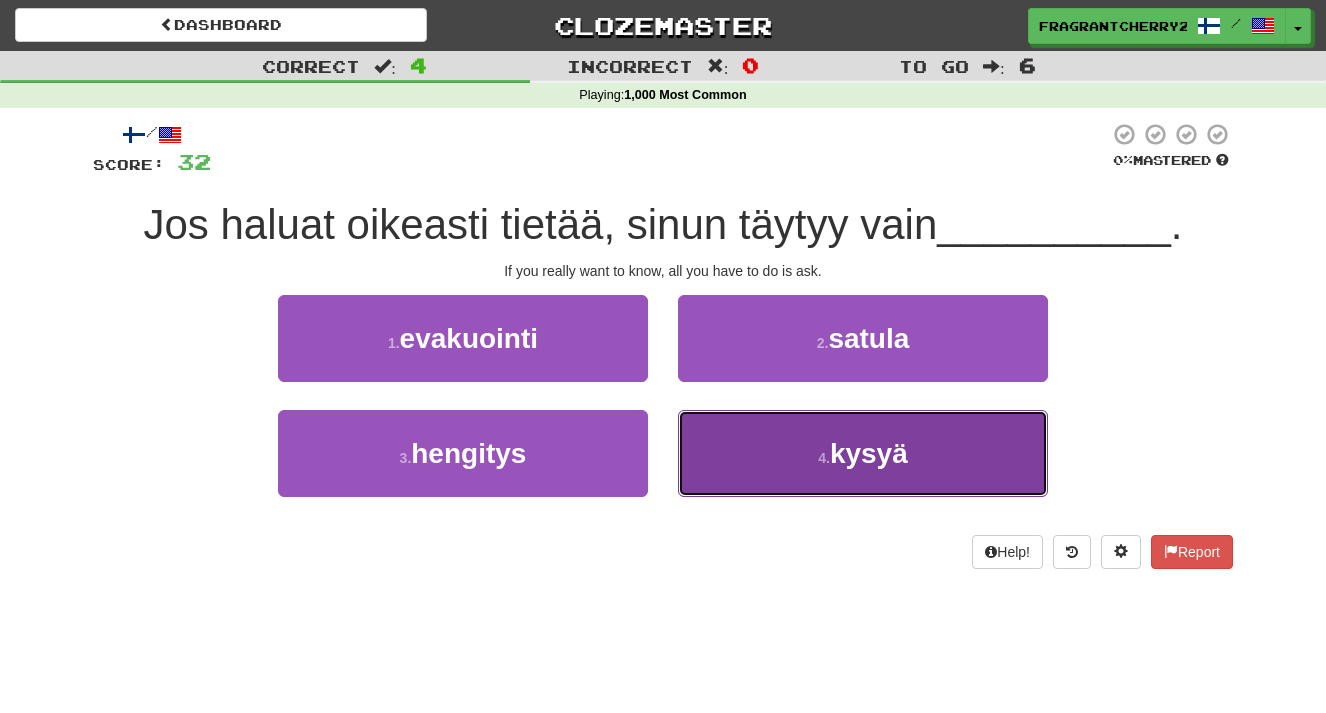click on "4 .  kysyä" at bounding box center [863, 453] 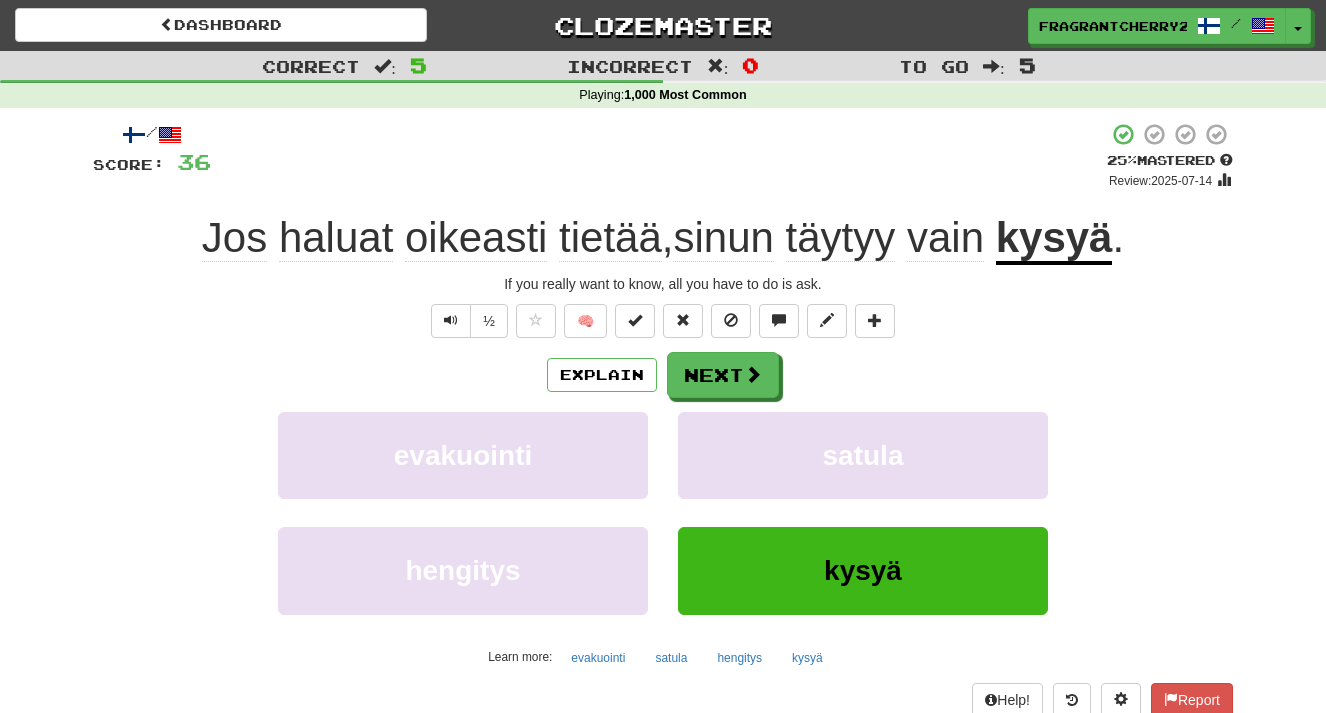 click on "Explain Next evakuointi satula hengitys kysyä Learn more: evakuointi satula hengitys kysyä" at bounding box center (663, 512) 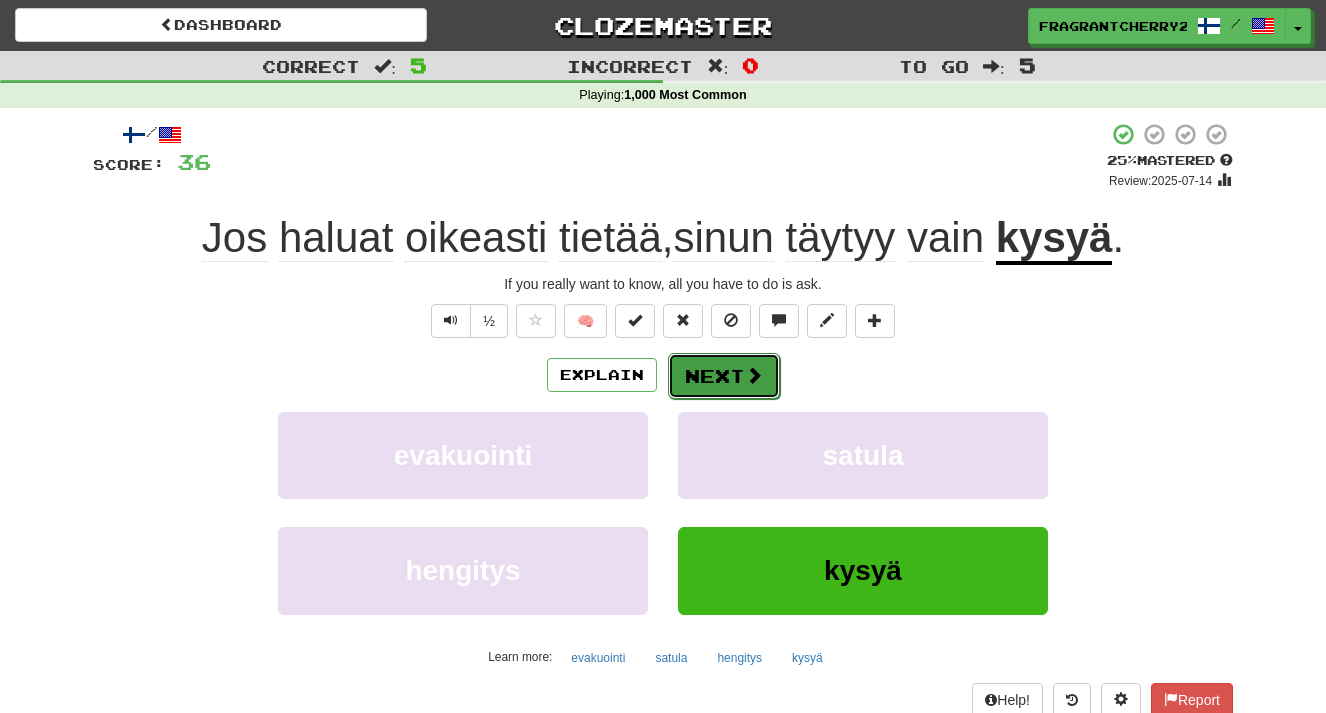 click on "Next" at bounding box center (724, 376) 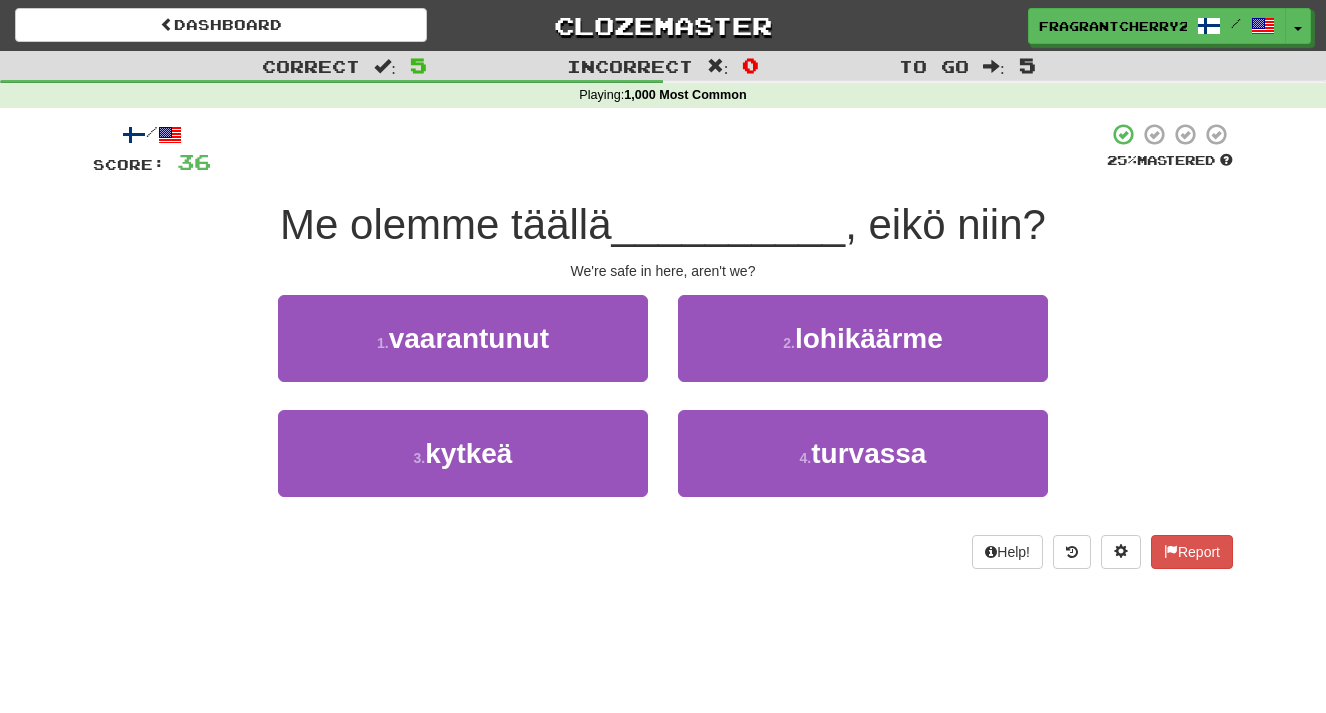 click on "4 .  turvassa" at bounding box center (863, 467) 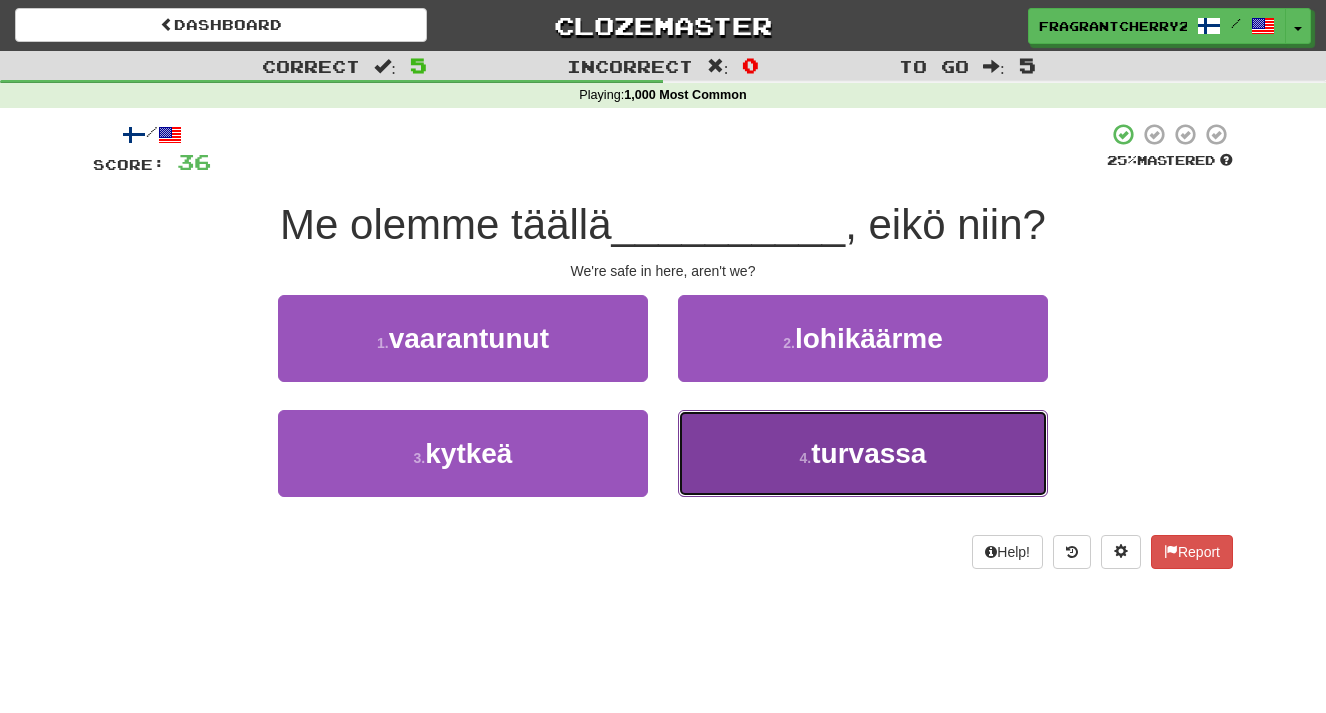 click on "4 .  turvassa" at bounding box center [863, 453] 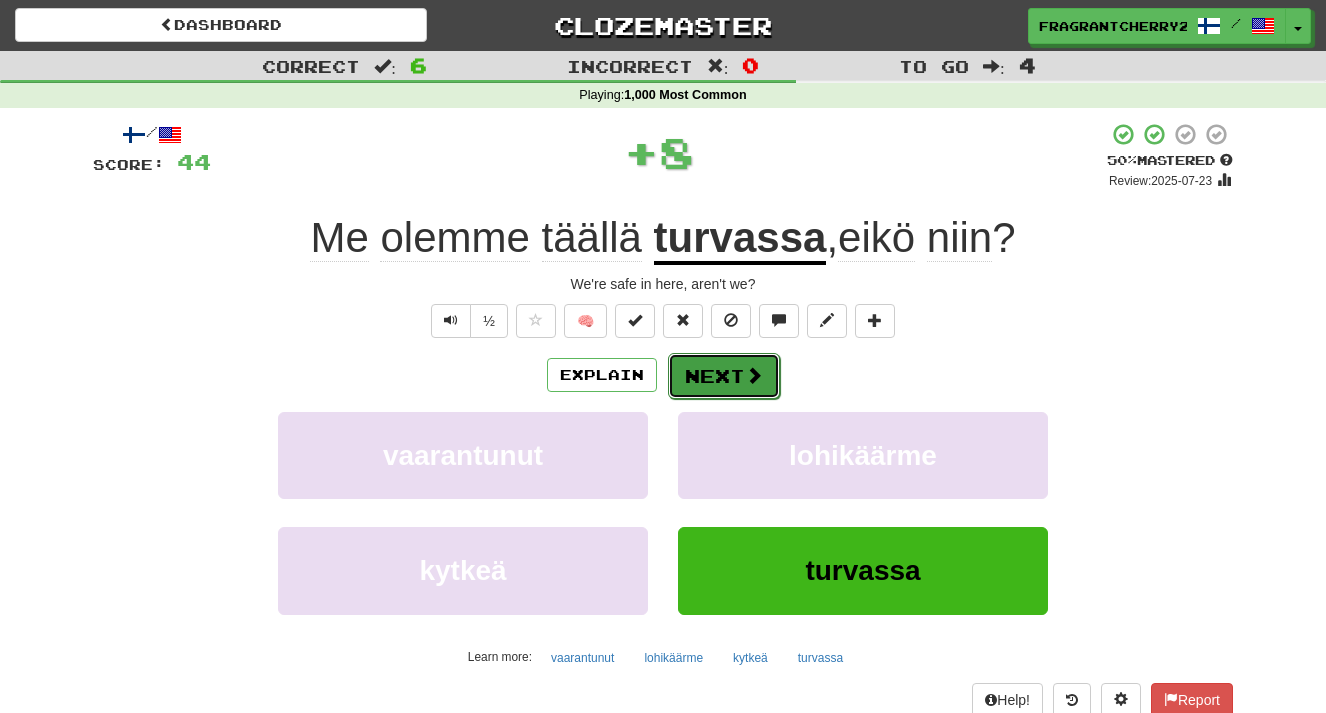 click on "Next" at bounding box center (724, 376) 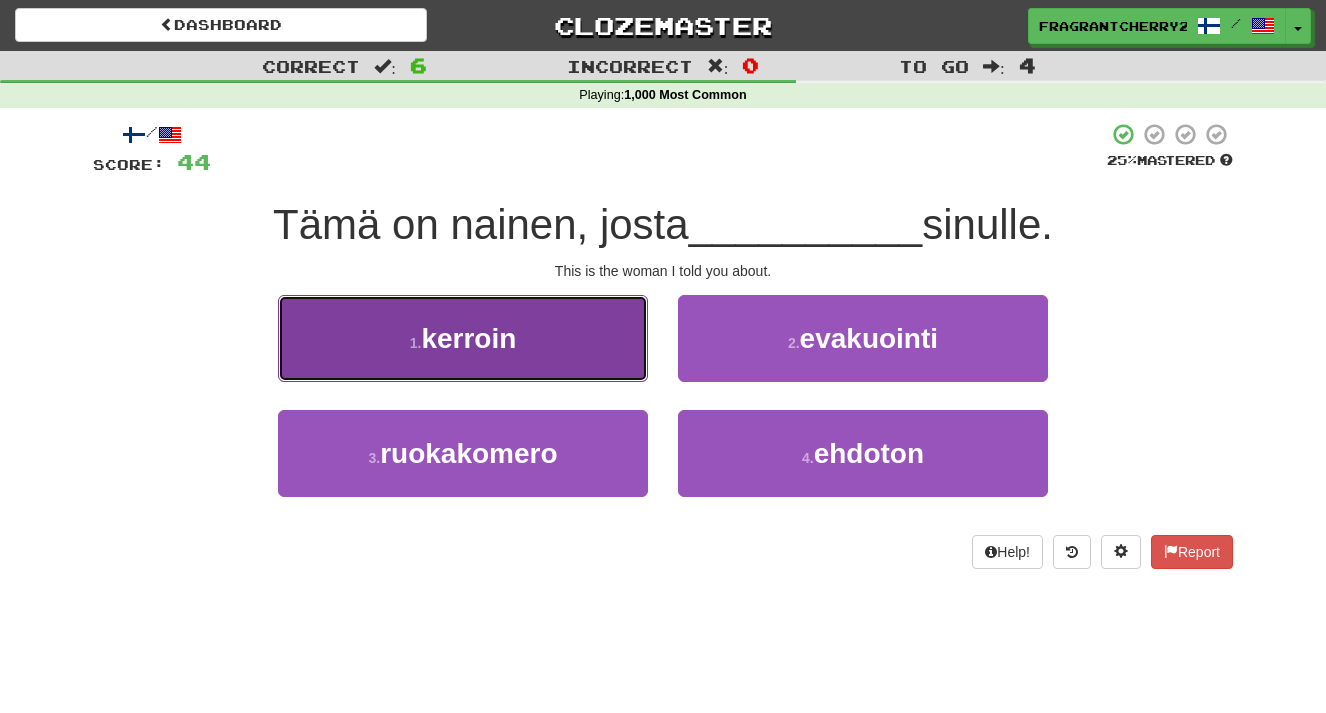 click on "1 .  kerroin" at bounding box center [463, 338] 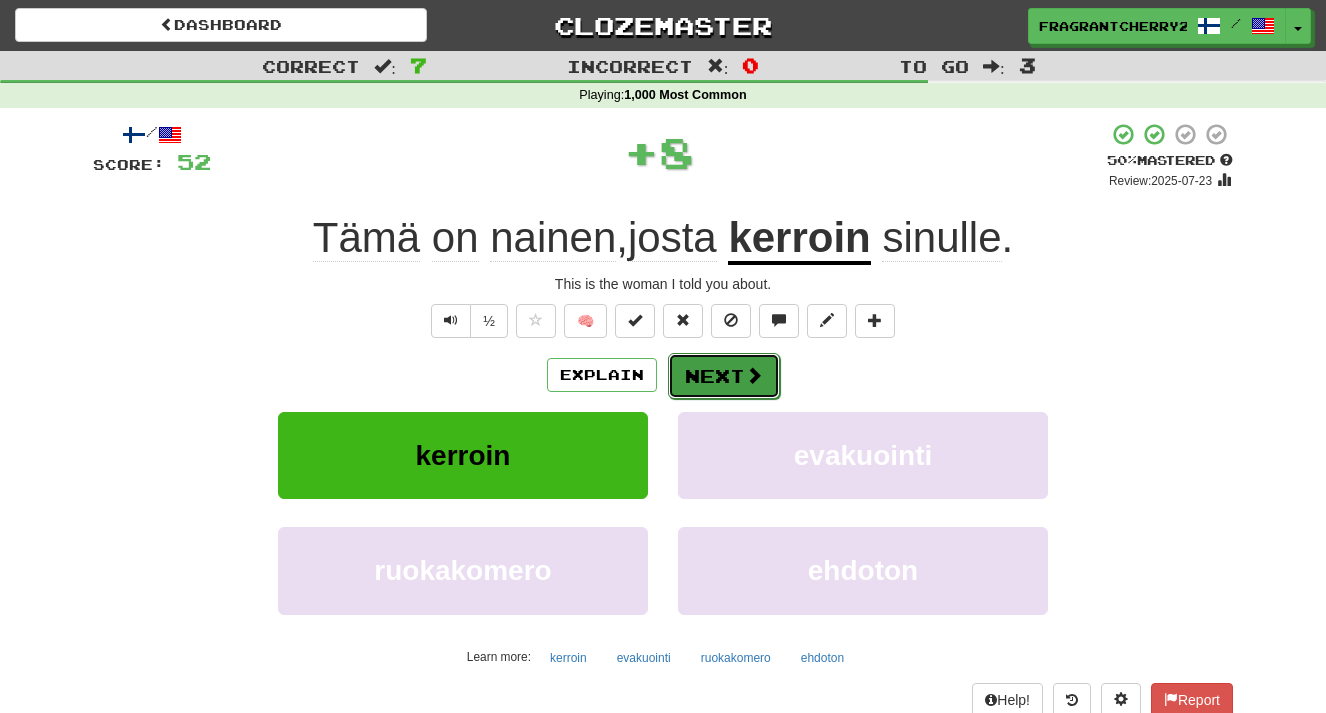 click on "Next" at bounding box center (724, 376) 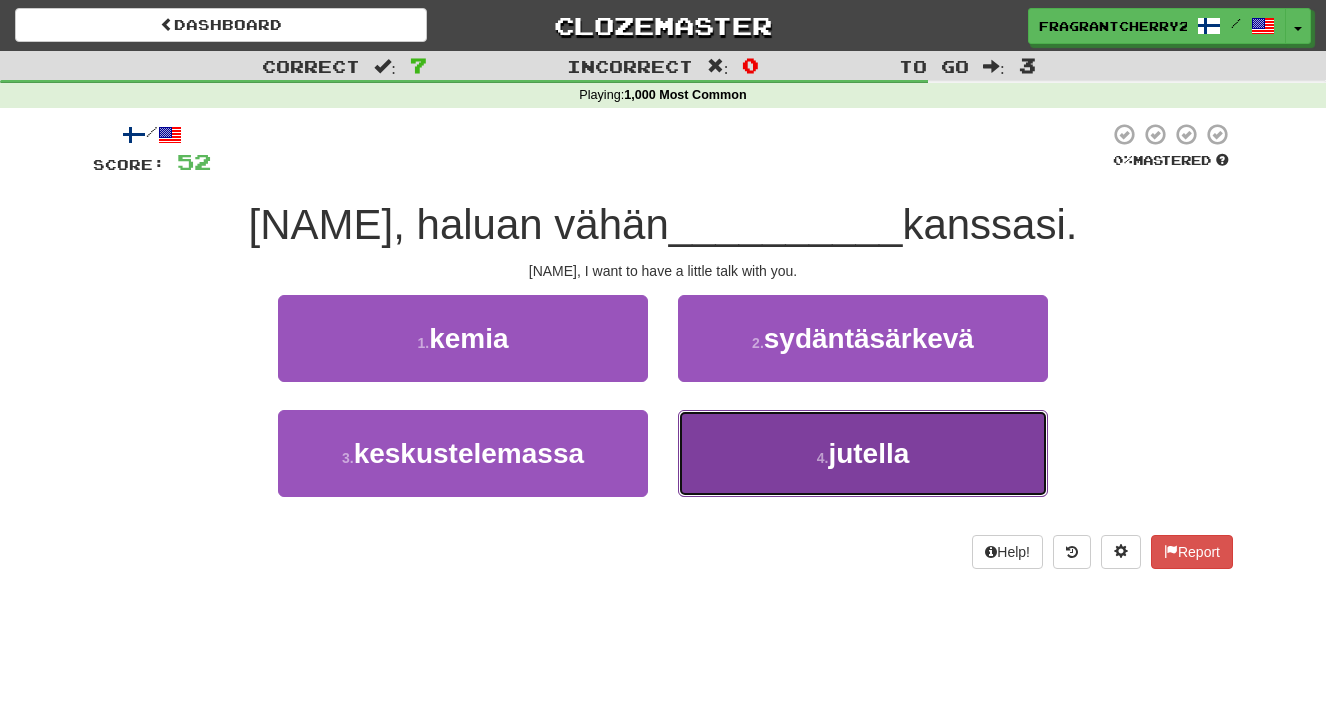 click on "4 .  jutella" at bounding box center (863, 453) 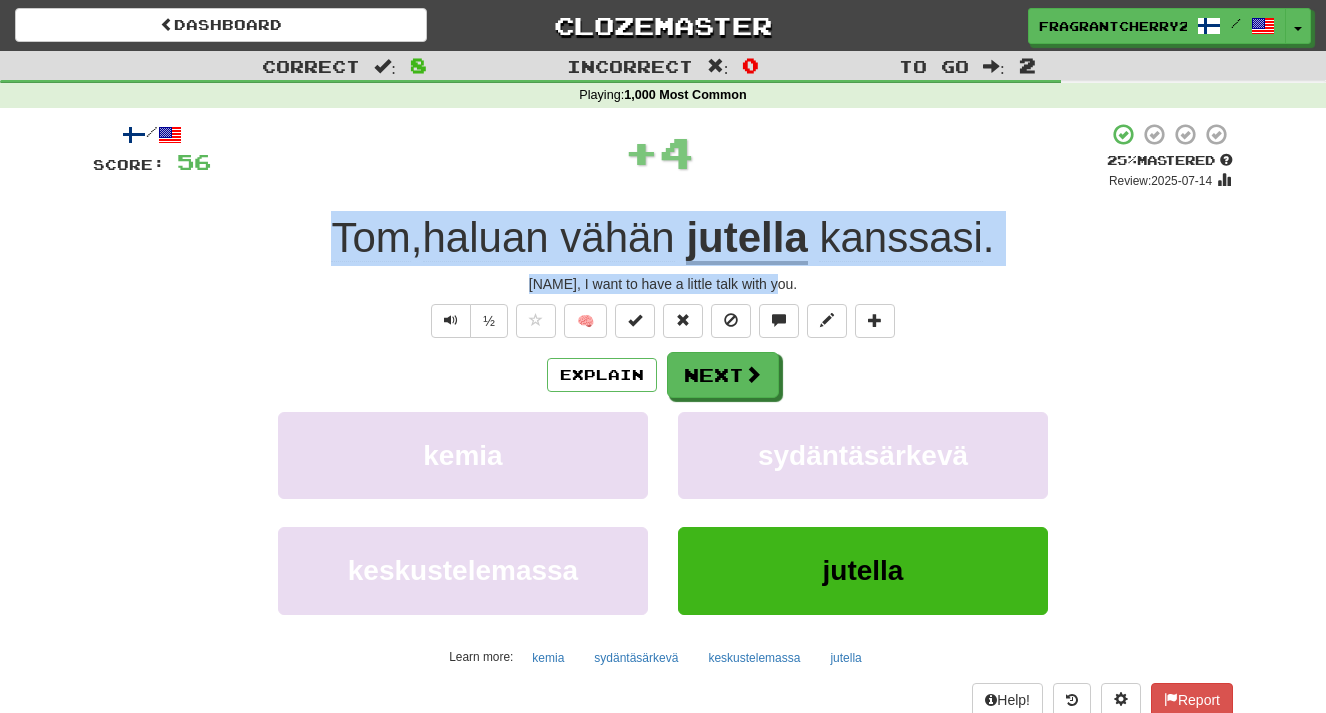 drag, startPoint x: 781, startPoint y: 291, endPoint x: 316, endPoint y: 250, distance: 466.80402 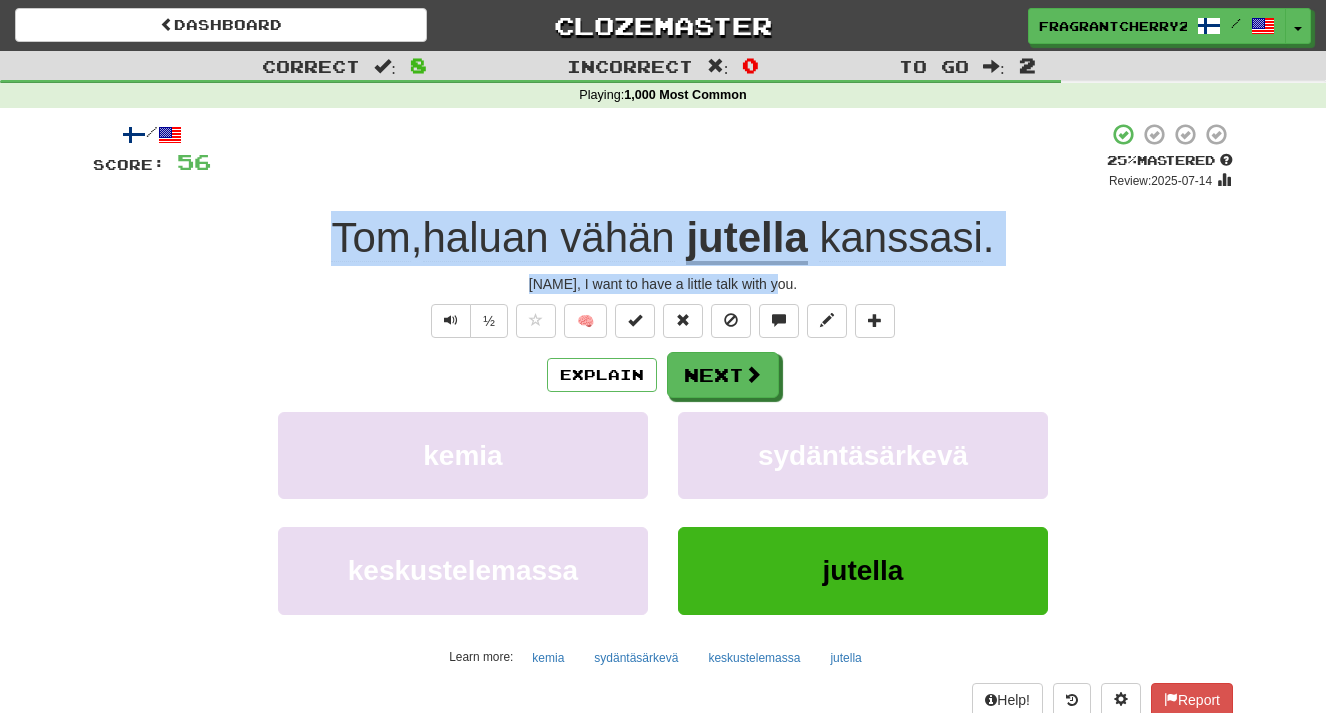copy on "[NAME] ,  haluan   vähän   jutella   kanssasi . [NAME], I want to have a little talk with you." 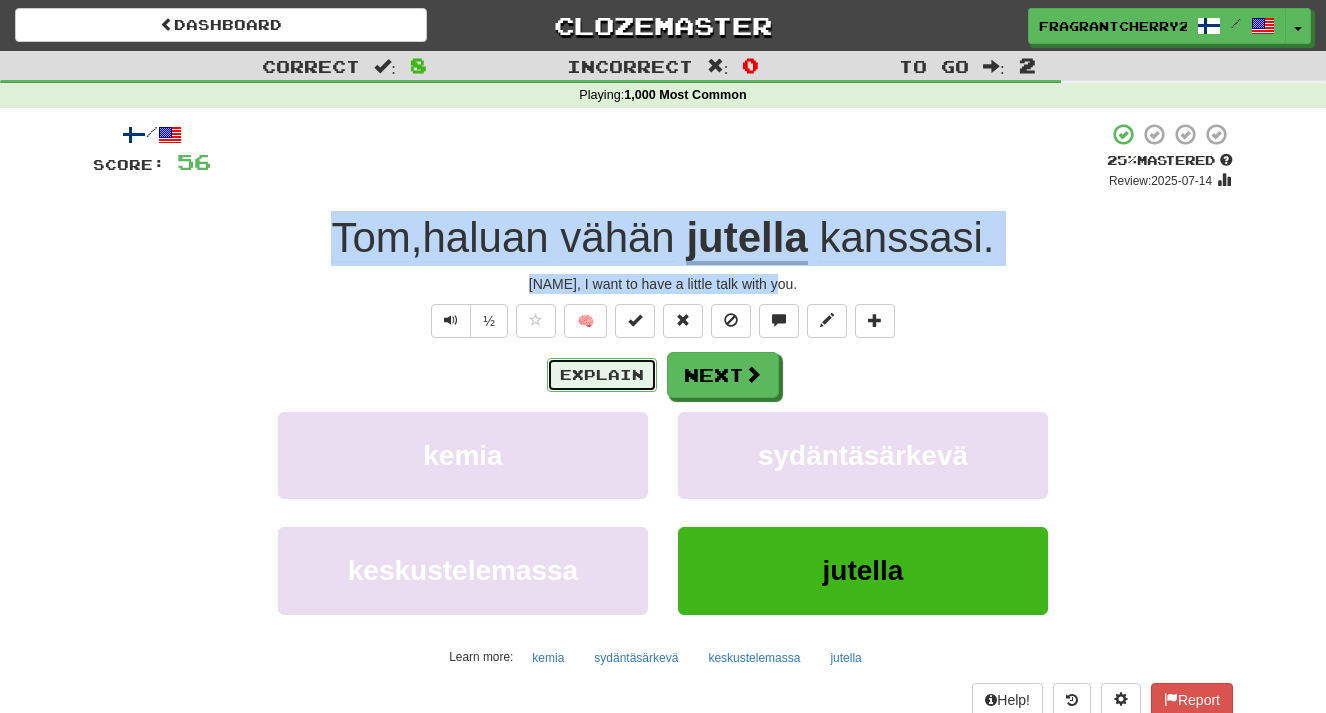 click on "Explain" at bounding box center [602, 375] 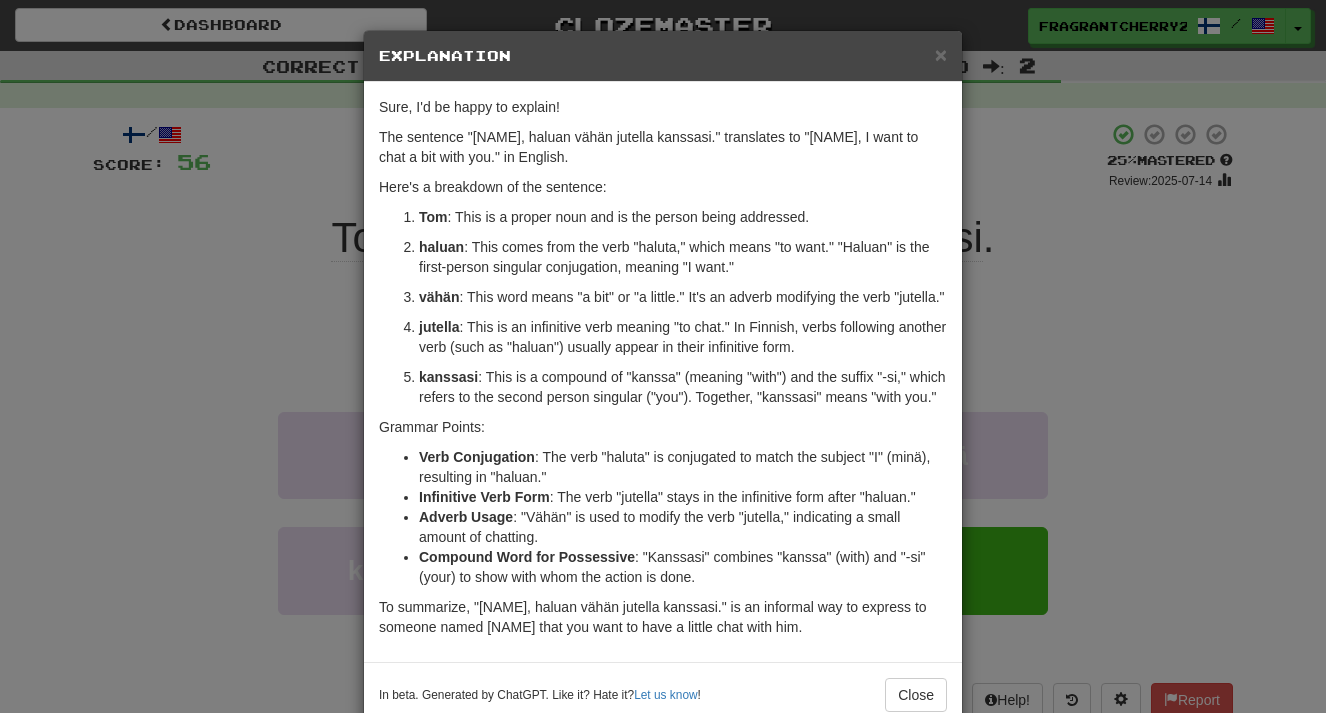 click on "× Explanation Sure, I'd be happy to explain!
The sentence "[NAME], haluan vähän jutella kanssasi." translates to "[NAME], I want to chat a bit with you." in English.
Here's a breakdown of the sentence:
[NAME] : This is a proper noun and is the person being addressed.
haluan : This comes from the verb "haluta," which means "to want." "Haluan" is the first-person singular conjugation, meaning "I want."
vähän : This word means "a bit" or "a little." It's an adverb modifying the verb "jutella."
jutella : This is an infinitive verb meaning "to chat." In Finnish, verbs following another verb (such as "haluan") usually appear in their infinitive form.
kanssasi : This is a compound of "kanssa" (meaning "with") and the suffix "-si," which refers to the second person singular ("you"). Together, "kanssasi" means "with you."
Grammar Points:
Verb Conjugation : The verb "haluta" is conjugated to match the subject "I" (minä), resulting in "haluan."
Infinitive Verb Form
!" at bounding box center (663, 356) 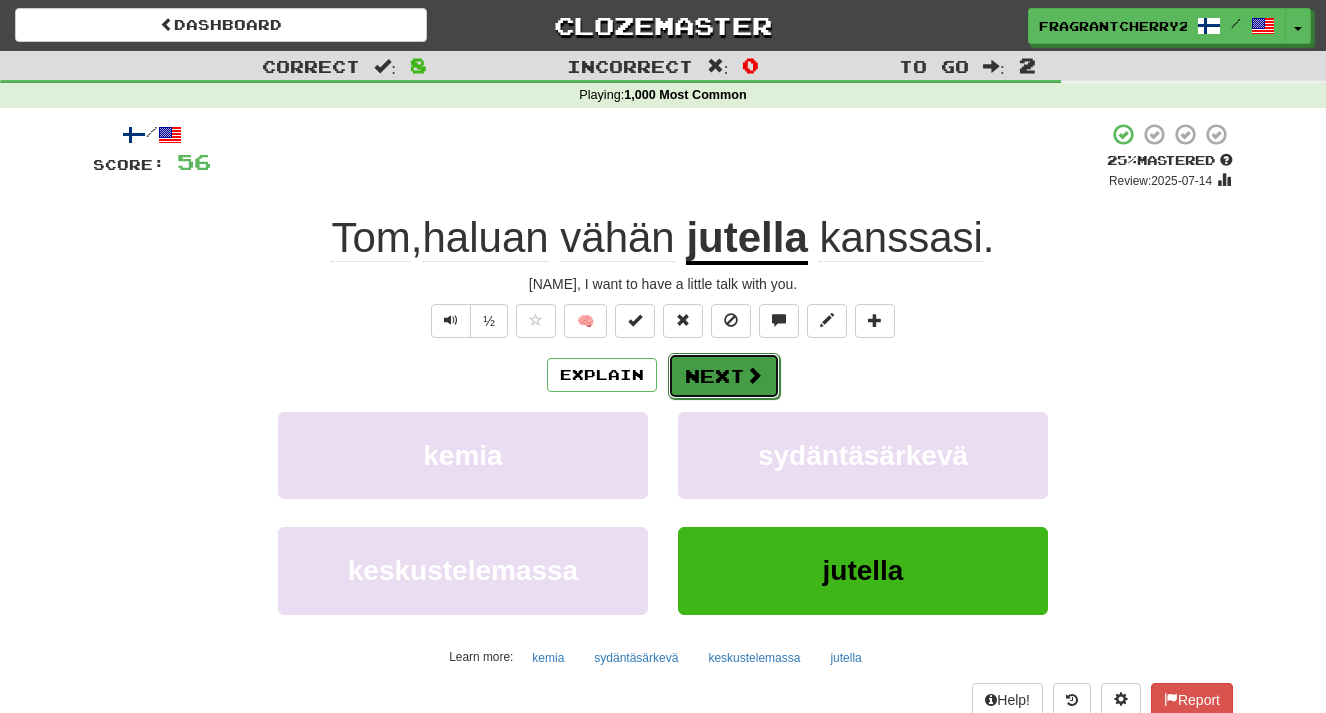 click on "Next" at bounding box center (724, 376) 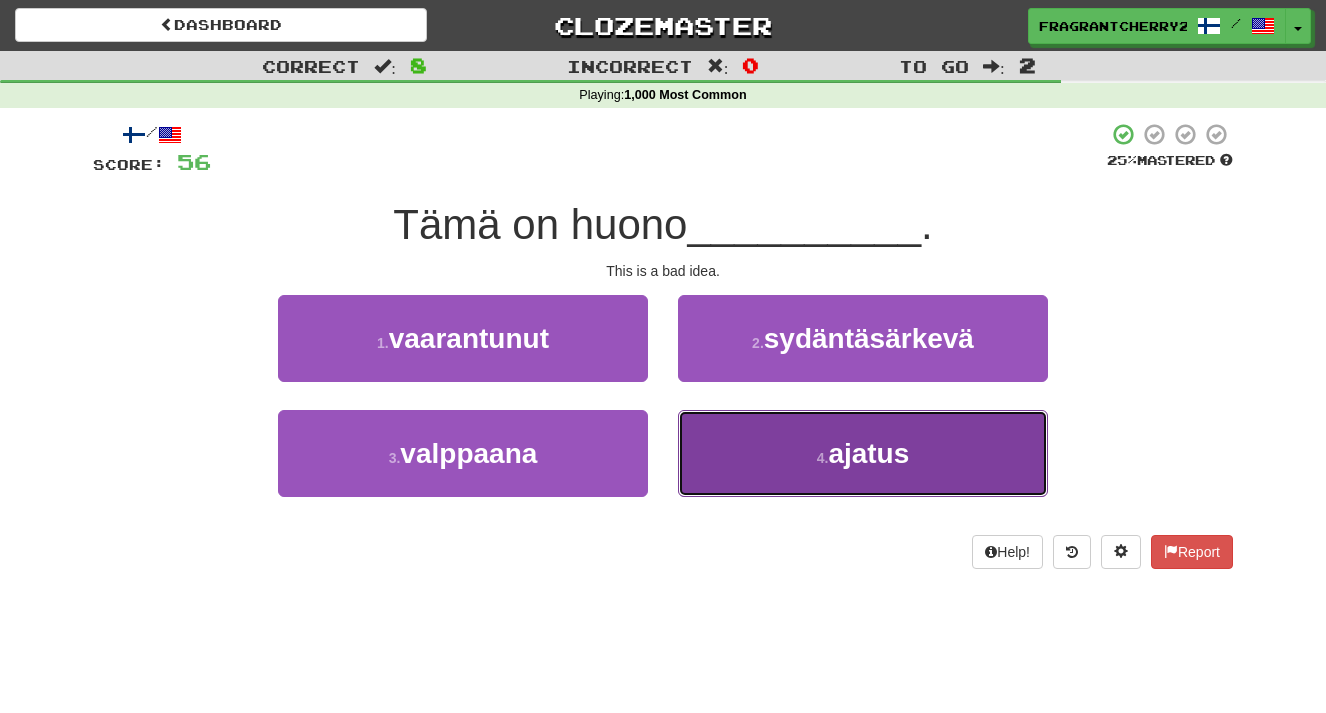 click on "4 .  ajatus" at bounding box center (863, 453) 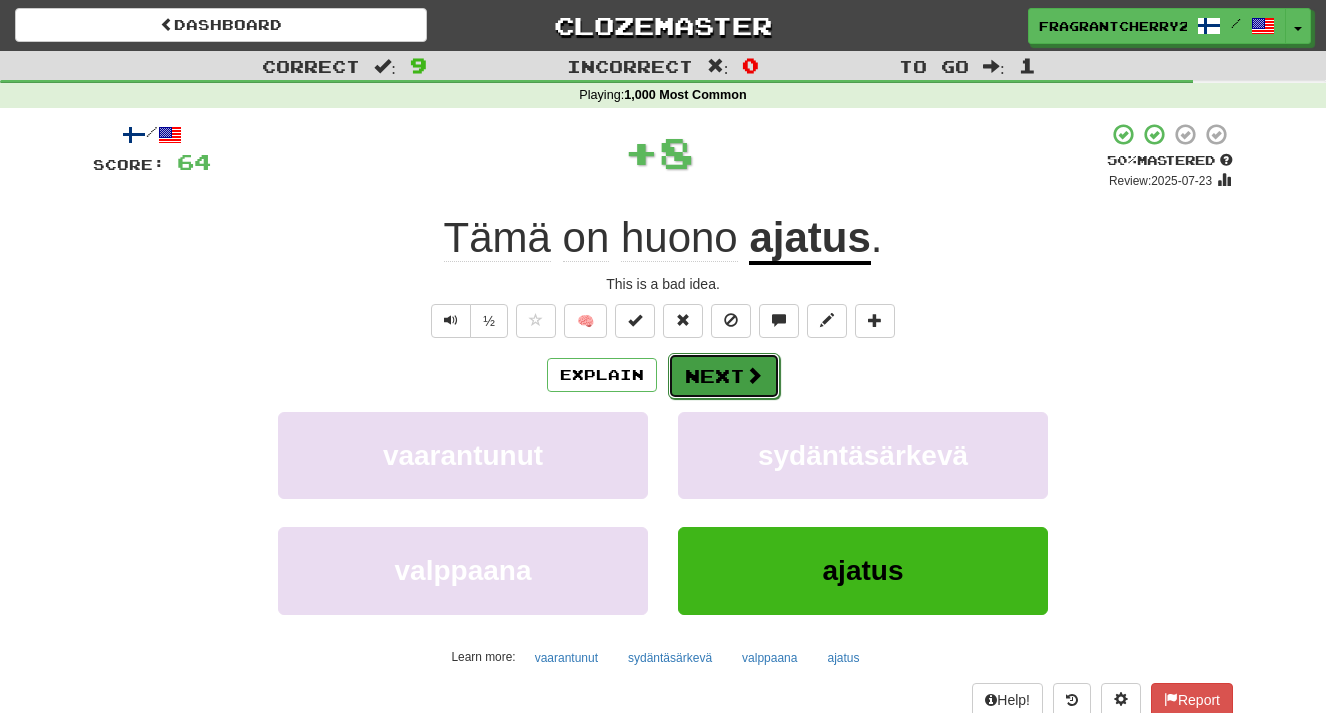 click on "Next" at bounding box center [724, 376] 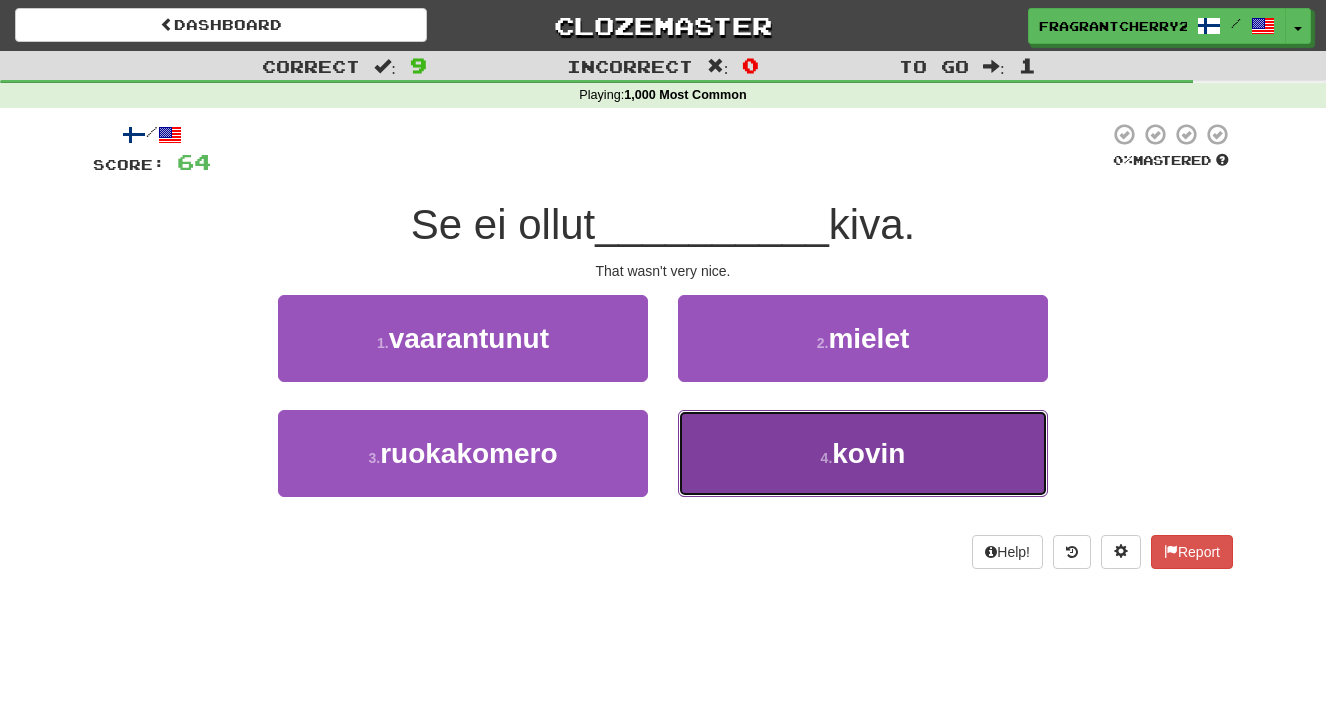 click on "4 .  kovin" at bounding box center [863, 453] 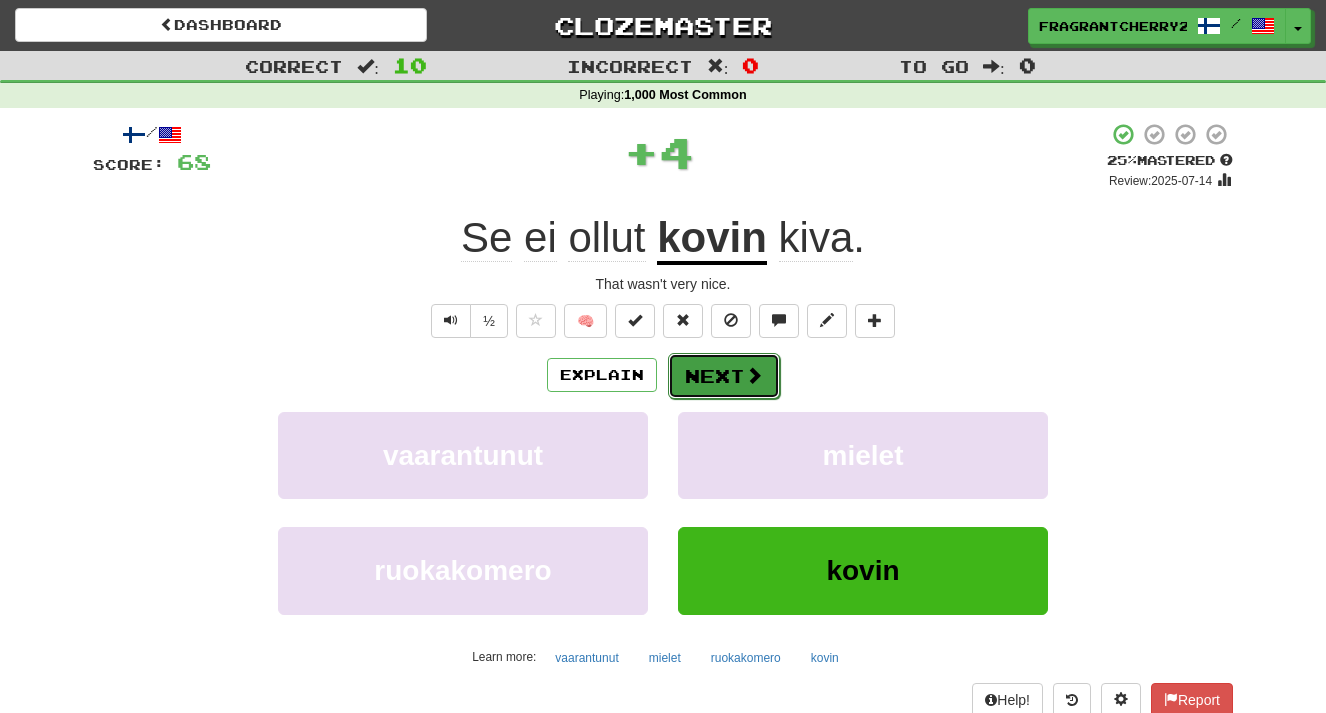 click on "Next" at bounding box center [724, 376] 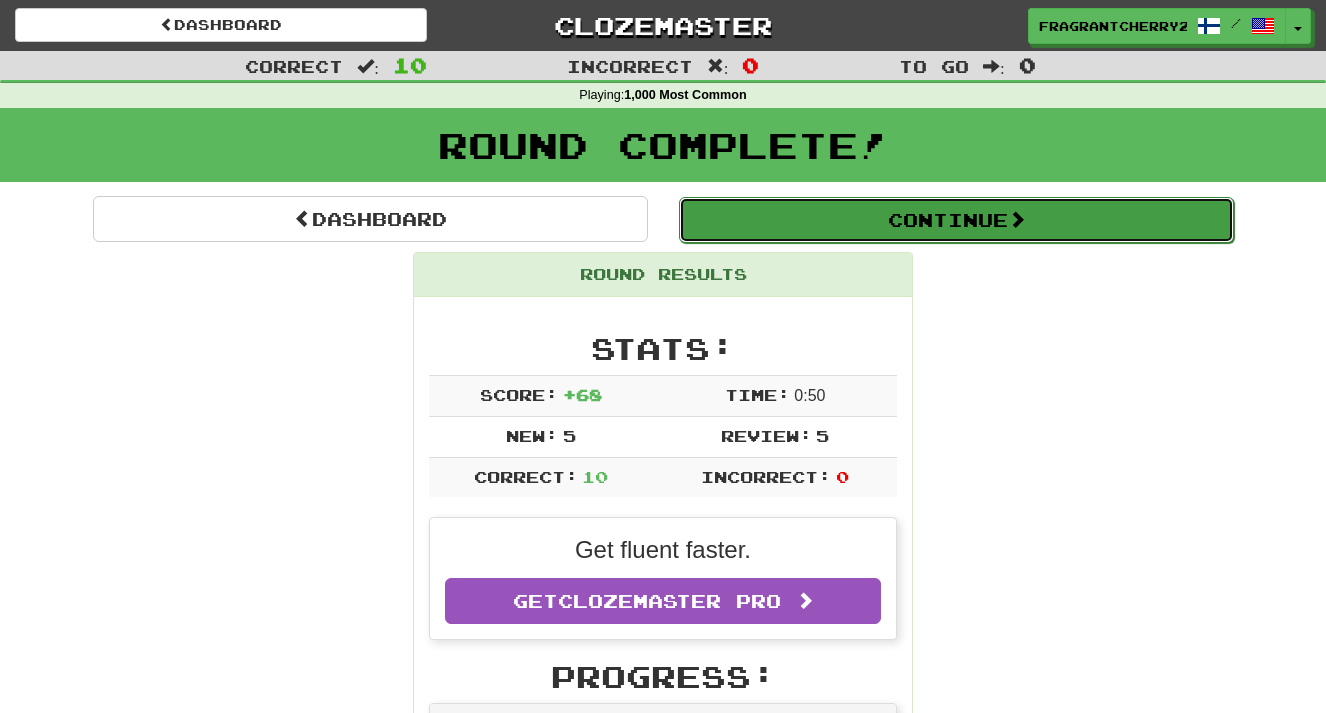 click on "Continue" at bounding box center [956, 220] 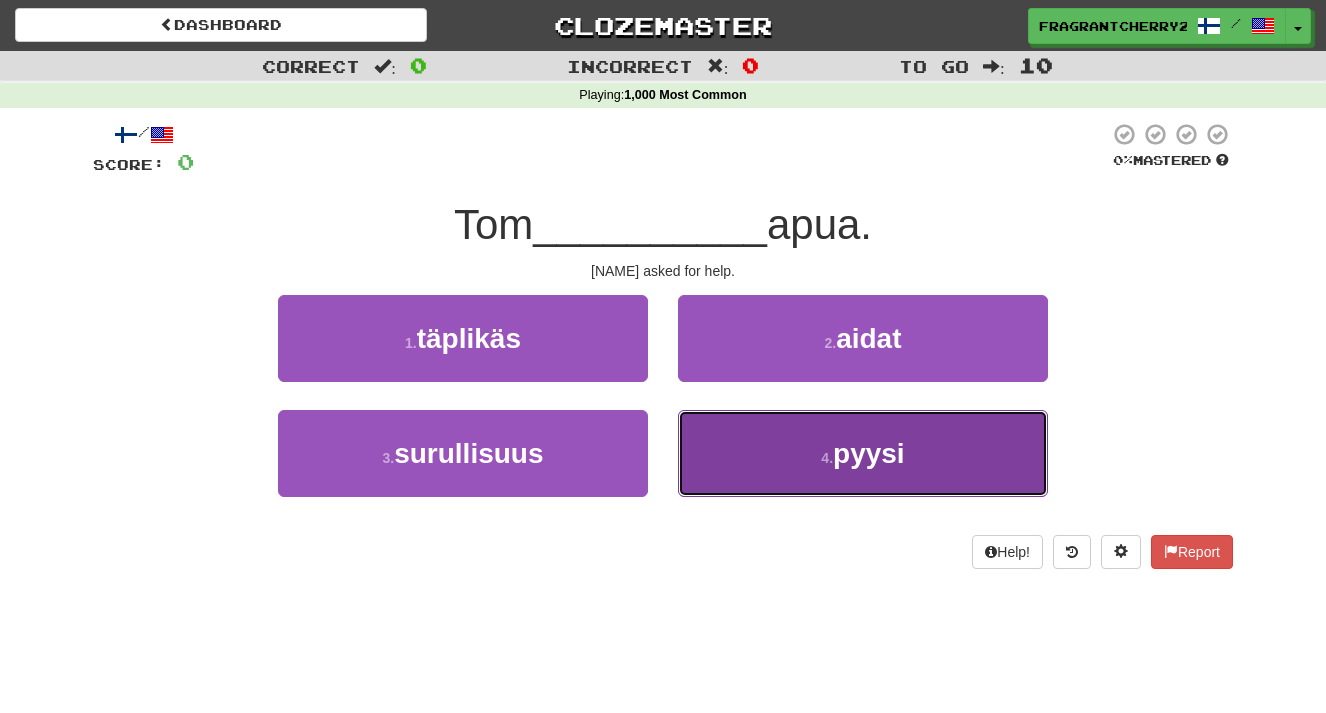 click on "4 .  pyysi" at bounding box center [863, 453] 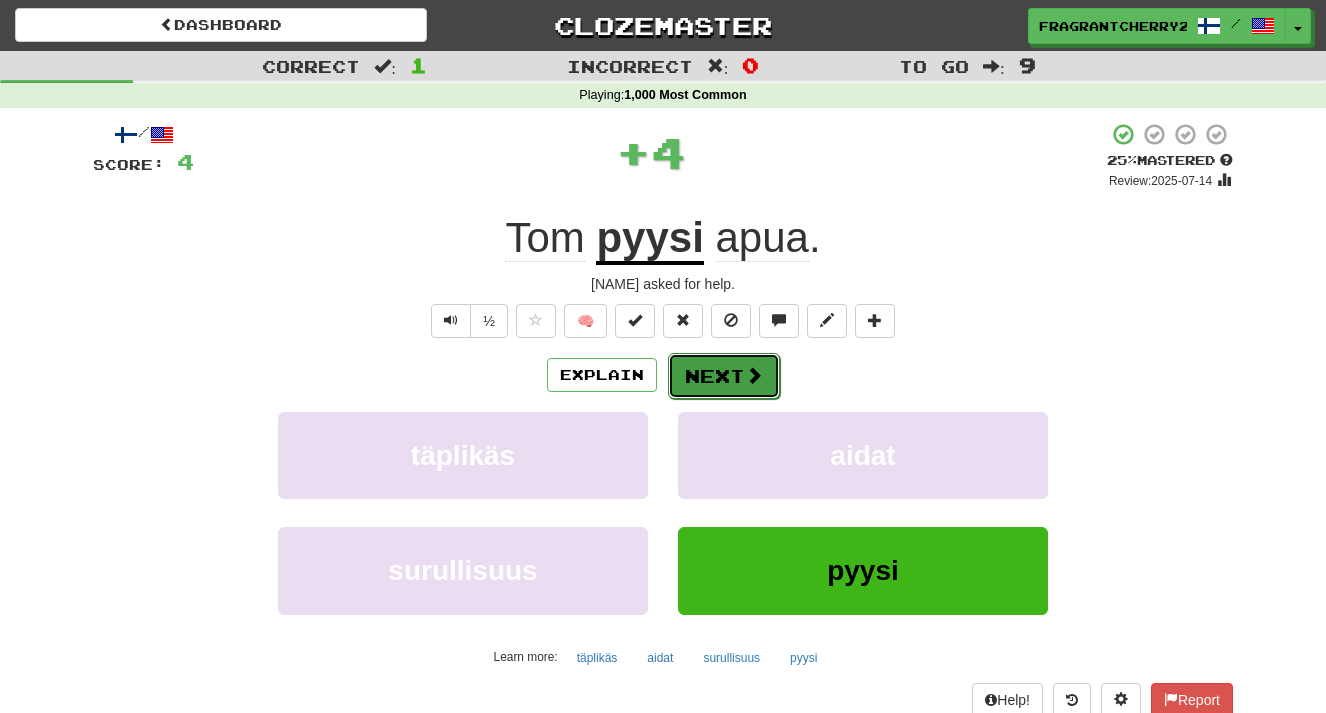 click on "Next" at bounding box center [724, 376] 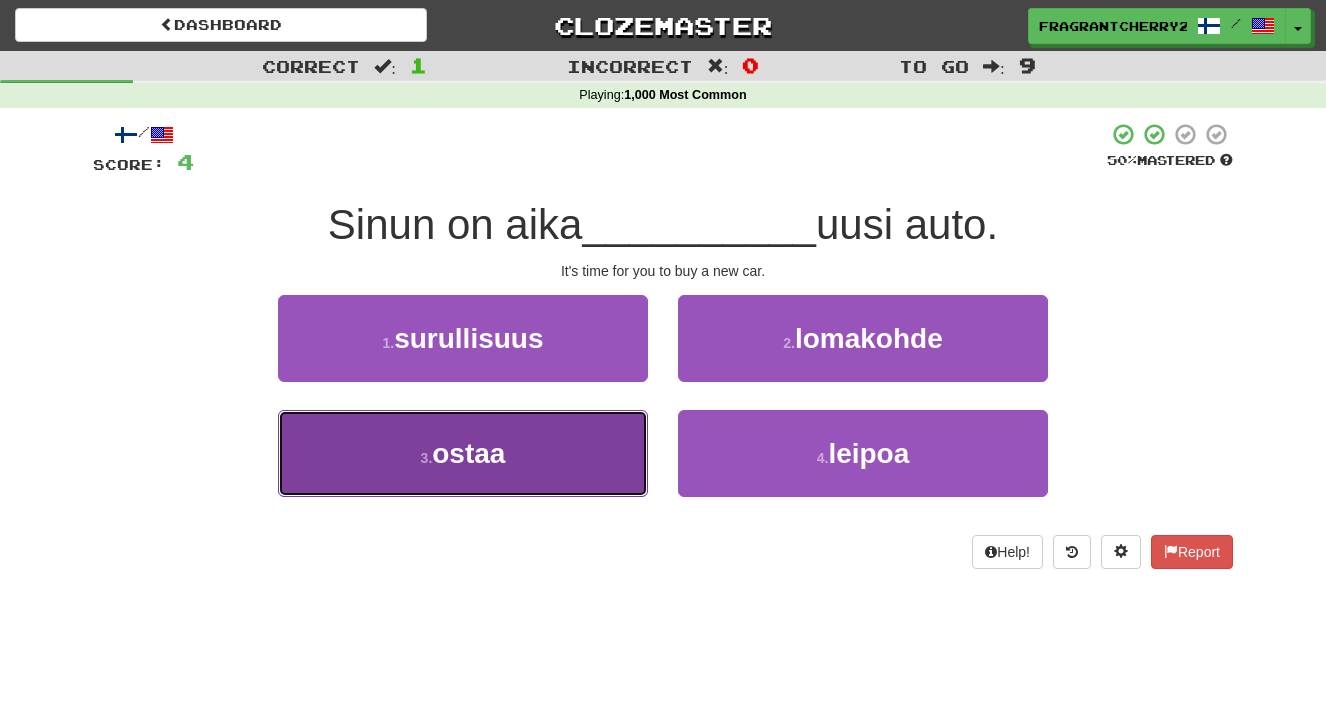 click on "3 .  ostaa" at bounding box center (463, 453) 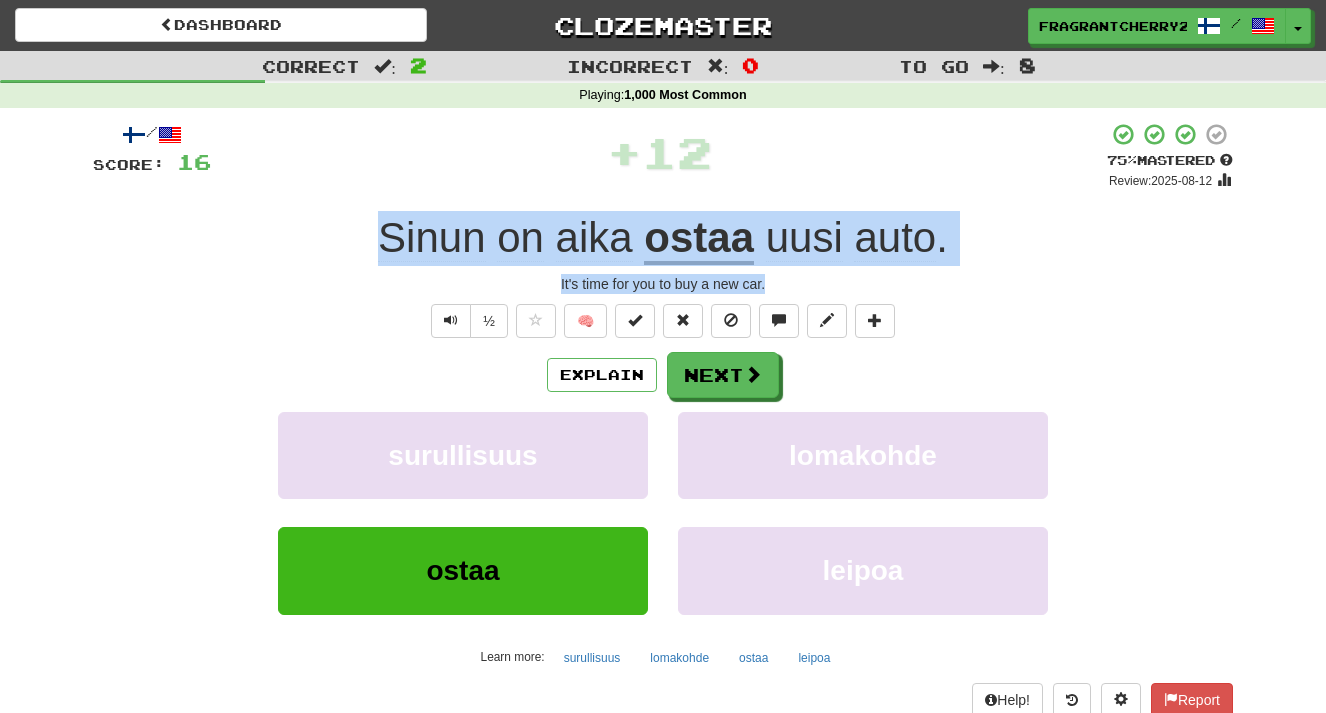 drag, startPoint x: 780, startPoint y: 284, endPoint x: 221, endPoint y: 255, distance: 559.7517 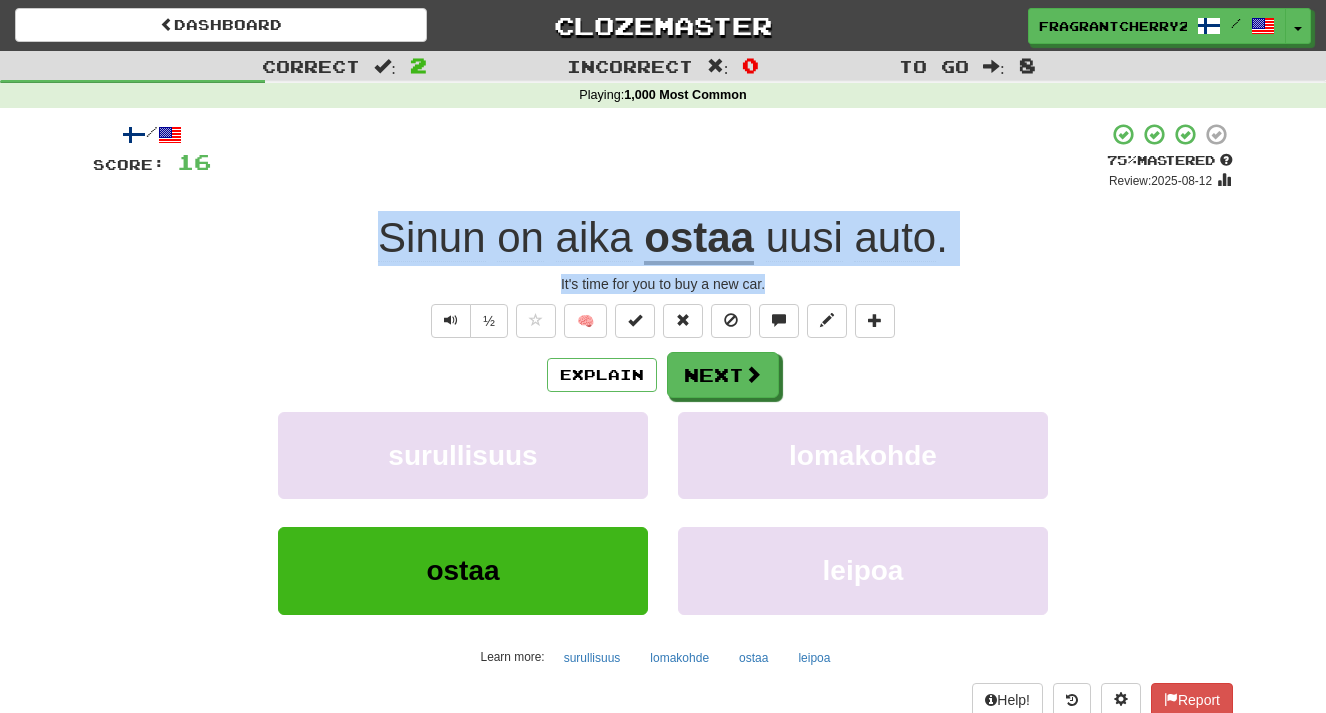 copy on "Sinun   on   aika   ostaa   uusi   auto . It's time for you to buy a new car." 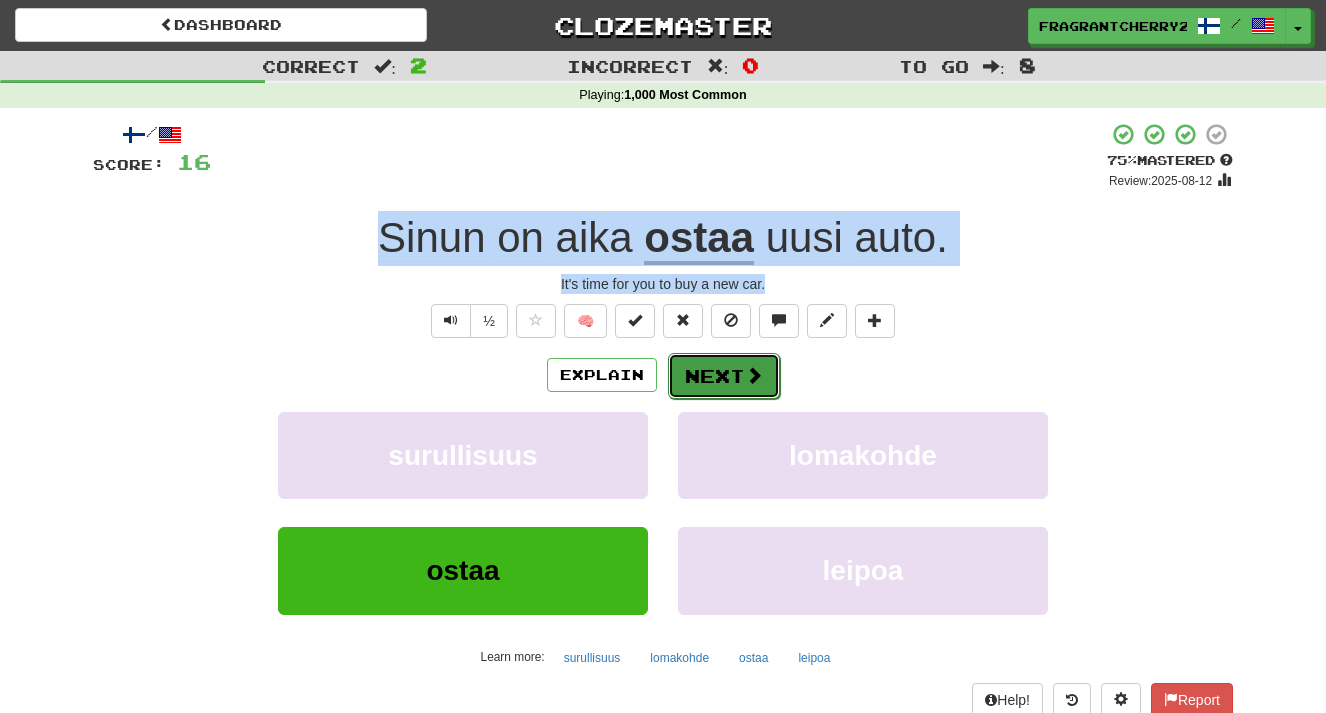 click at bounding box center (754, 375) 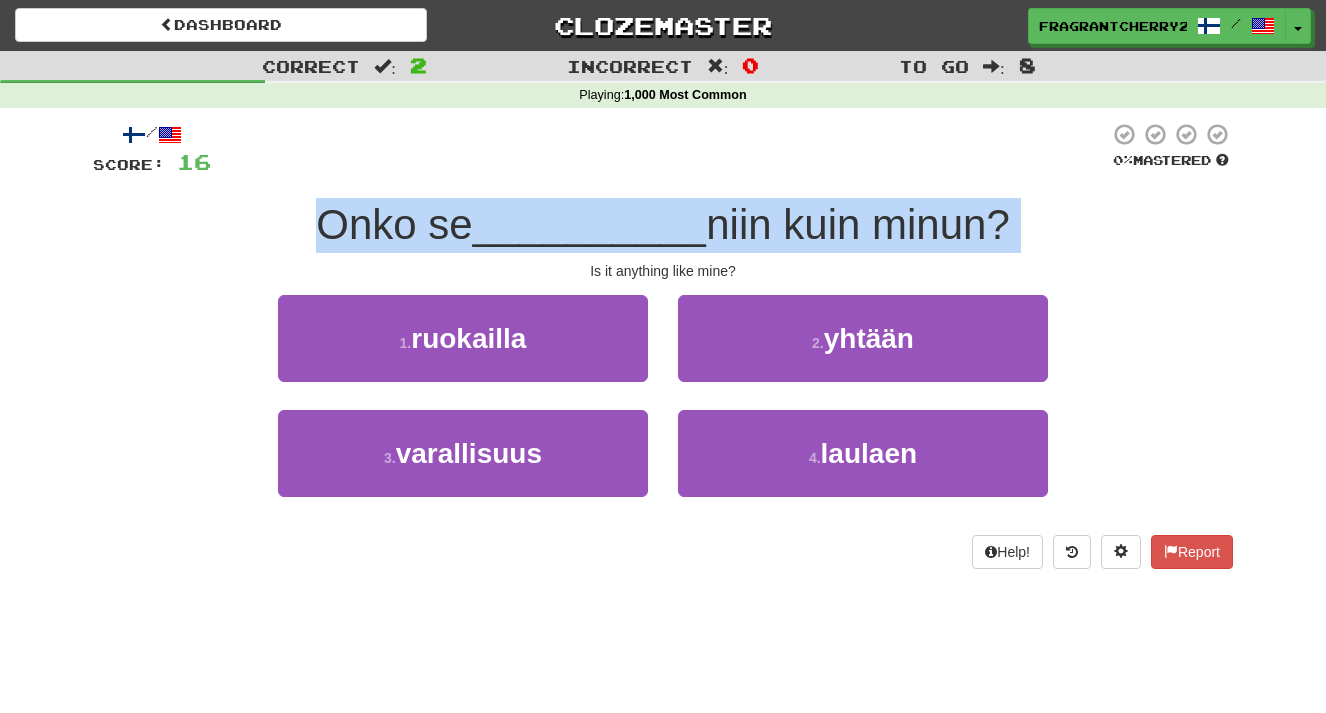 click on "niin kuin minun?" at bounding box center (858, 224) 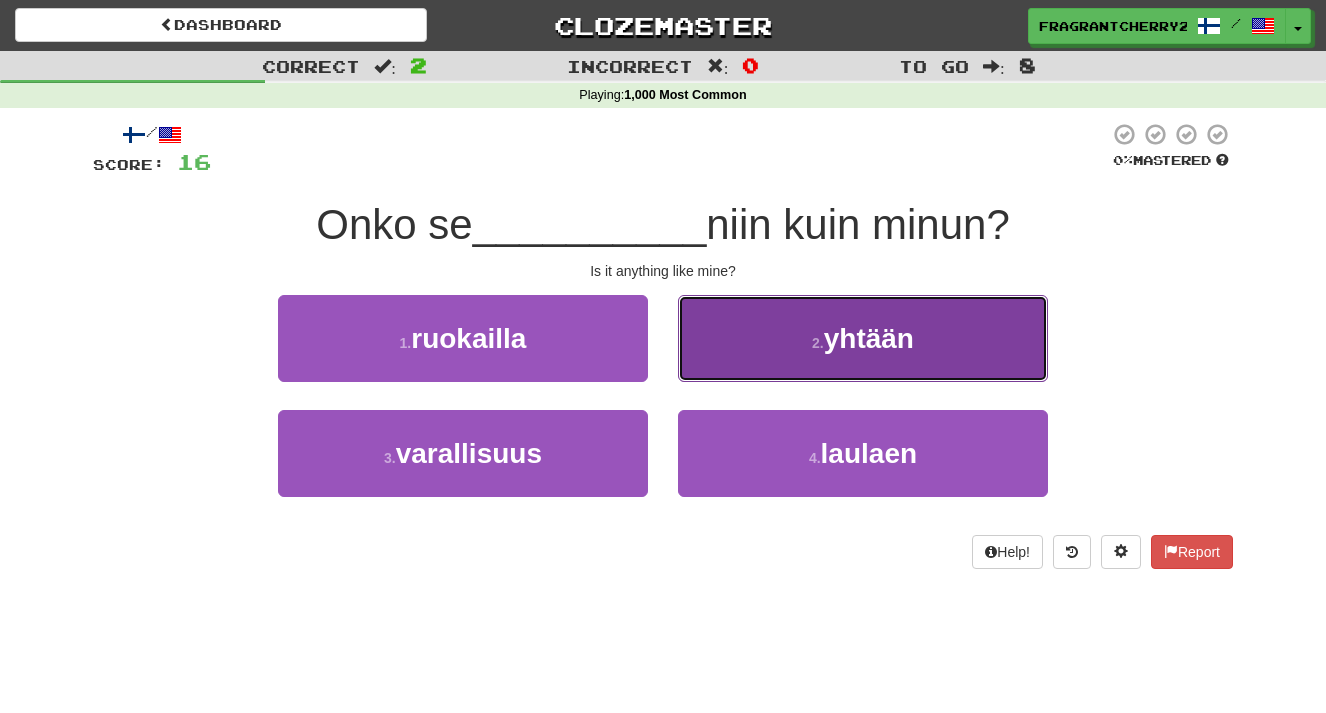 click on "2 .  yhtään" at bounding box center [863, 338] 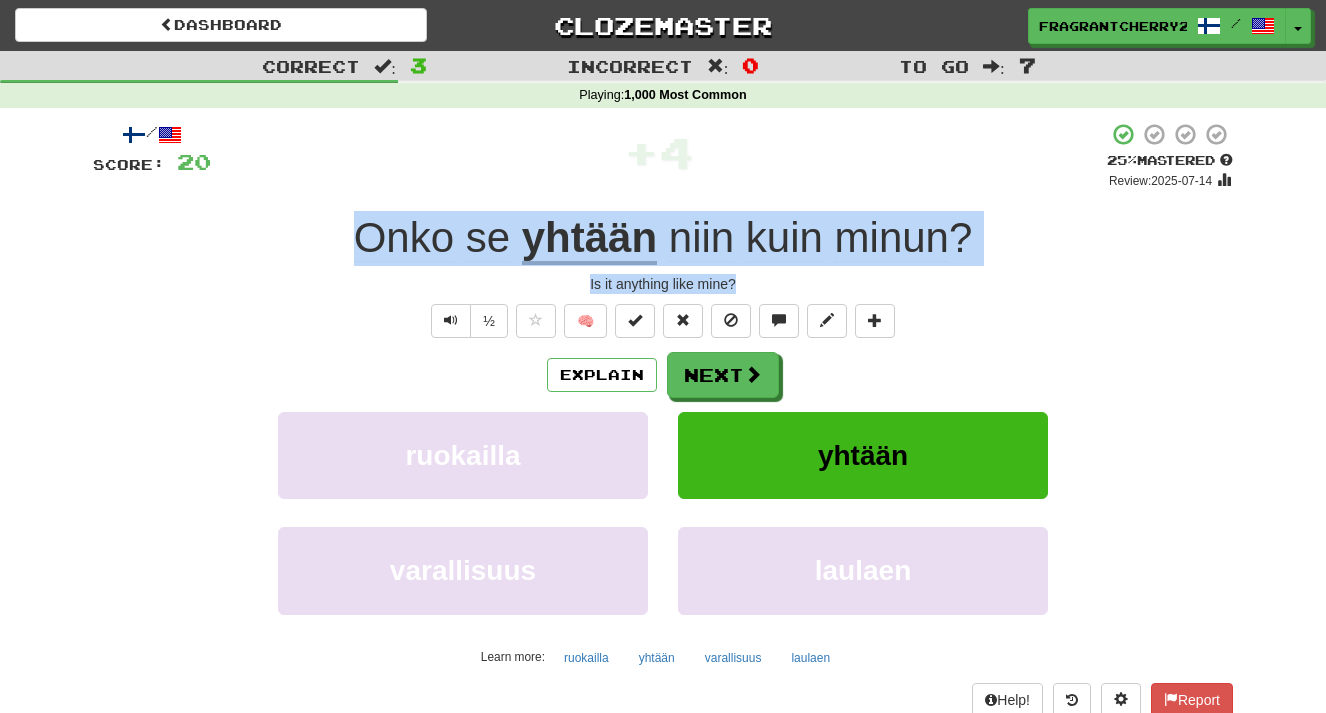 drag, startPoint x: 775, startPoint y: 284, endPoint x: 347, endPoint y: 242, distance: 430.05582 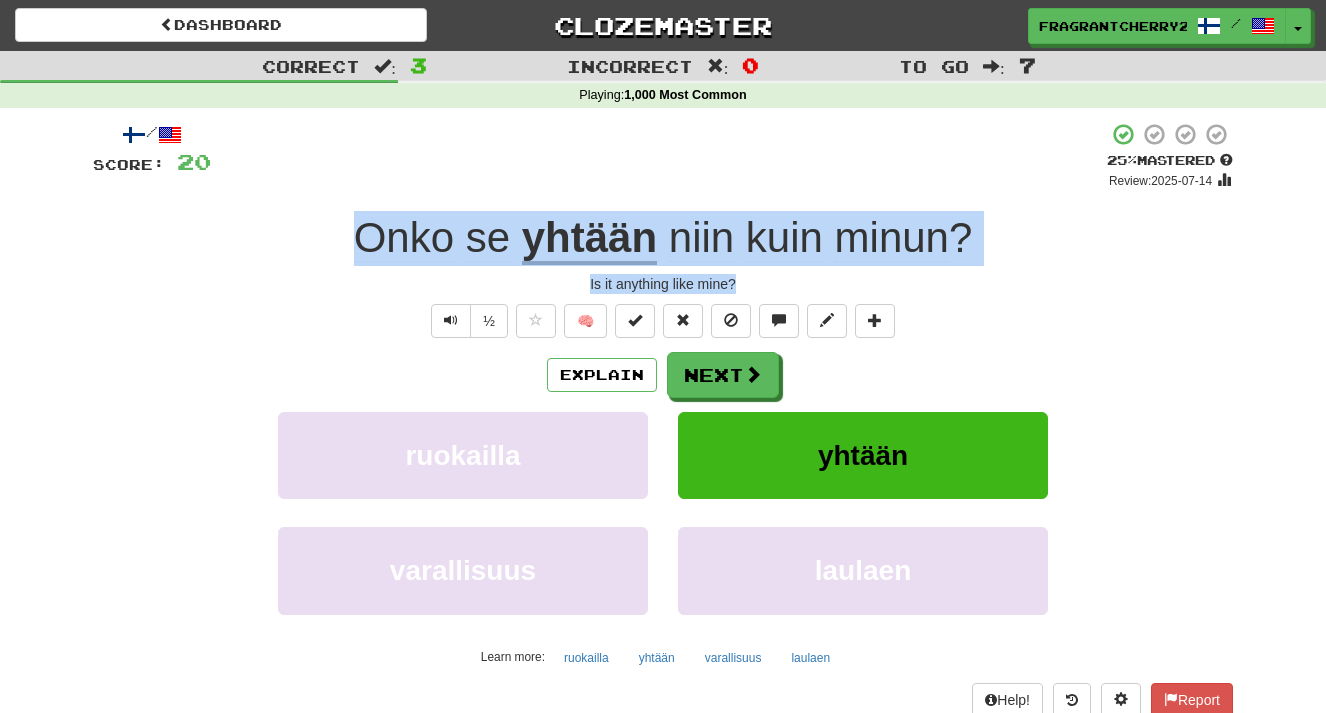 copy on "Onko se yhtään niin kuin minun ? Is it anything like mine?" 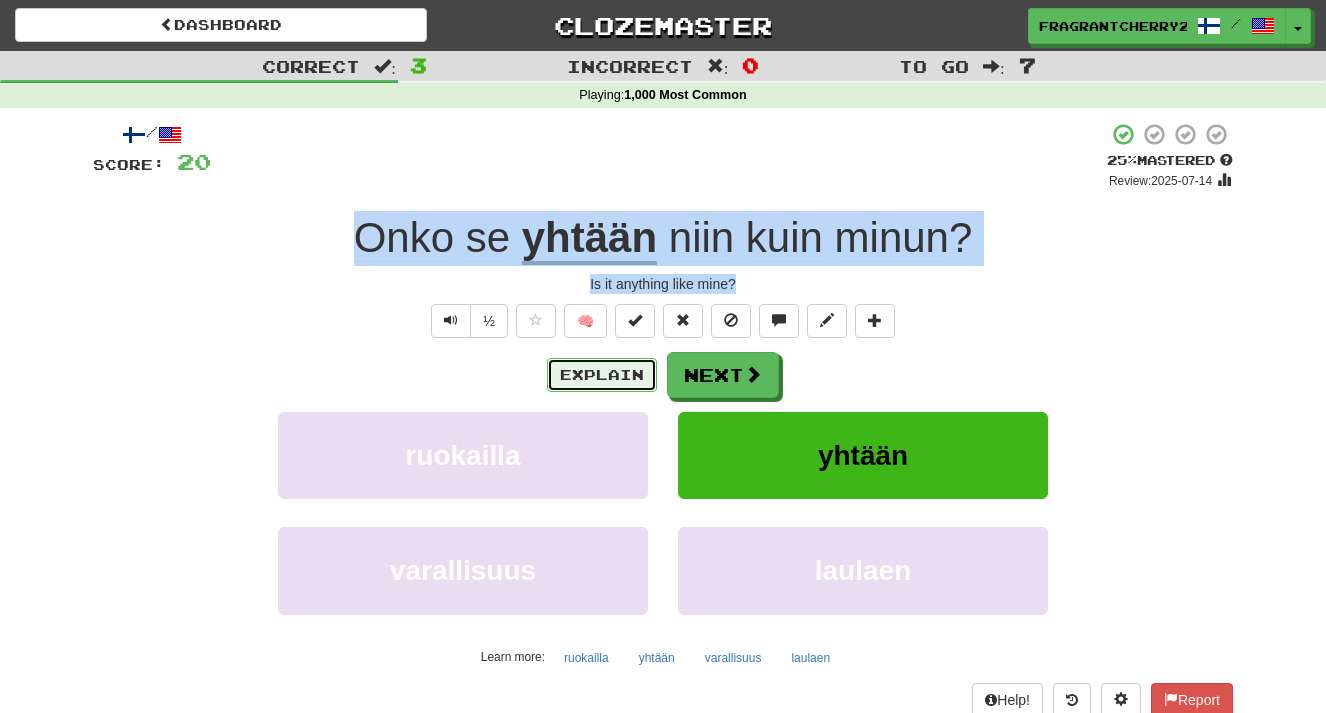 click on "Explain" at bounding box center (602, 375) 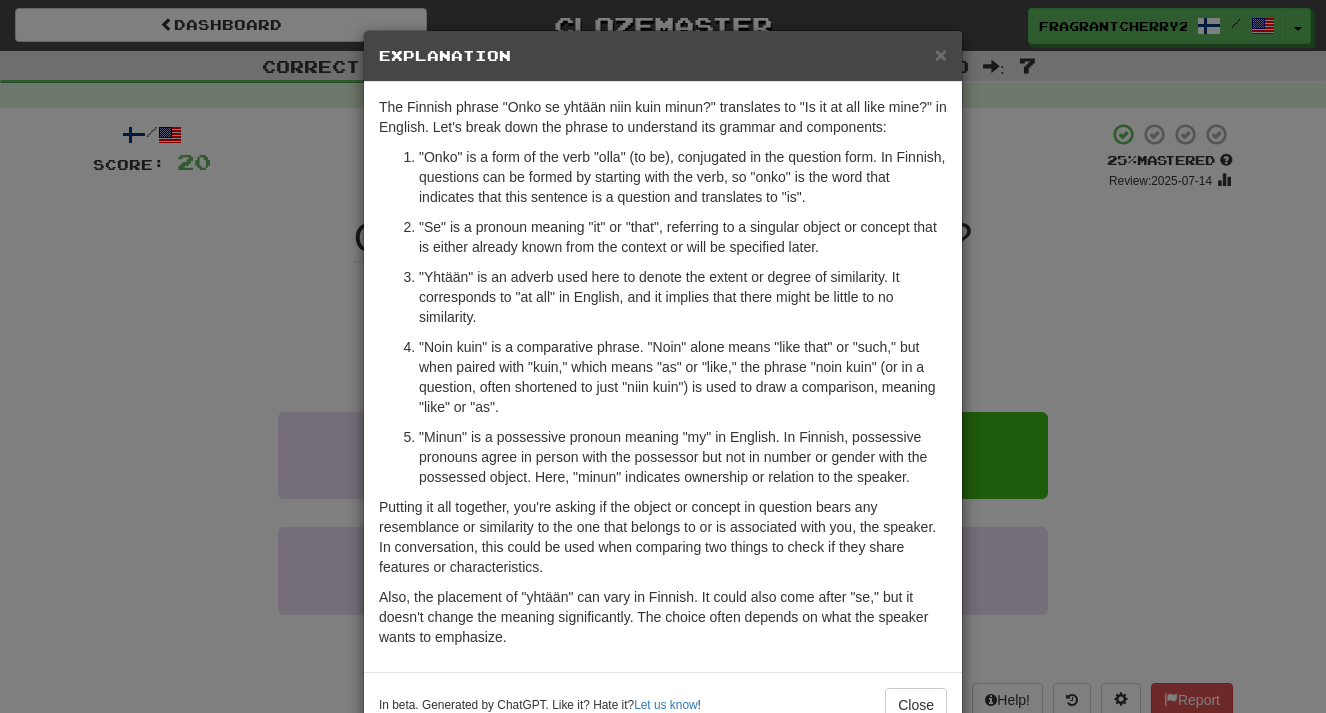 click on "× Explanation The Finnish phrase "Onko se yhtään niin kuin minun?" translates to "Is it at all like mine?" in English. Let's break down the phrase to understand its grammar and components:
"Onko" is a form of the verb "olla" (to be), conjugated in the question form. In Finnish, questions can be formed by starting with the verb, so "onko" is the word that indicates that this sentence is a question and translates to "is".
"Se" is a pronoun meaning "it" or "that", referring to a singular object or concept that is either already known from the context or will be specified later.
"Yhtään" is an adverb used here to denote the extent or degree of similarity. It corresponds to "at all" in English, and it implies that there might be little to no similarity.
Also, the placement of "yhtään" can vary in Finnish. It could also come after "se," but it doesn't change the meaning significantly. The choice often depends on what the speaker wants to emphasize. Let us know ! Close" at bounding box center [663, 356] 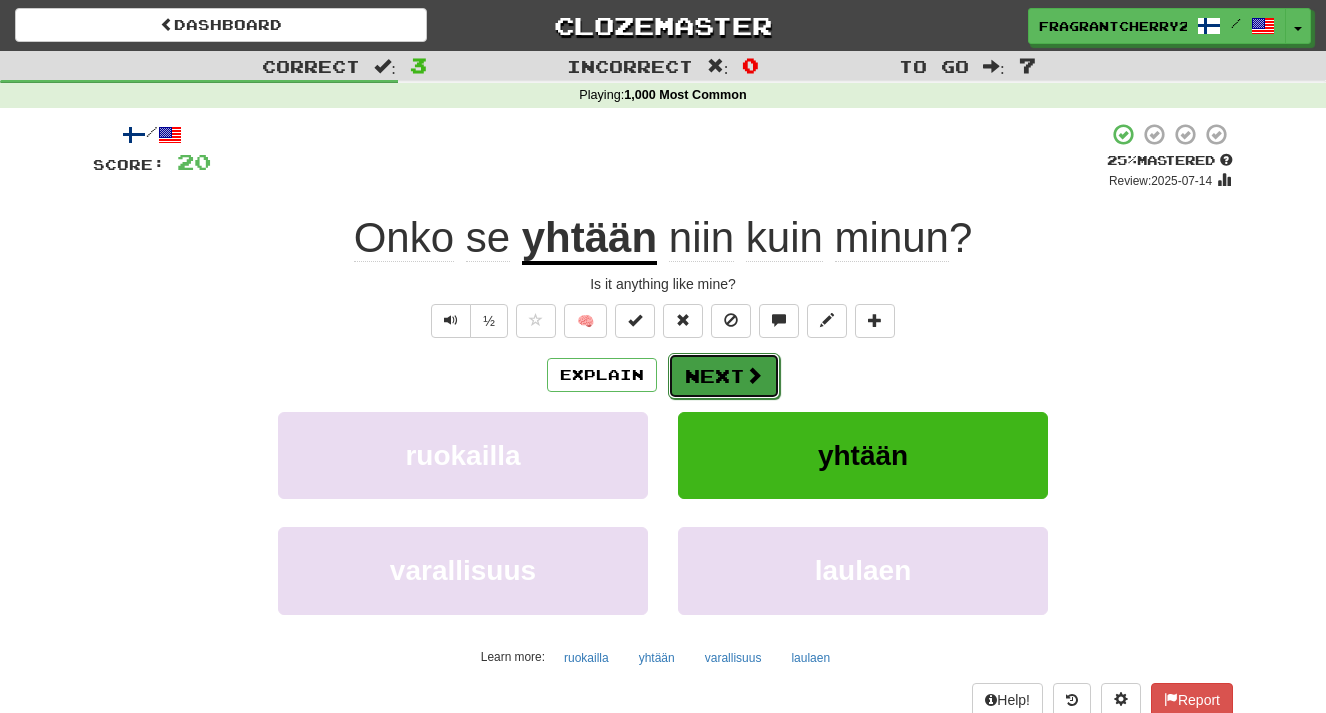 click at bounding box center [754, 375] 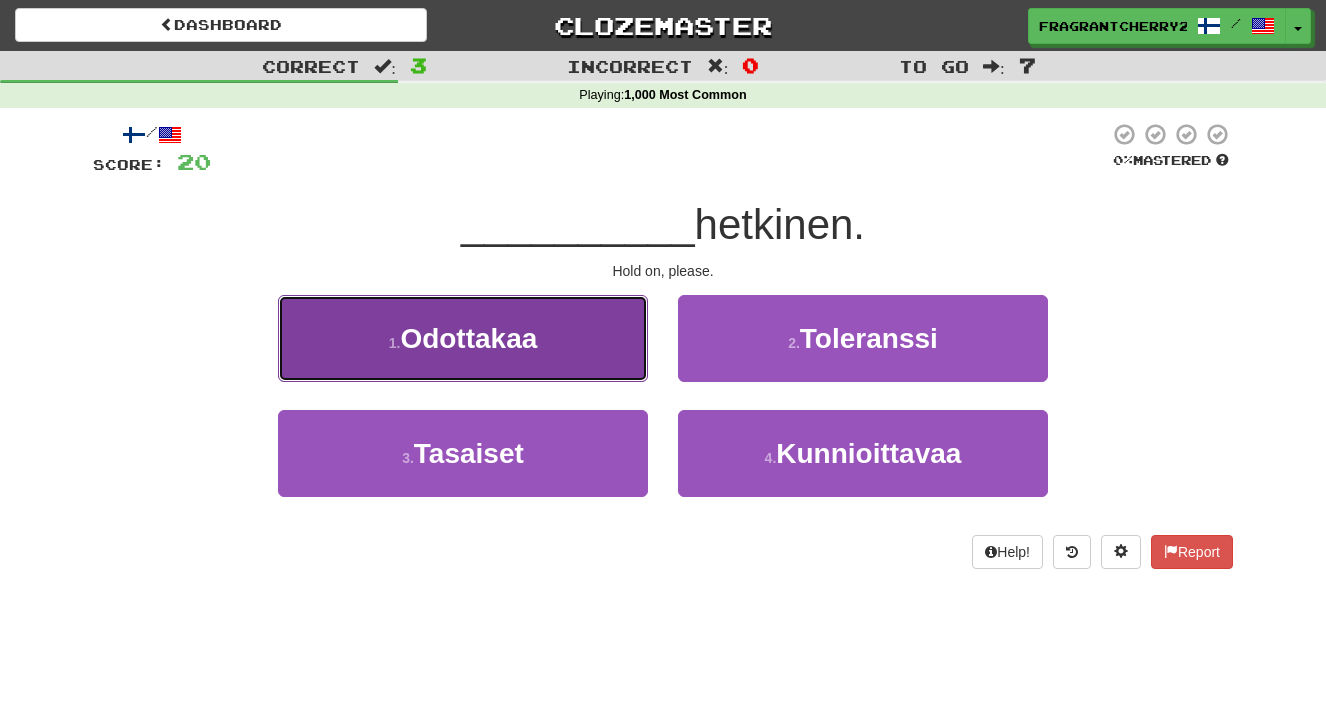 click on "1 .  Odottakaa" at bounding box center (463, 338) 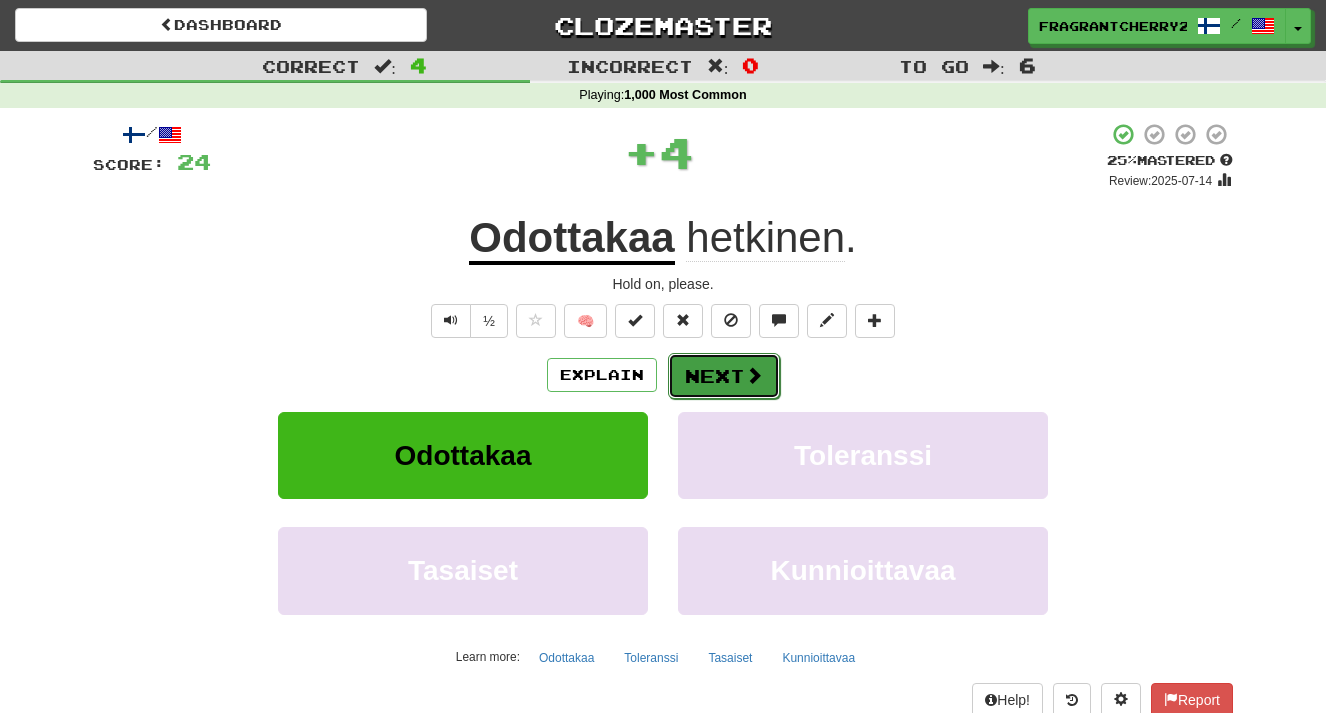 click on "Next" at bounding box center (724, 376) 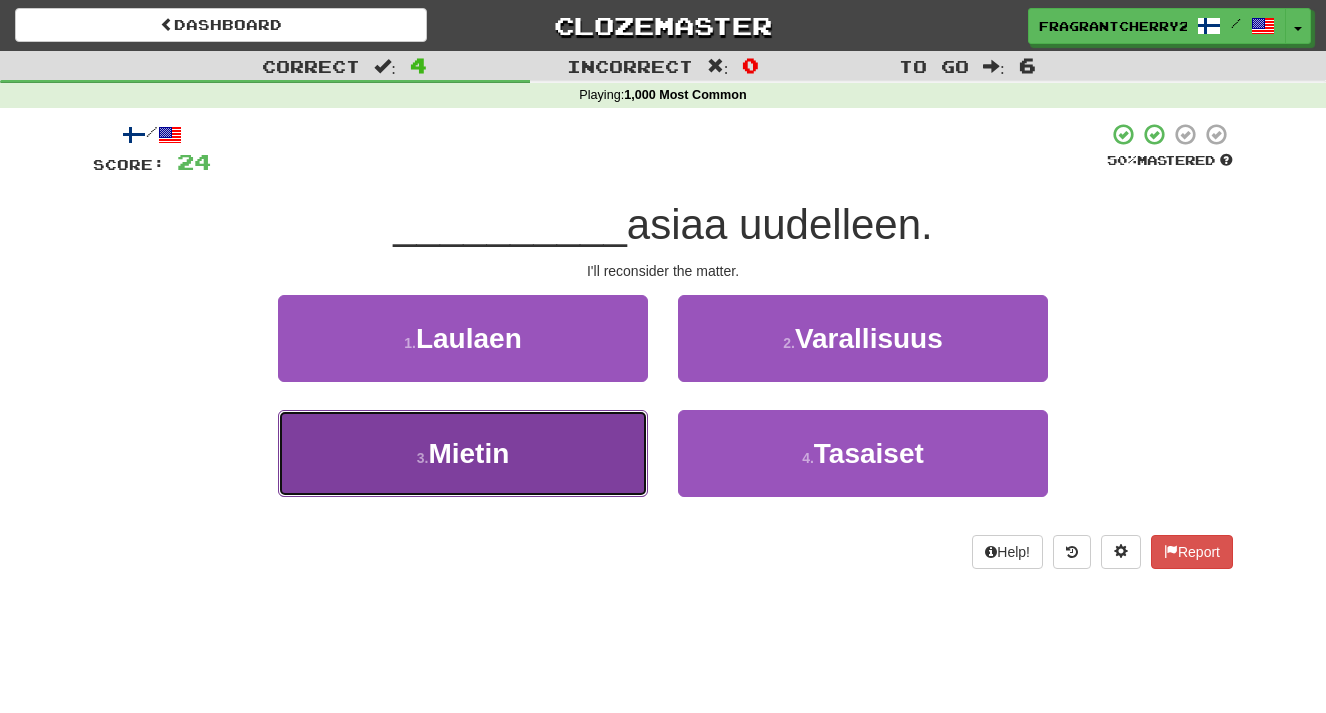 click on "3 .  Mietin" at bounding box center (463, 453) 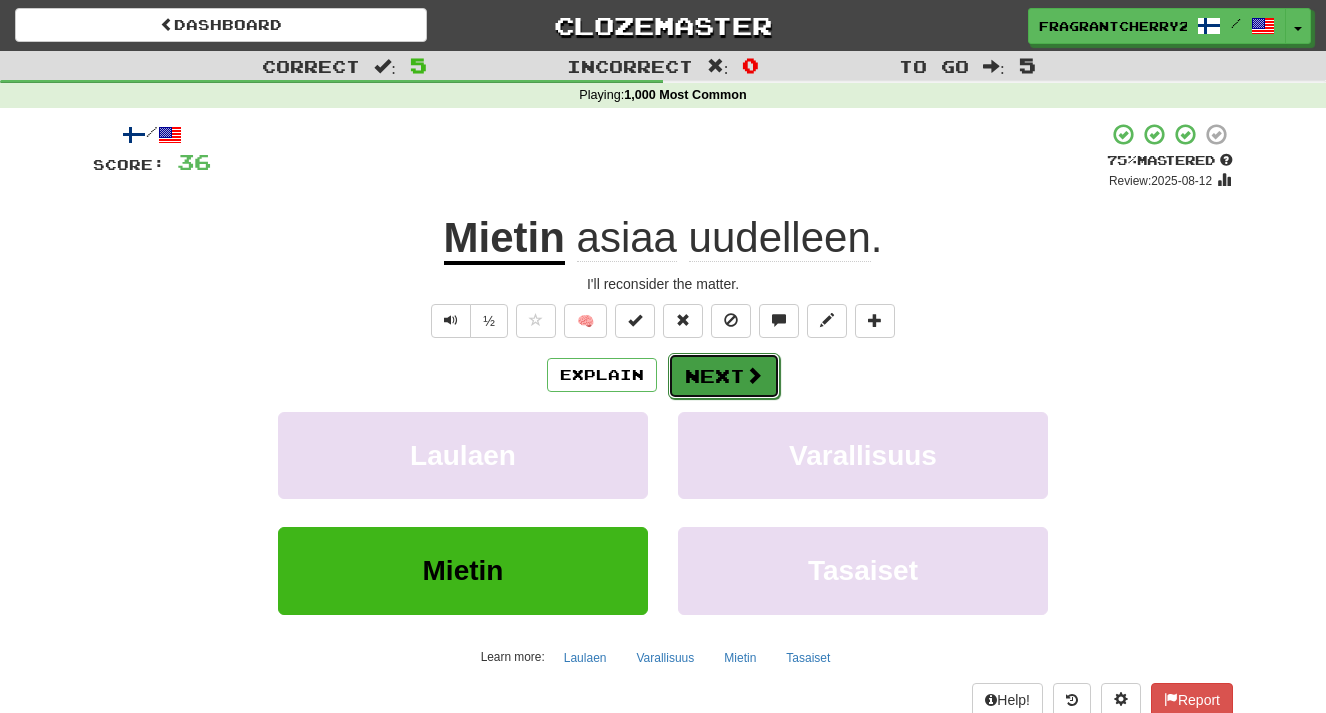 click on "Next" at bounding box center [724, 376] 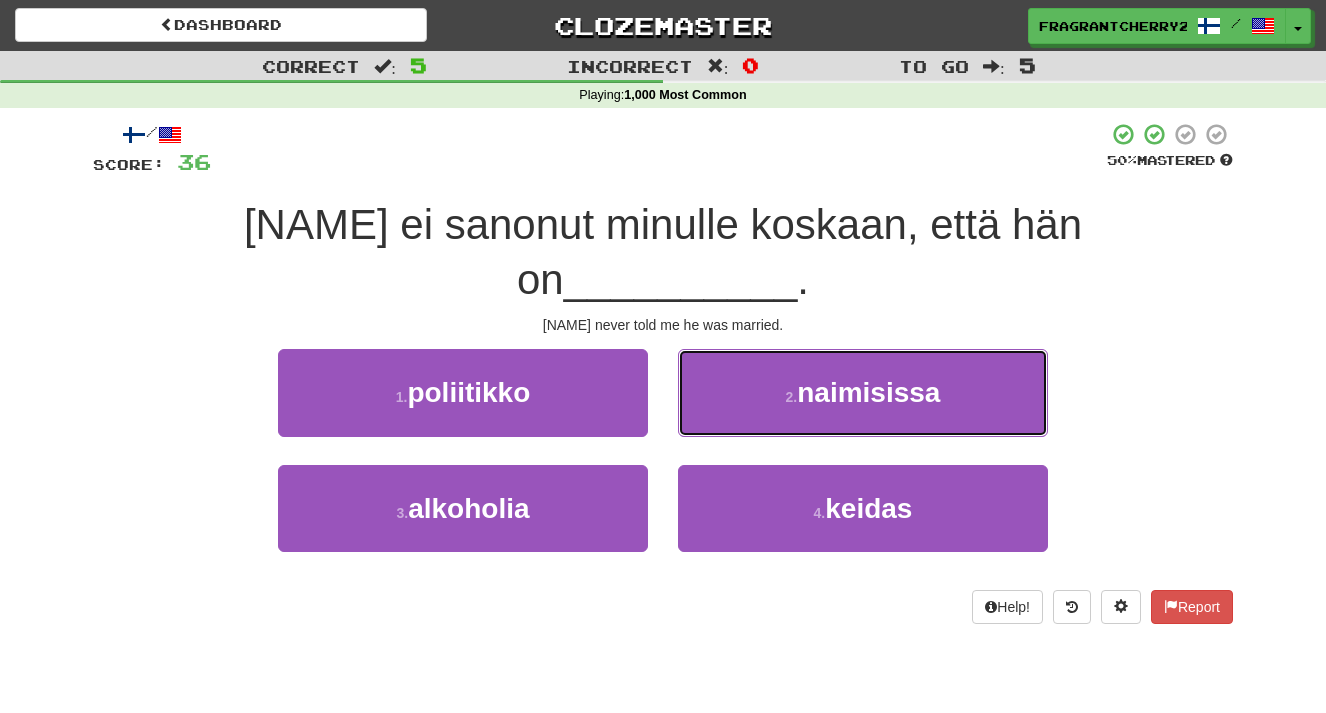 click on "2 .  naimisissa" at bounding box center [863, 392] 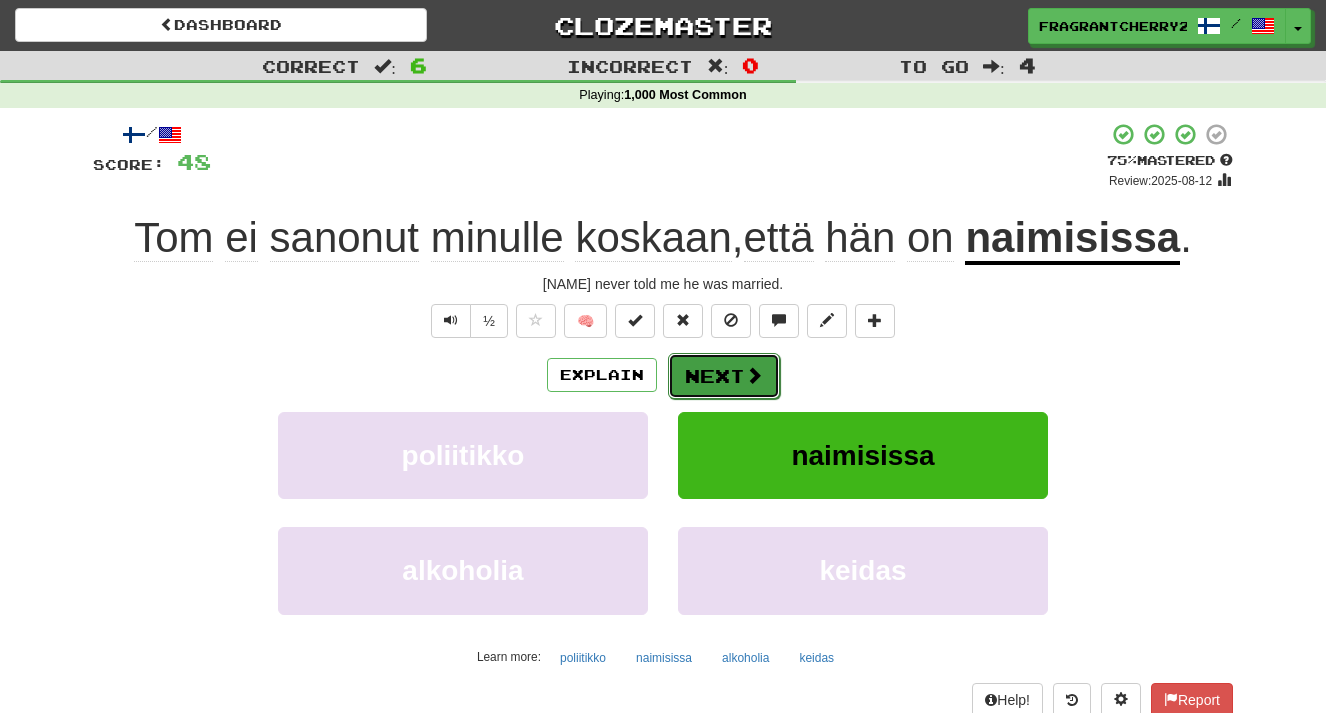click at bounding box center [754, 375] 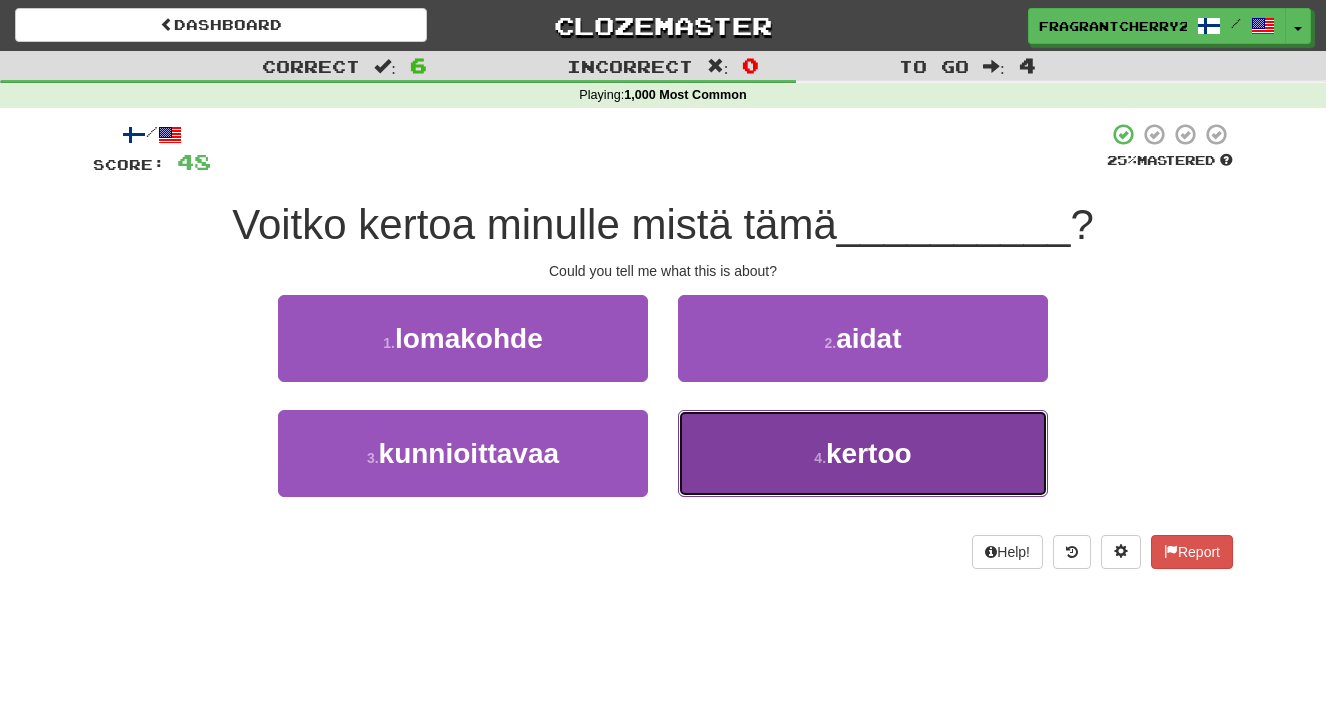 click on "4 .  kertoo" at bounding box center (863, 453) 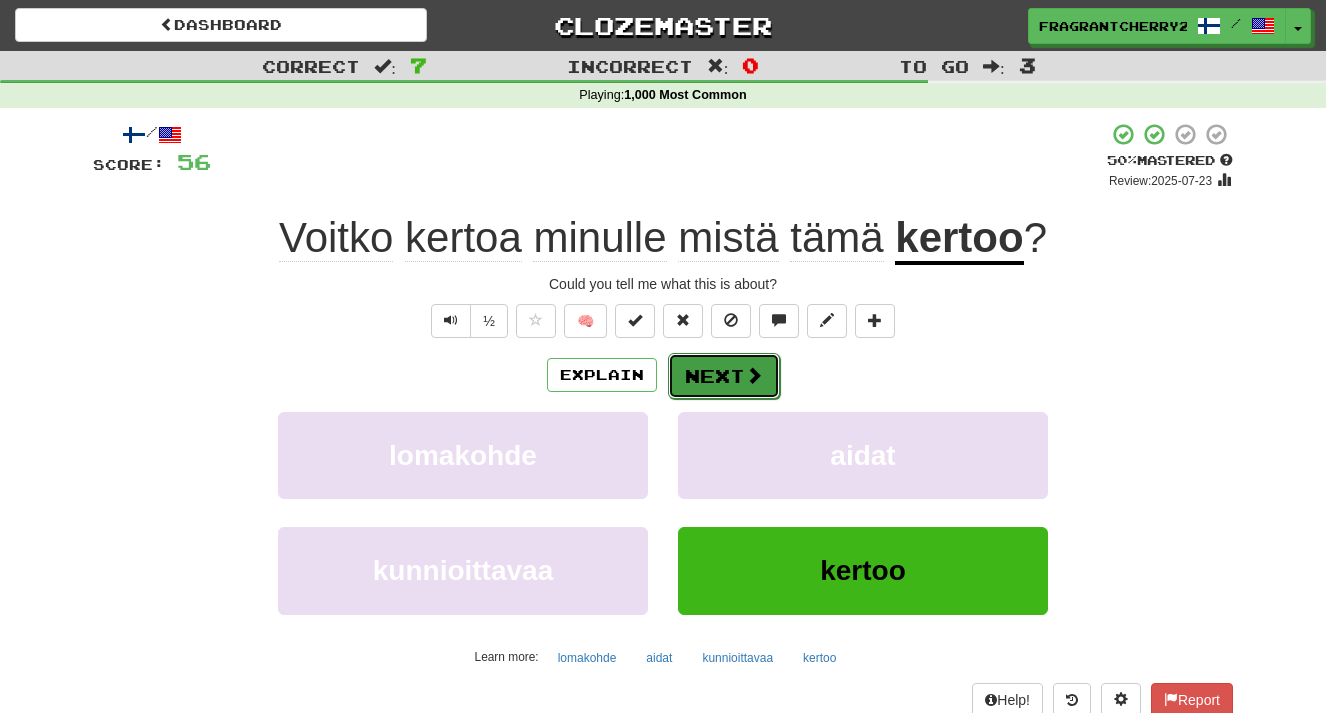 click on "Next" at bounding box center [724, 376] 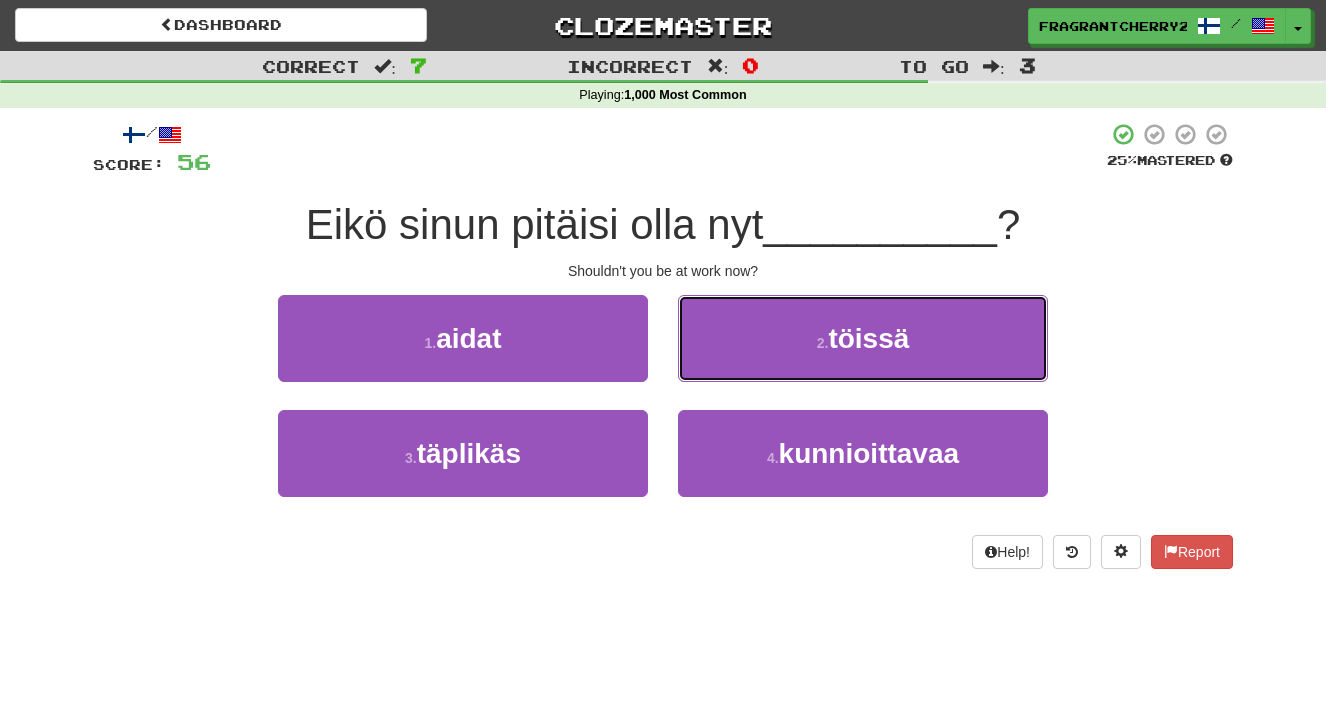 click on "2 .  töissä" at bounding box center [863, 338] 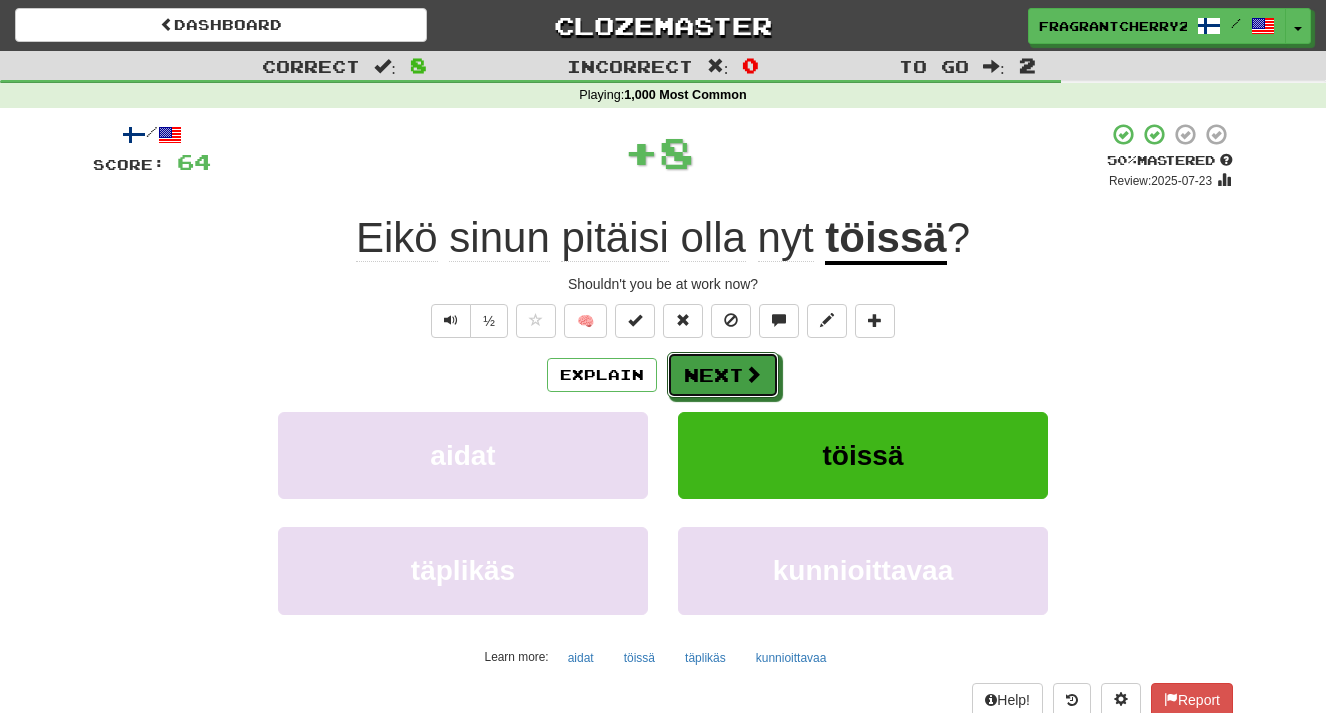 click on "Next" at bounding box center (723, 375) 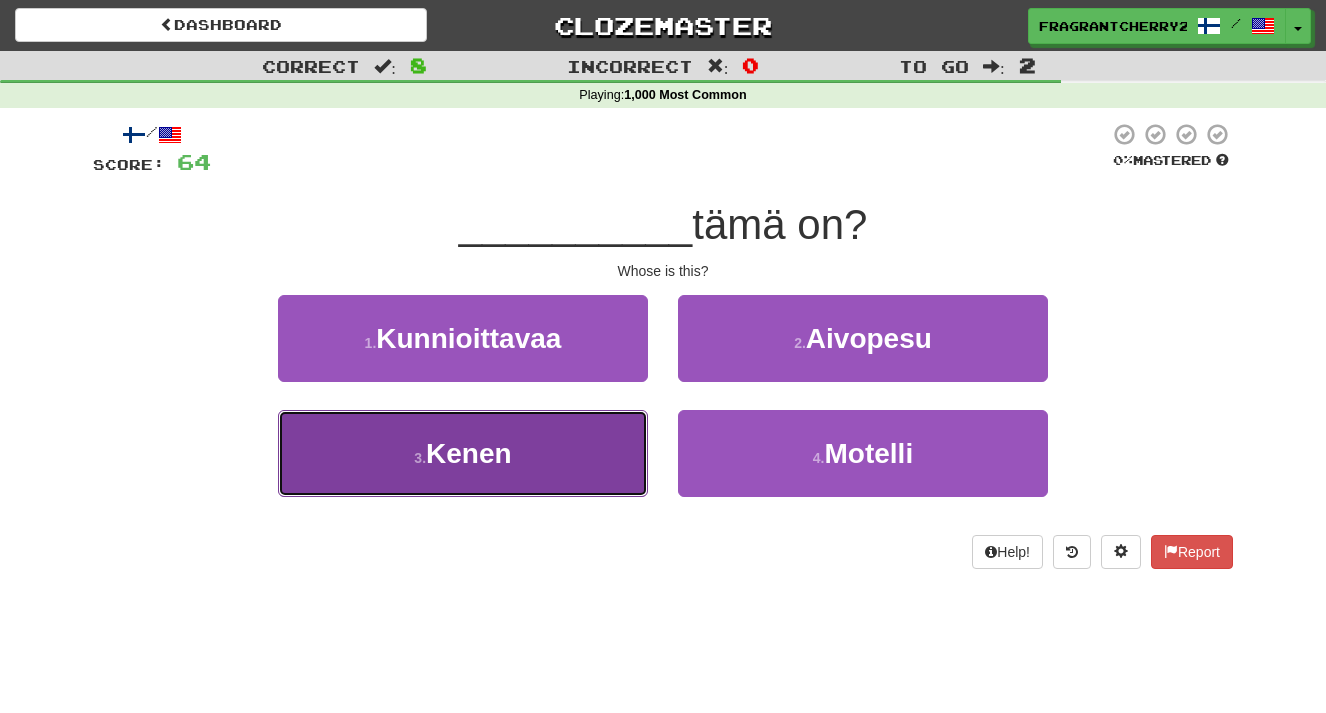 click on "3 .  Kenen" at bounding box center [463, 453] 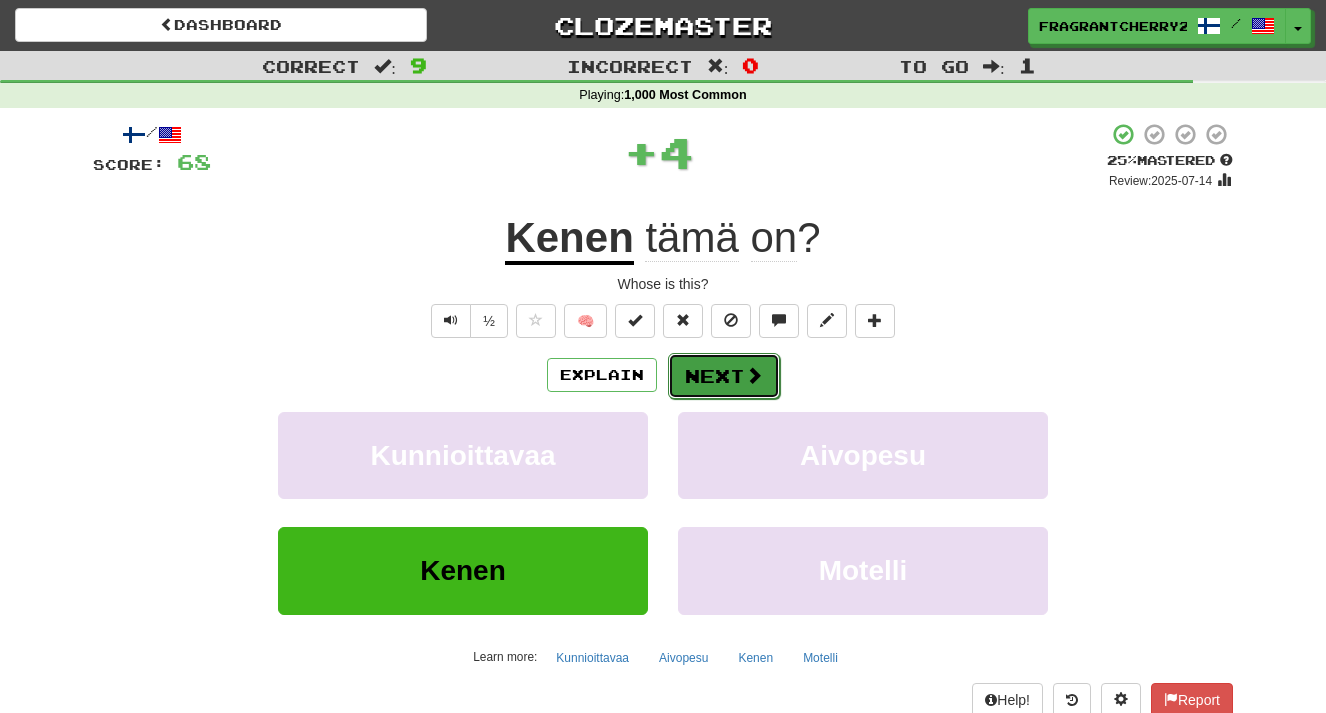 click on "Next" at bounding box center [724, 376] 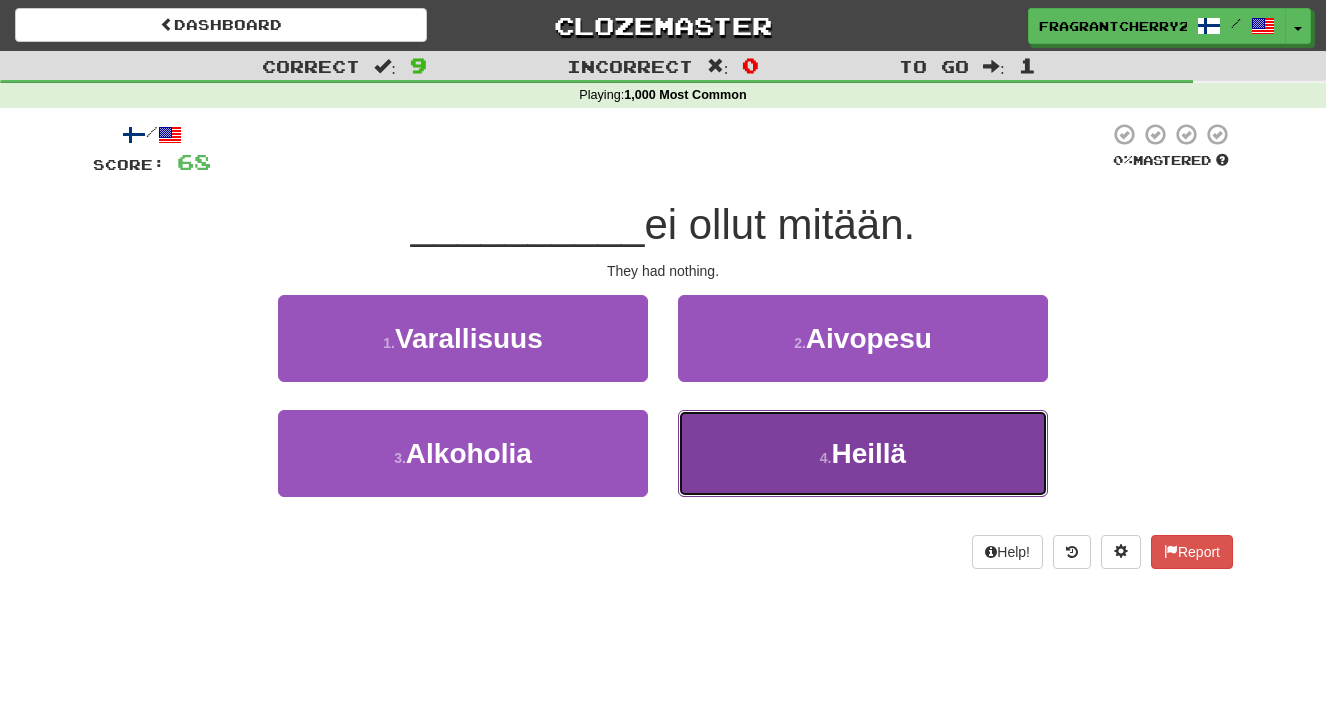 click on "4 .  Heillä" at bounding box center [863, 453] 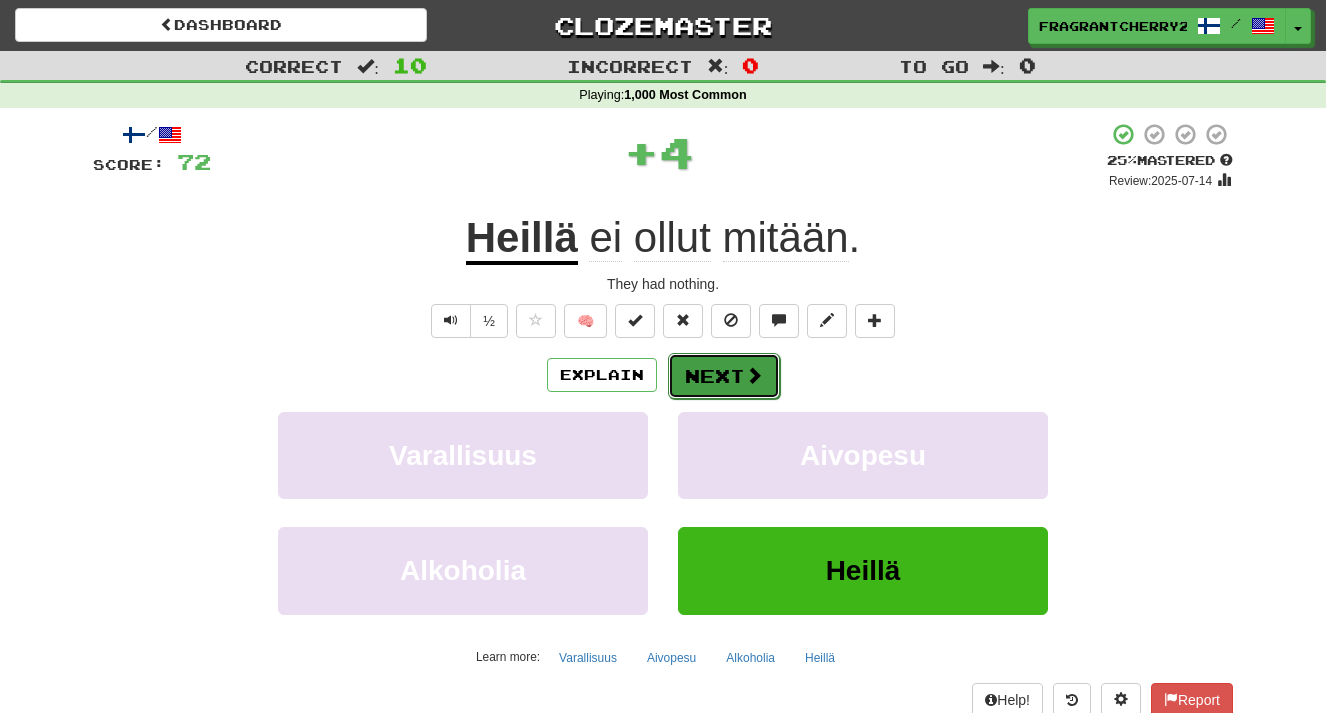 click on "Next" at bounding box center (724, 376) 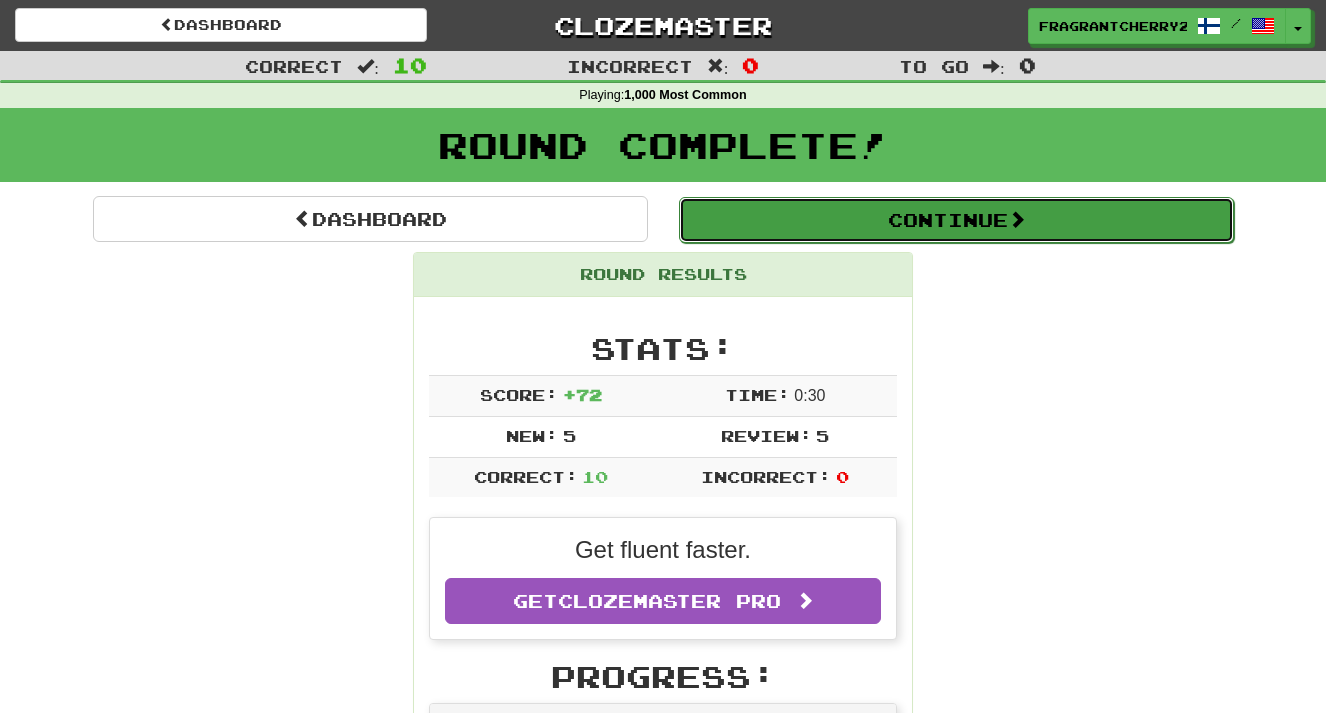 click on "Continue" at bounding box center [956, 220] 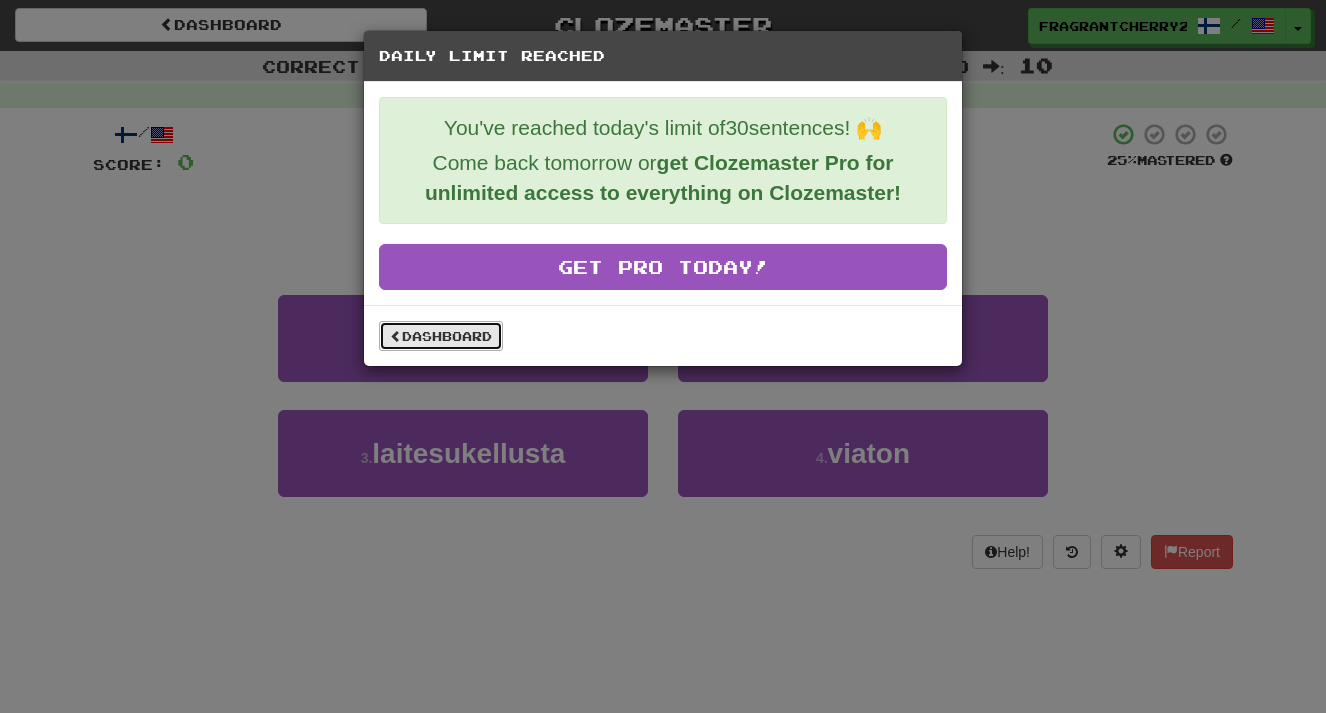 click on "Dashboard" at bounding box center (441, 336) 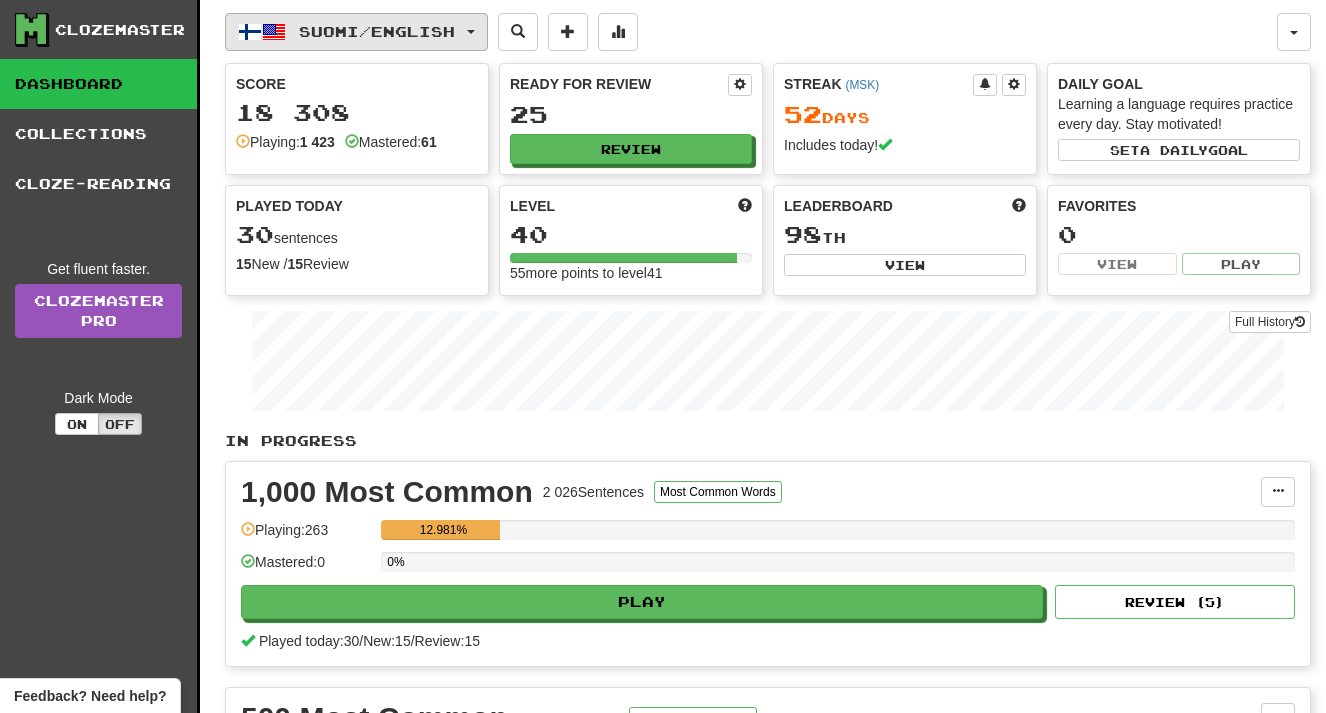 scroll, scrollTop: 0, scrollLeft: 0, axis: both 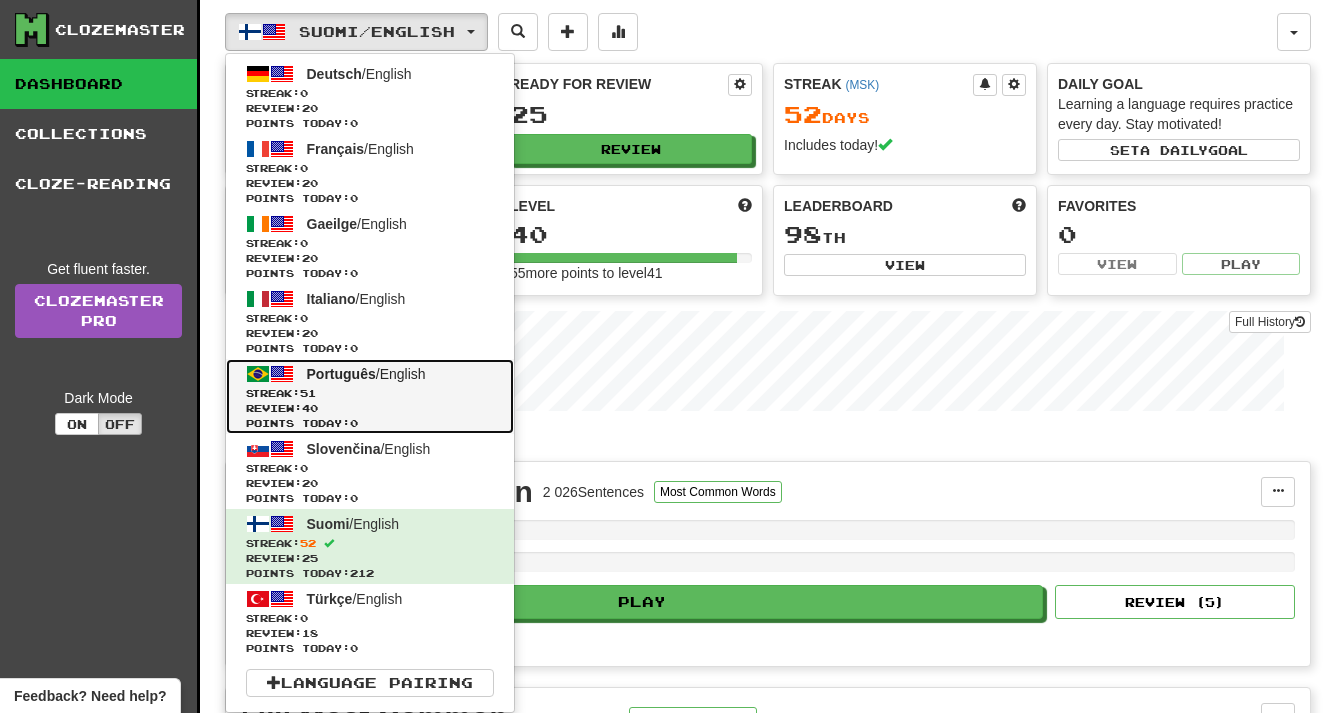 click on "Streak:  51" at bounding box center (370, 393) 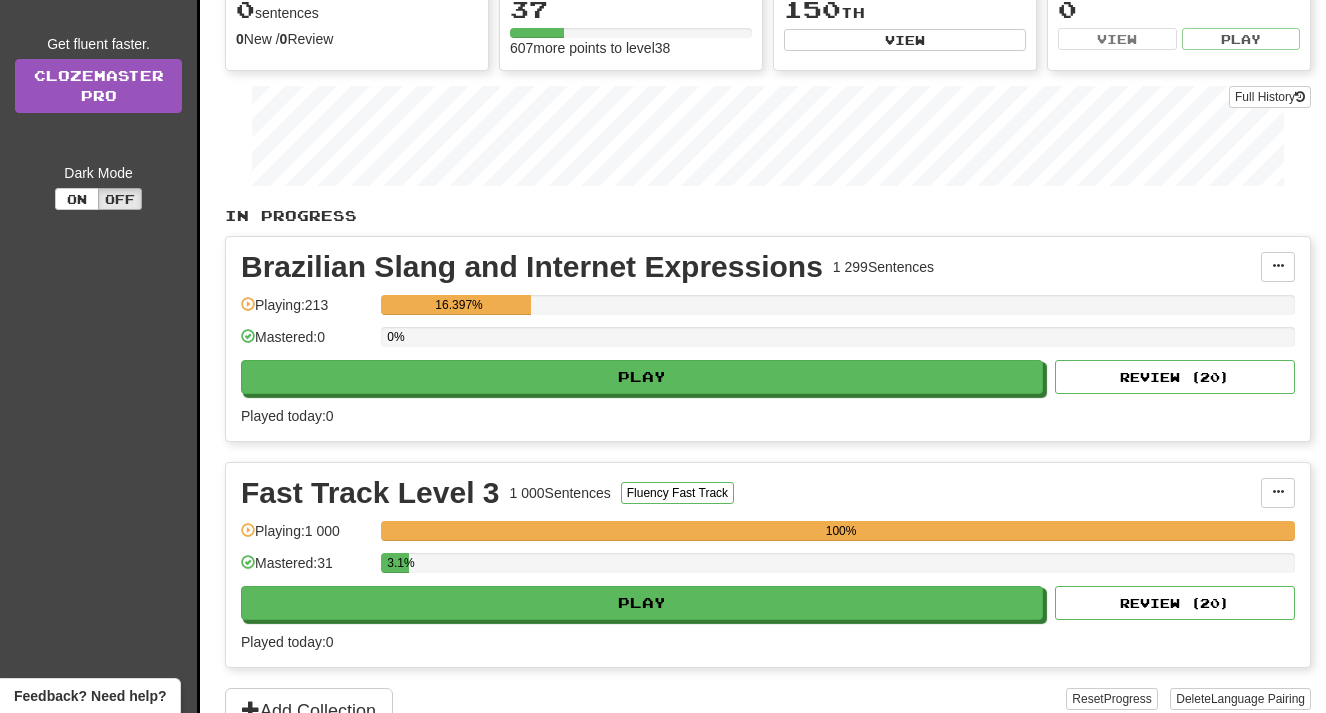 scroll, scrollTop: 403, scrollLeft: 0, axis: vertical 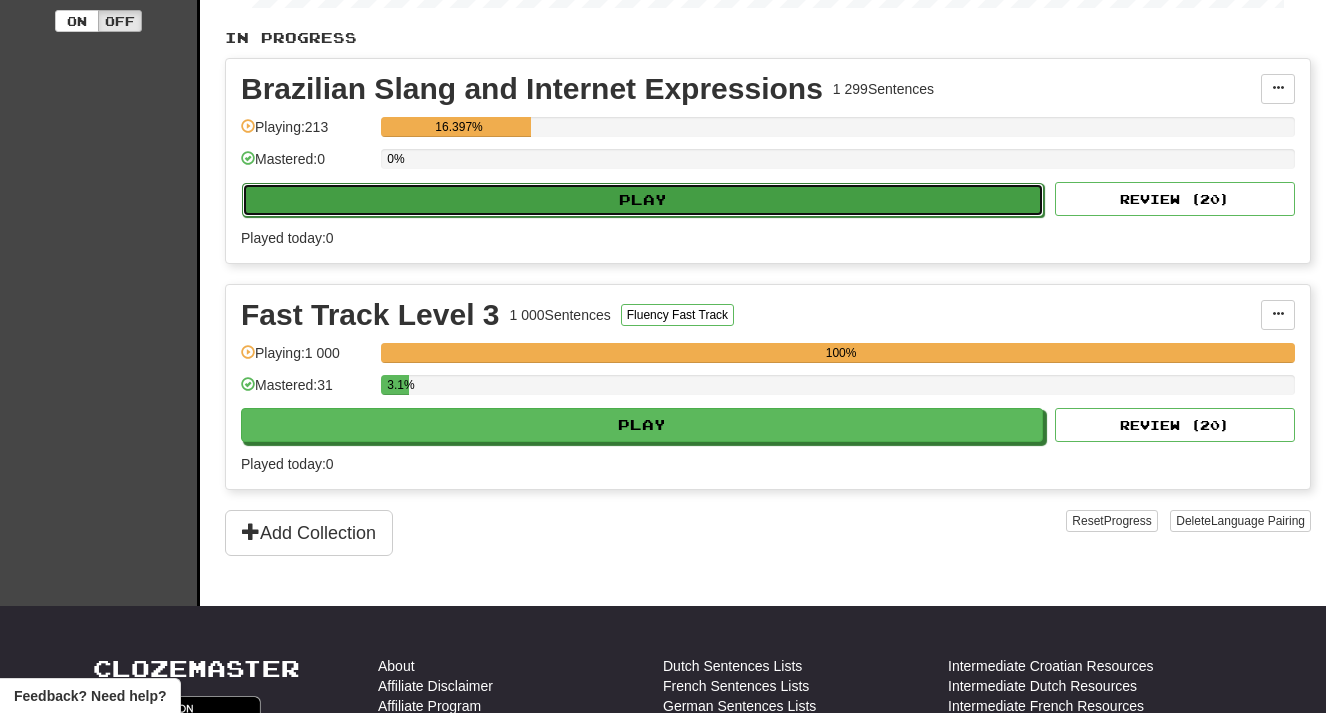 click on "Play" at bounding box center [643, 200] 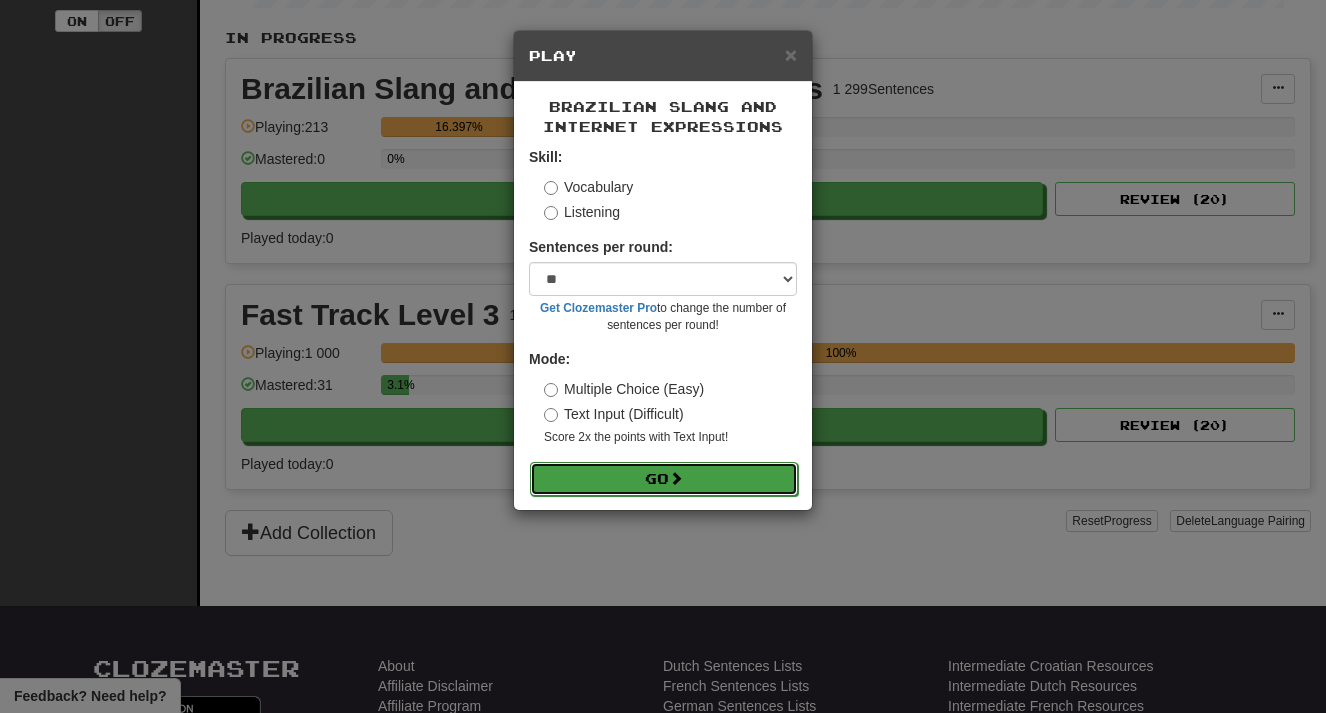 click on "Go" at bounding box center [664, 479] 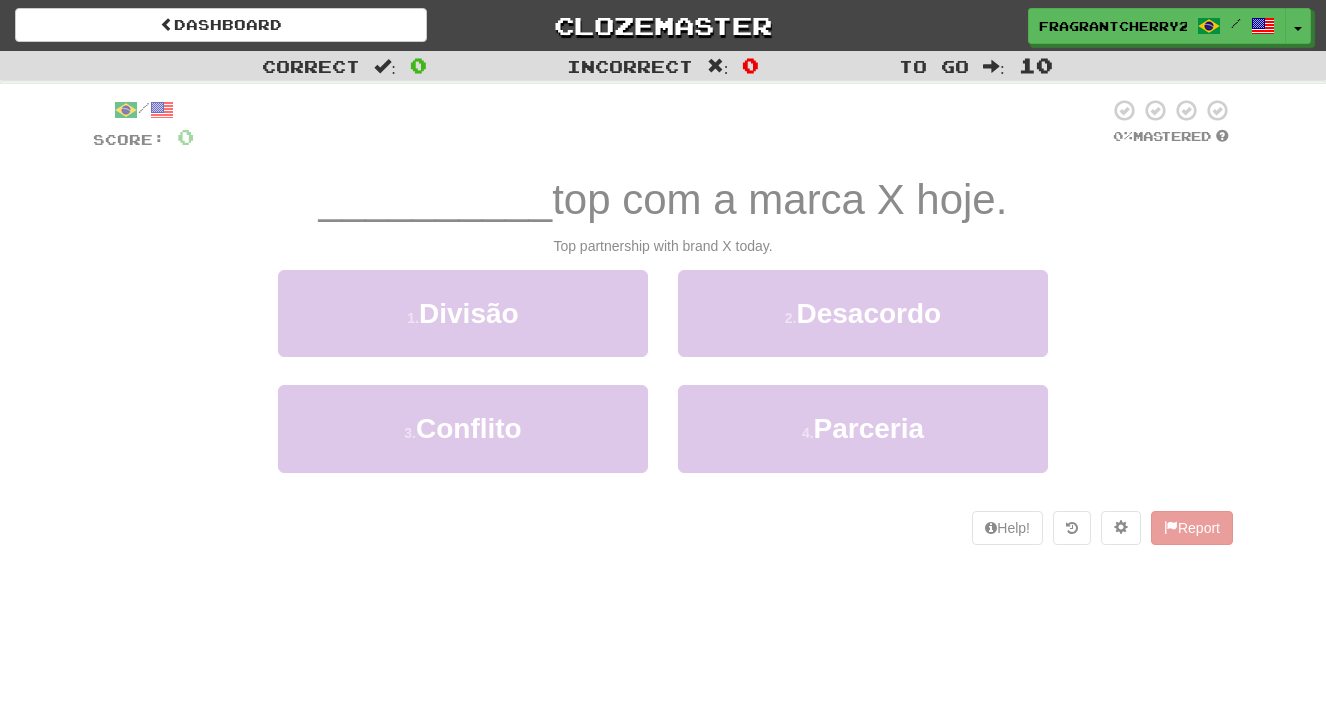 scroll, scrollTop: 0, scrollLeft: 0, axis: both 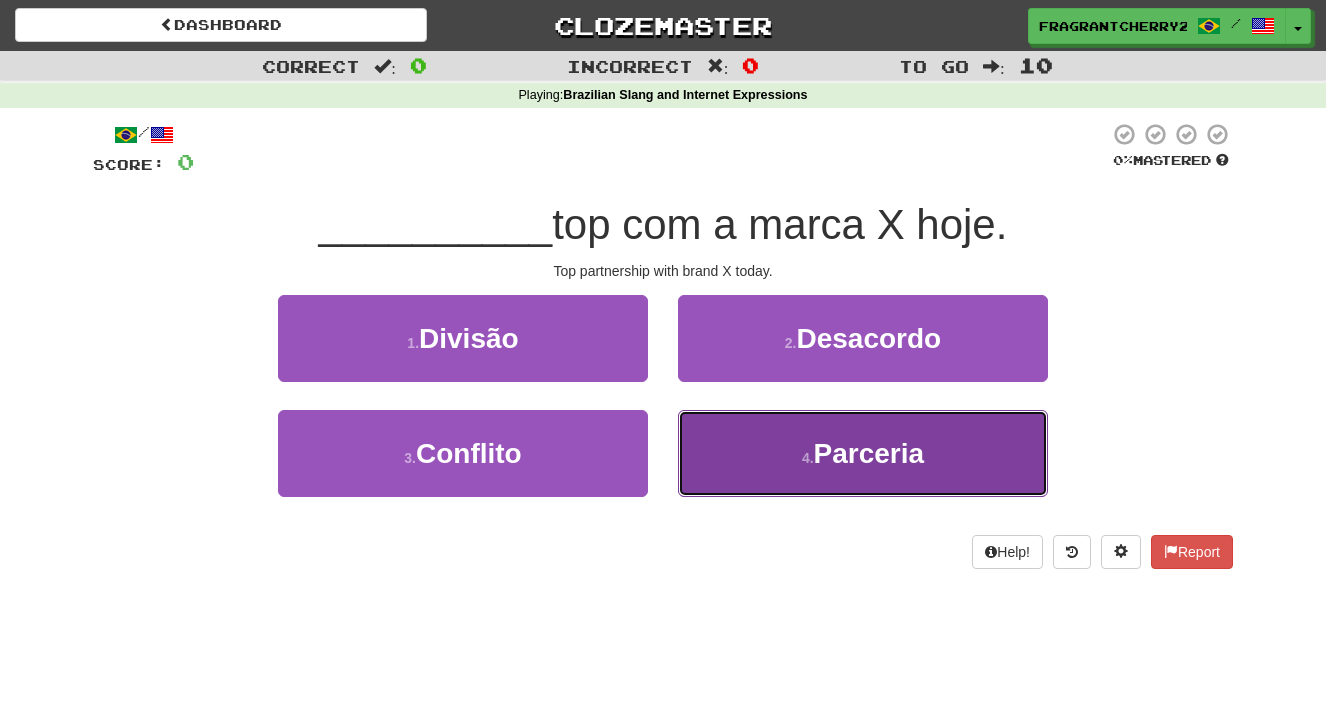click on "4 .  Parceria" at bounding box center (863, 453) 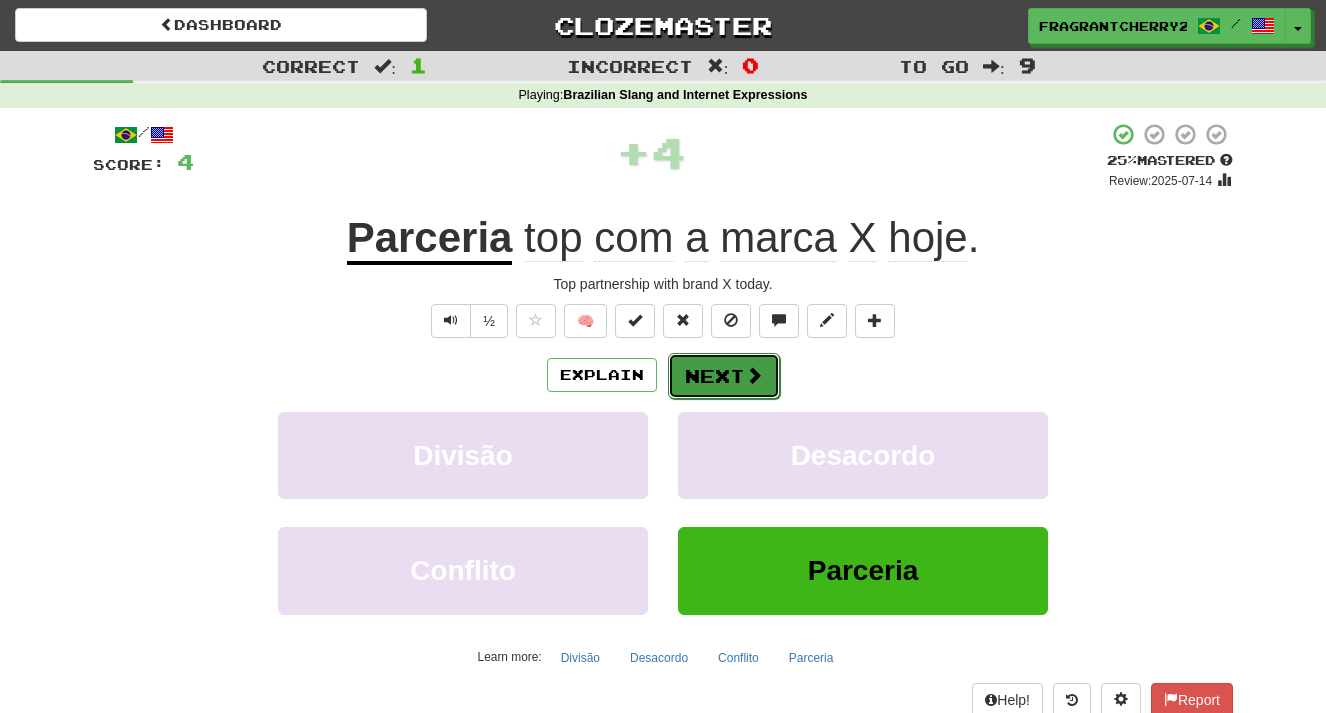 click on "Next" at bounding box center (724, 376) 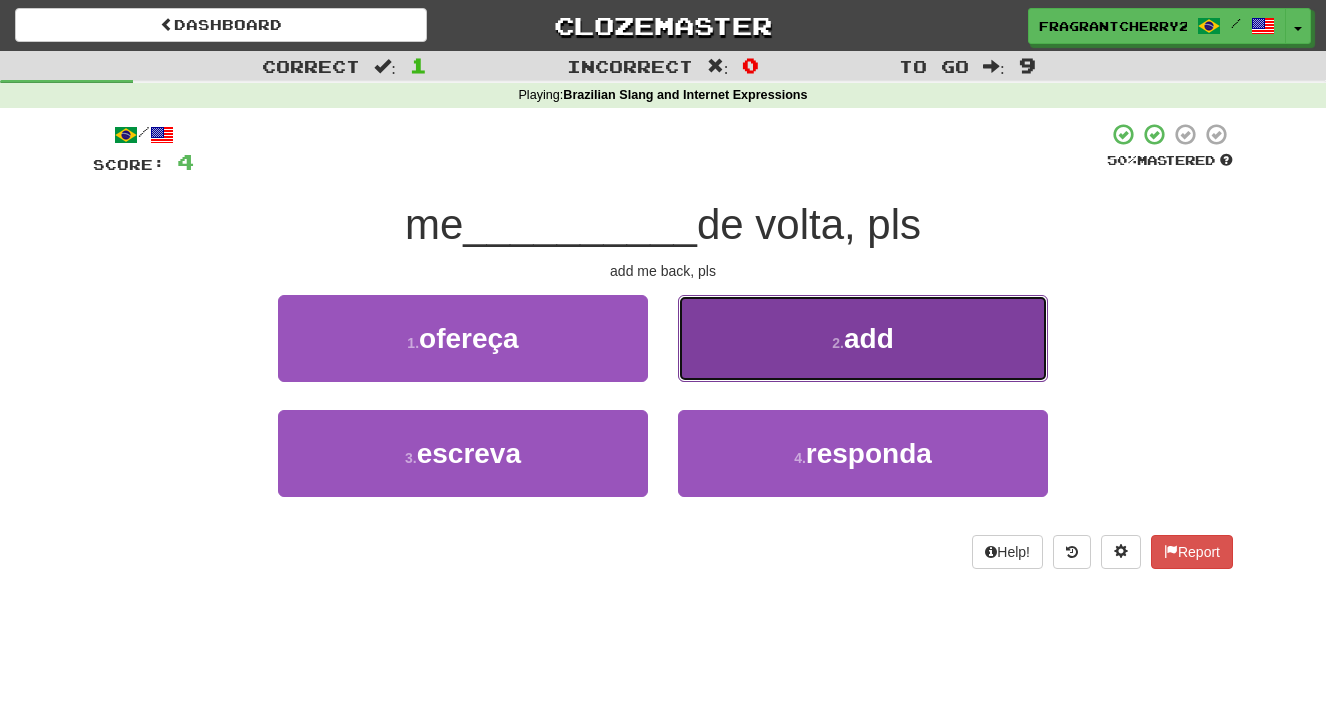 click on "2 .  add" at bounding box center (863, 338) 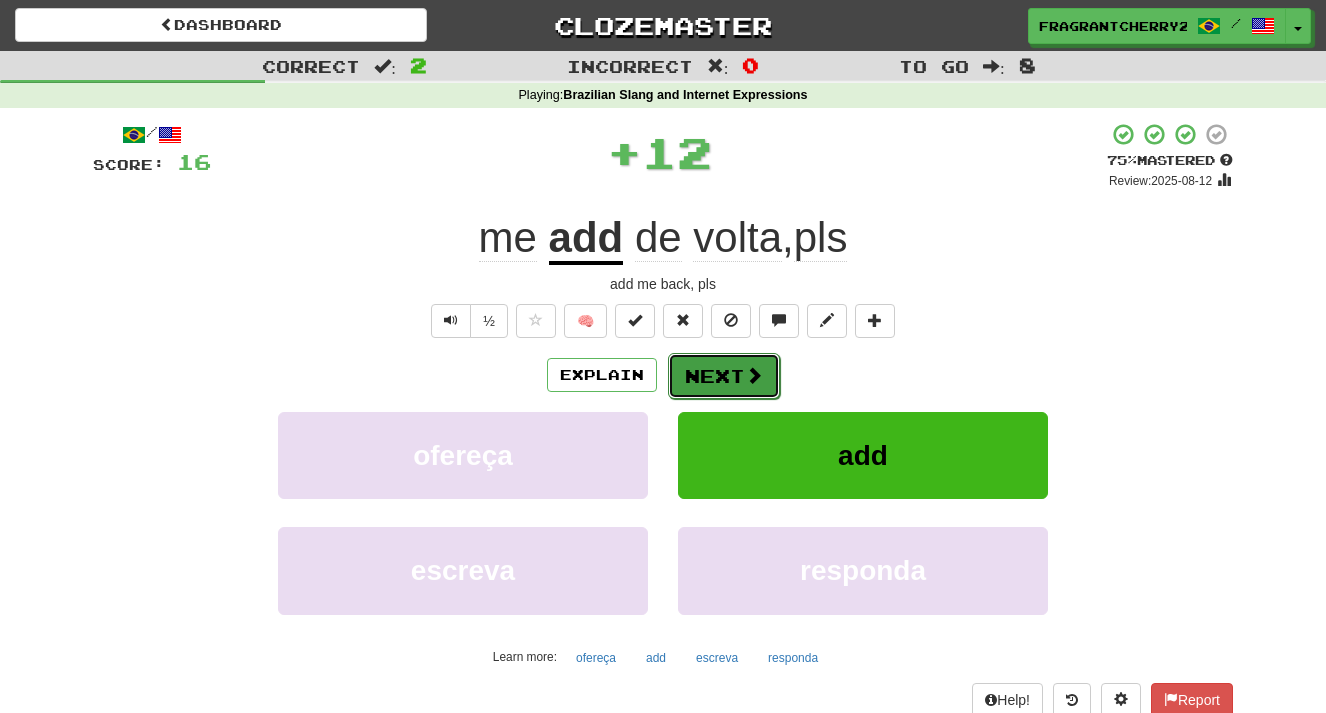 click at bounding box center (754, 375) 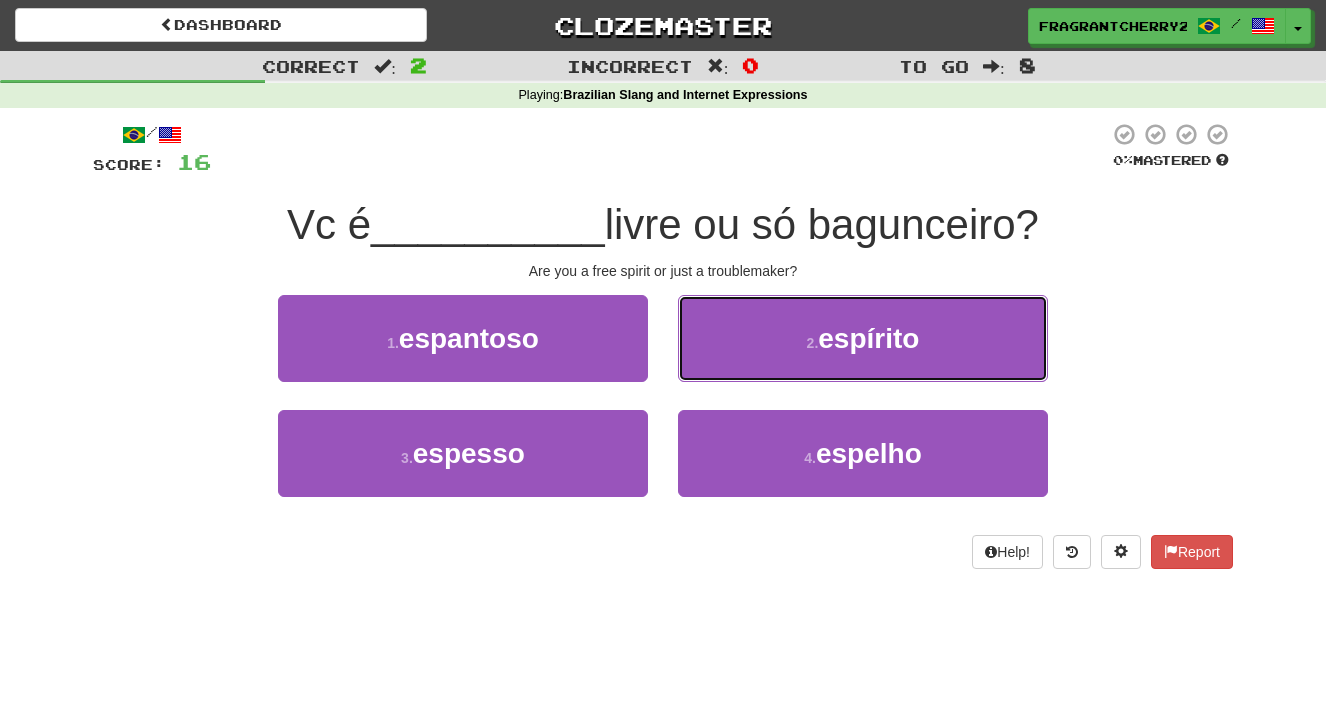 click on "2 .  espírito" at bounding box center (863, 338) 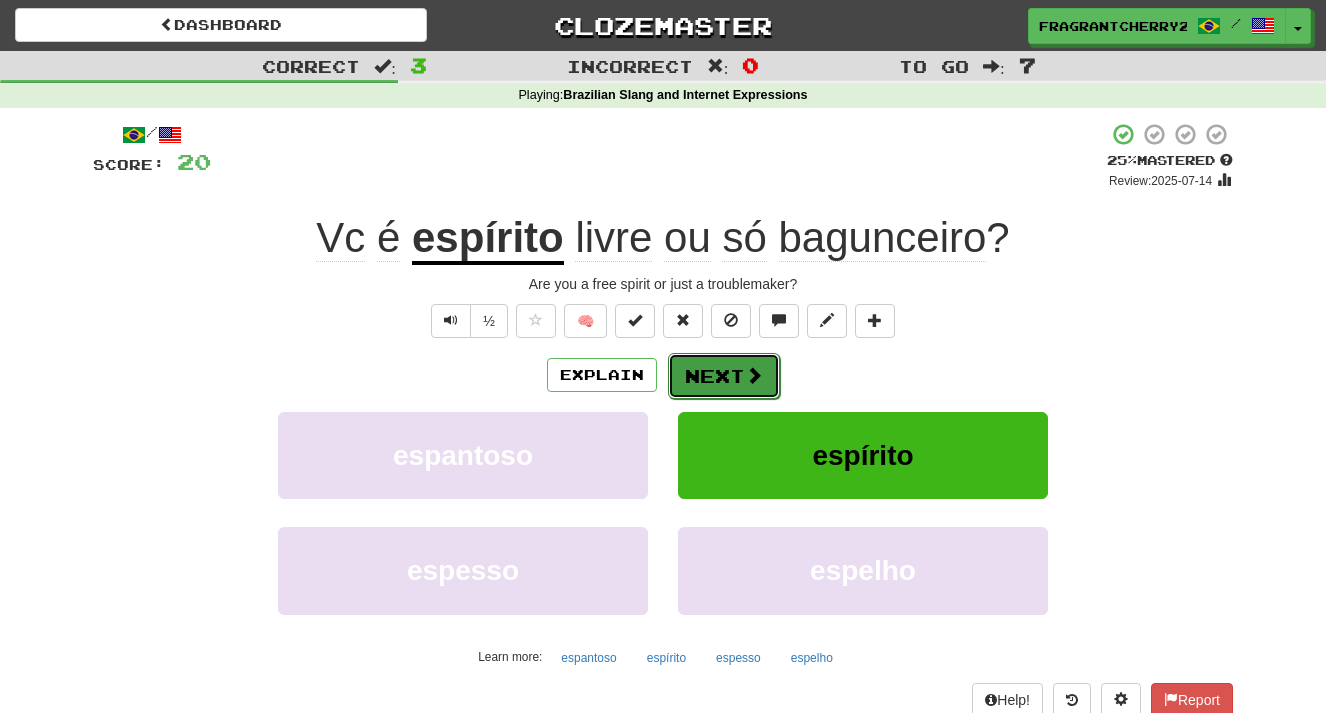 click on "Next" at bounding box center [724, 376] 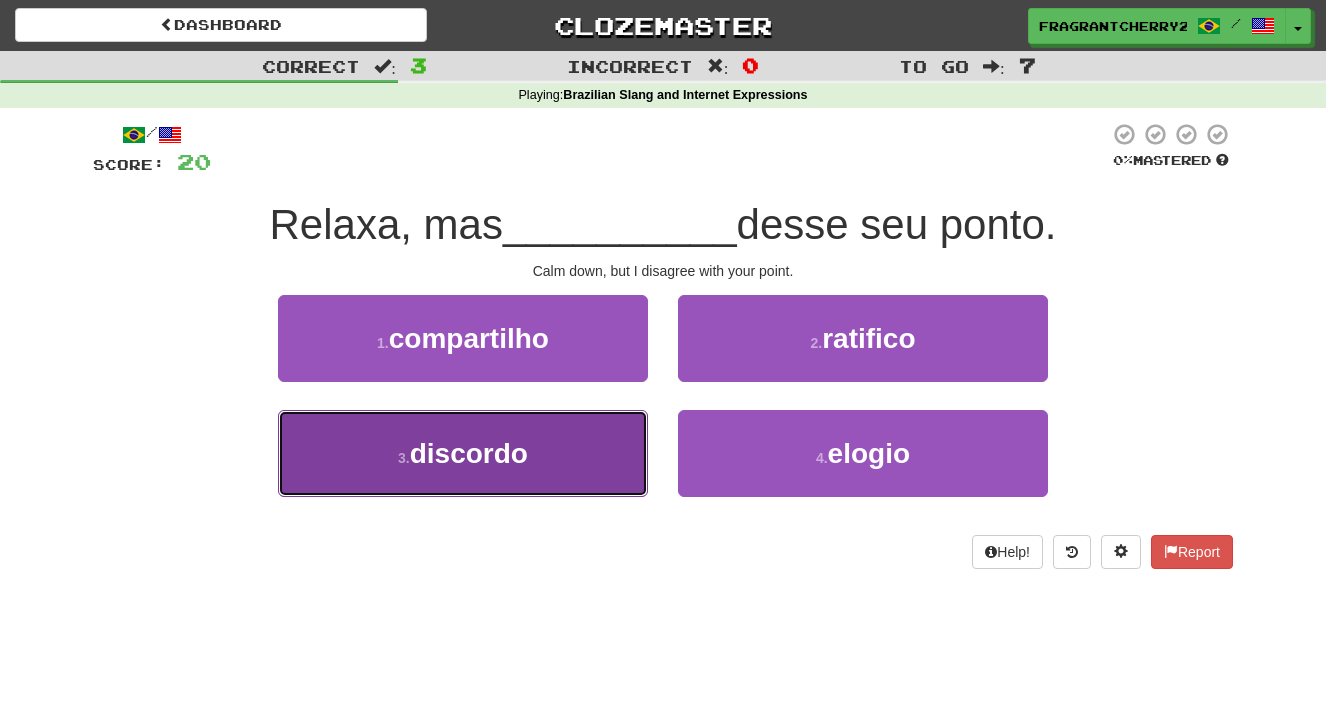 click on "3 .  discordo" at bounding box center (463, 453) 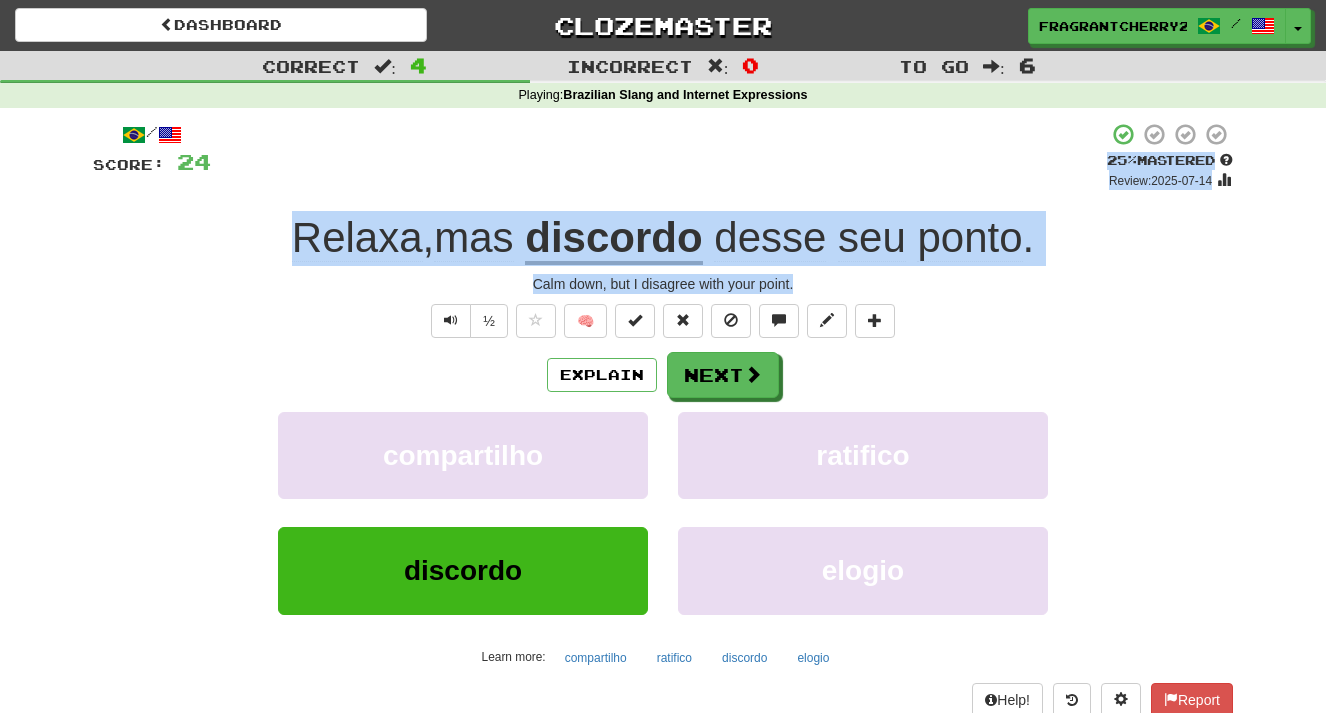drag, startPoint x: 813, startPoint y: 289, endPoint x: 266, endPoint y: 197, distance: 554.6828 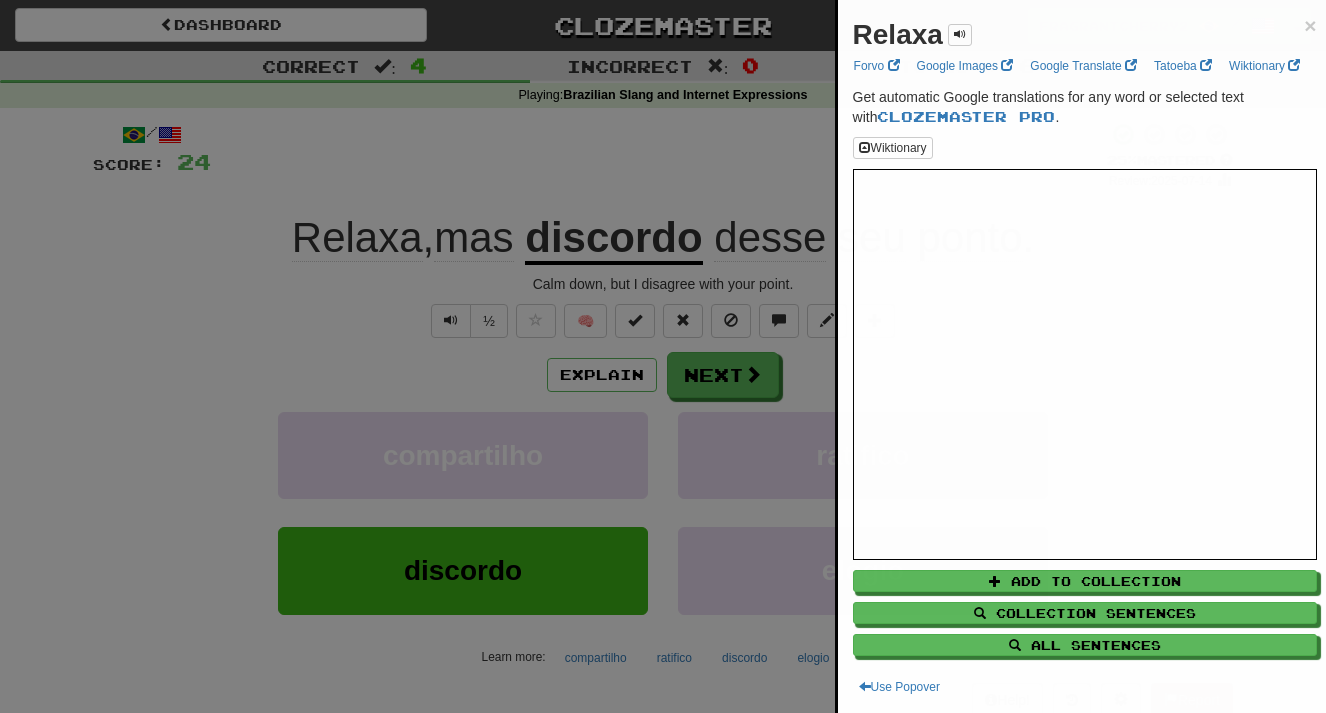 click at bounding box center (663, 356) 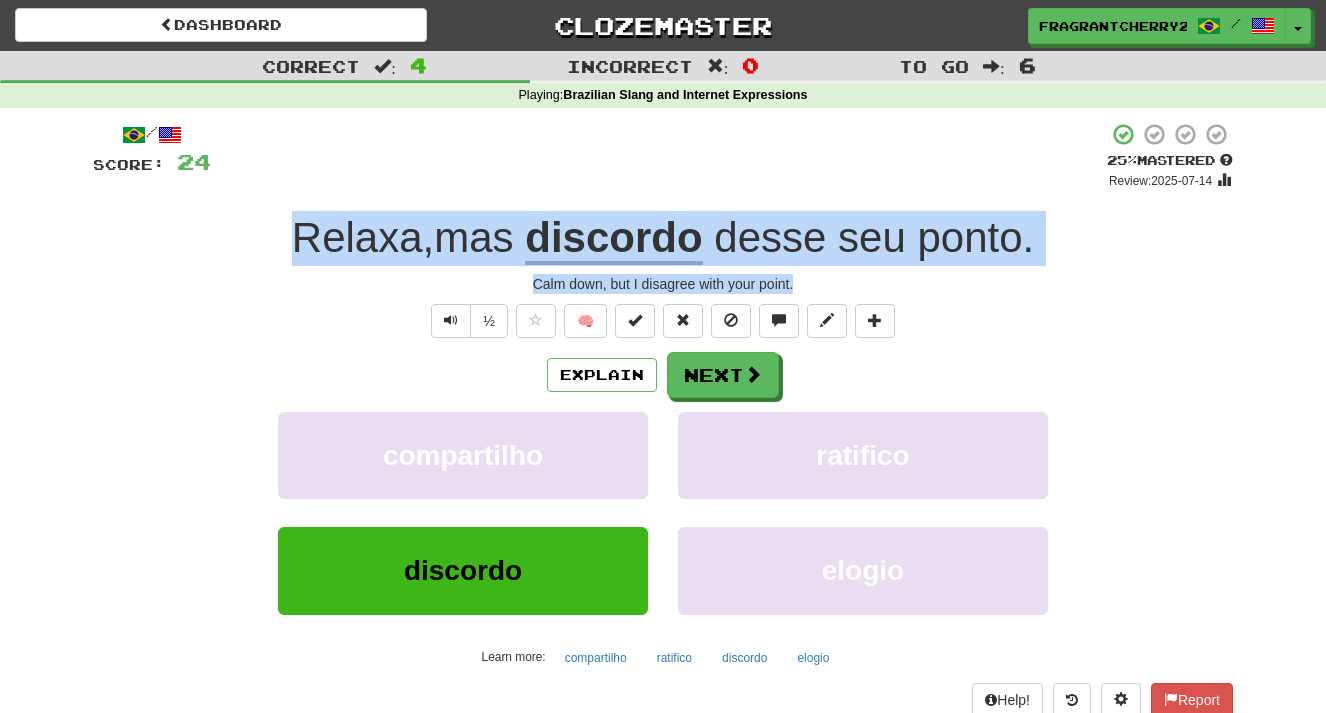 drag, startPoint x: 808, startPoint y: 286, endPoint x: 205, endPoint y: 257, distance: 603.69696 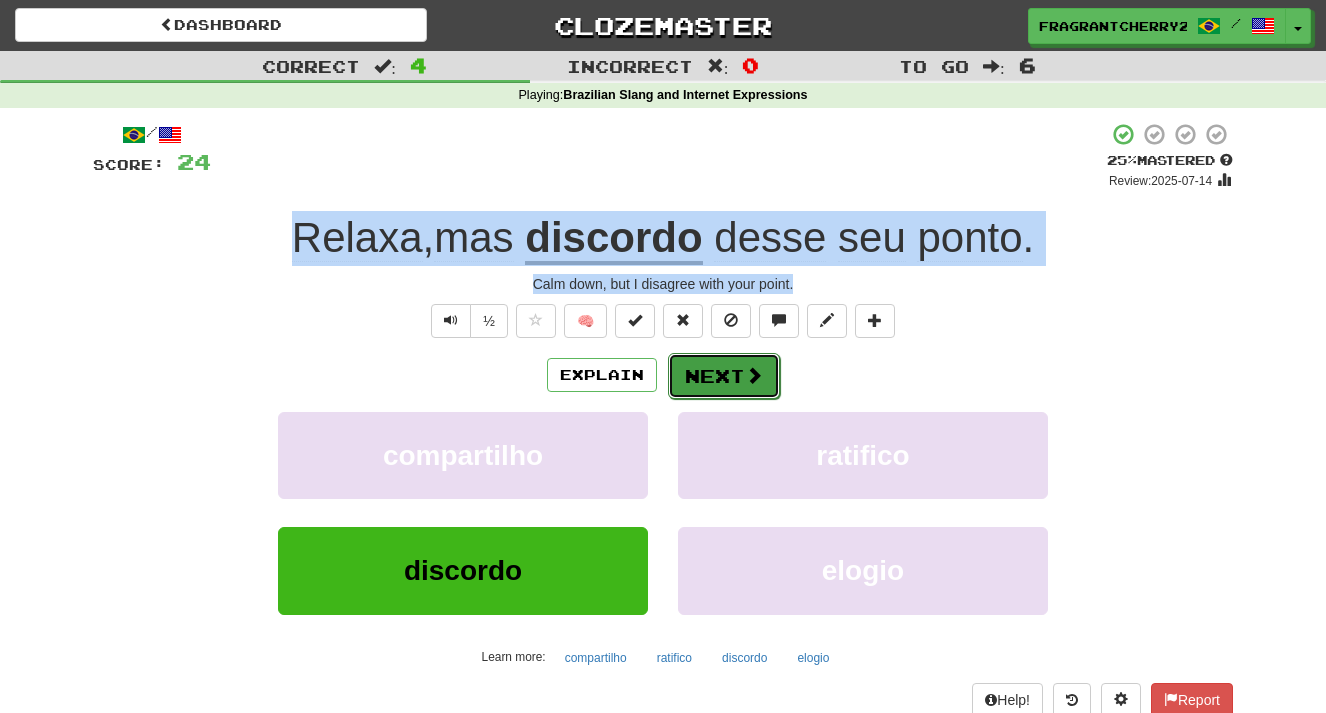 click on "Next" at bounding box center (724, 376) 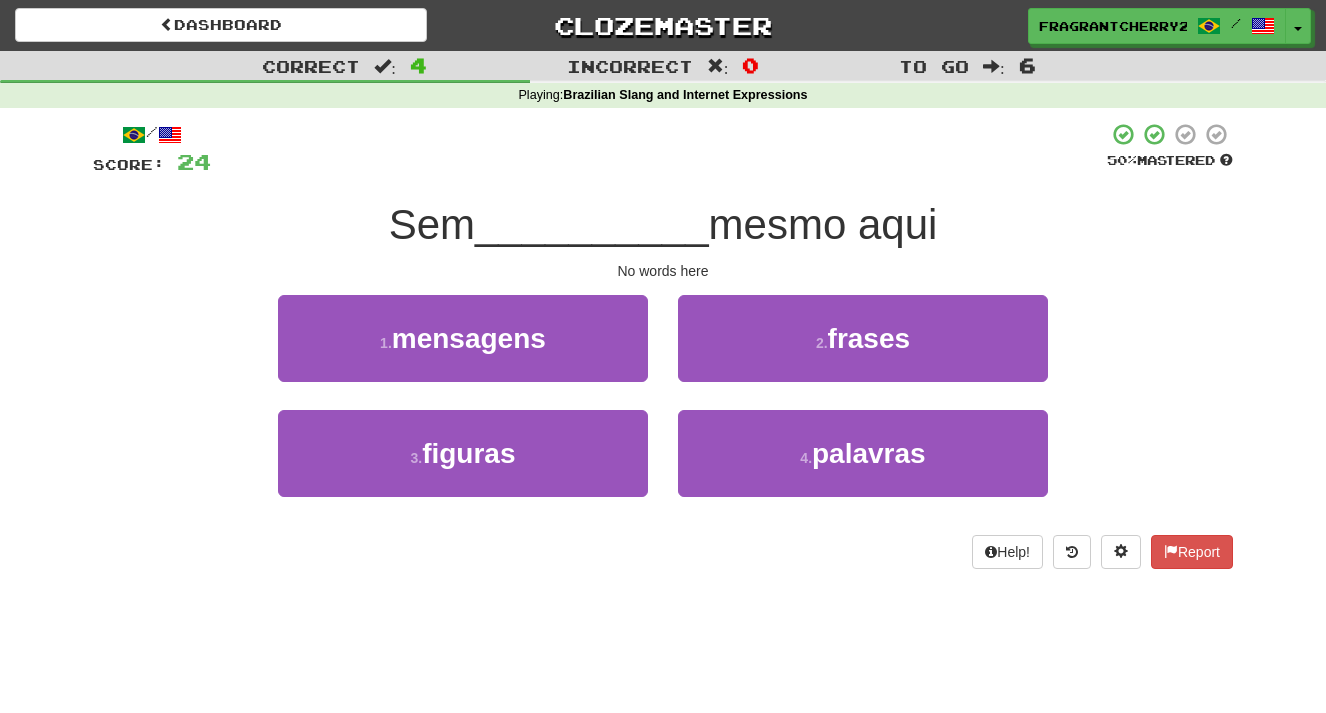 click on "/  Score:   24 50 %  Mastered Sem  __________  mesmo aqui  No words here 1 .  mensagens 2 .  frases 3 .  figuras 4 .  palavras  Help!  Report" at bounding box center (663, 345) 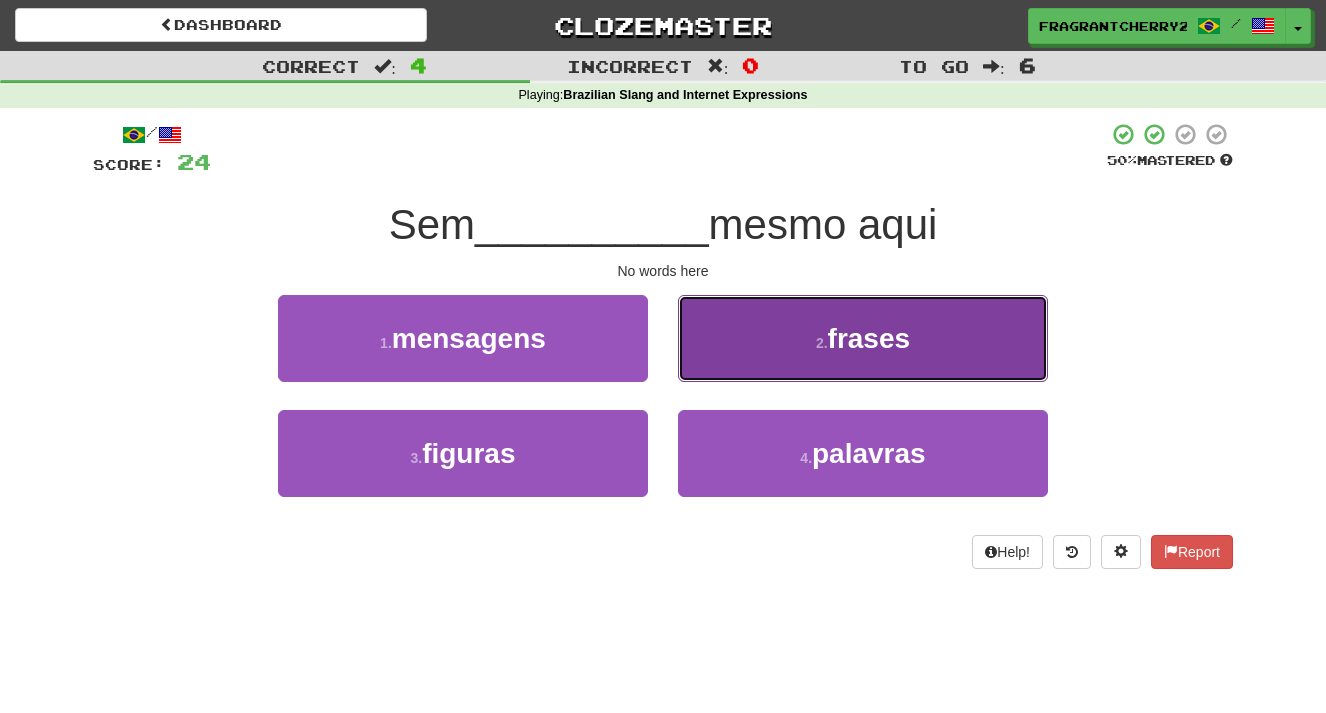 click on "2 .  frases" at bounding box center [863, 338] 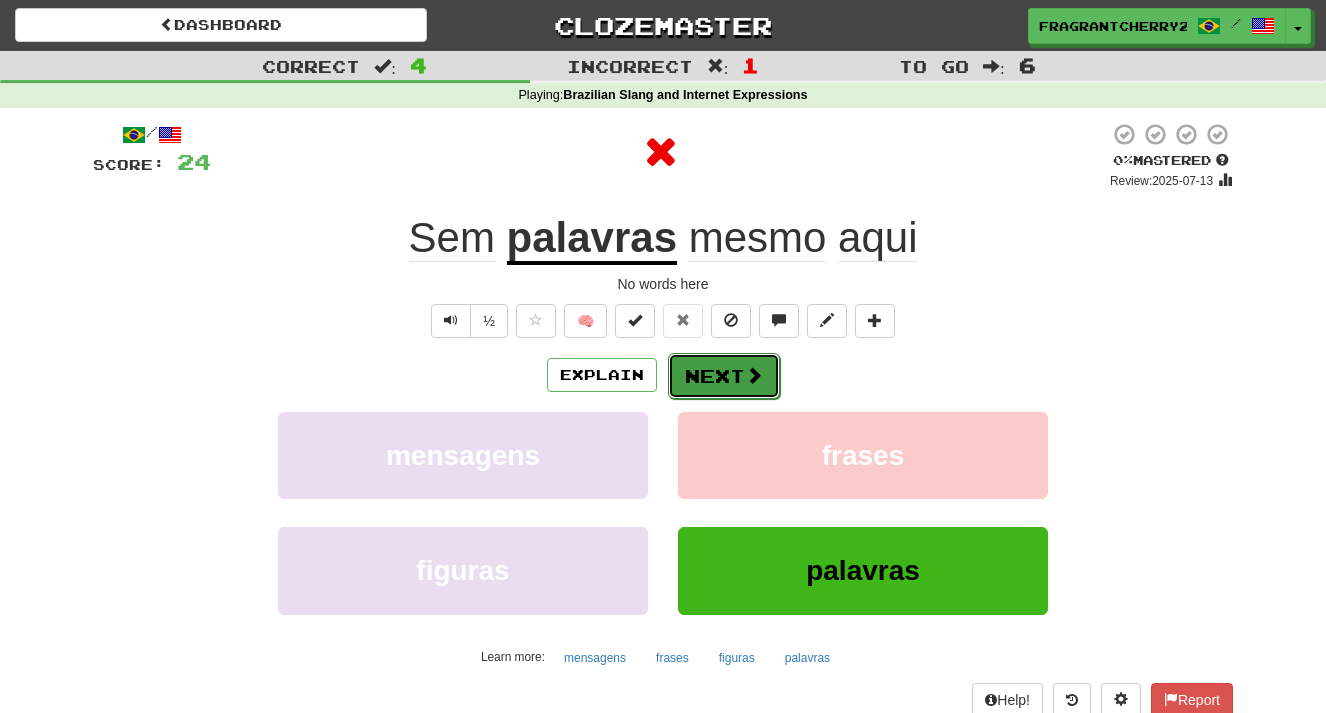 click on "Next" at bounding box center [724, 376] 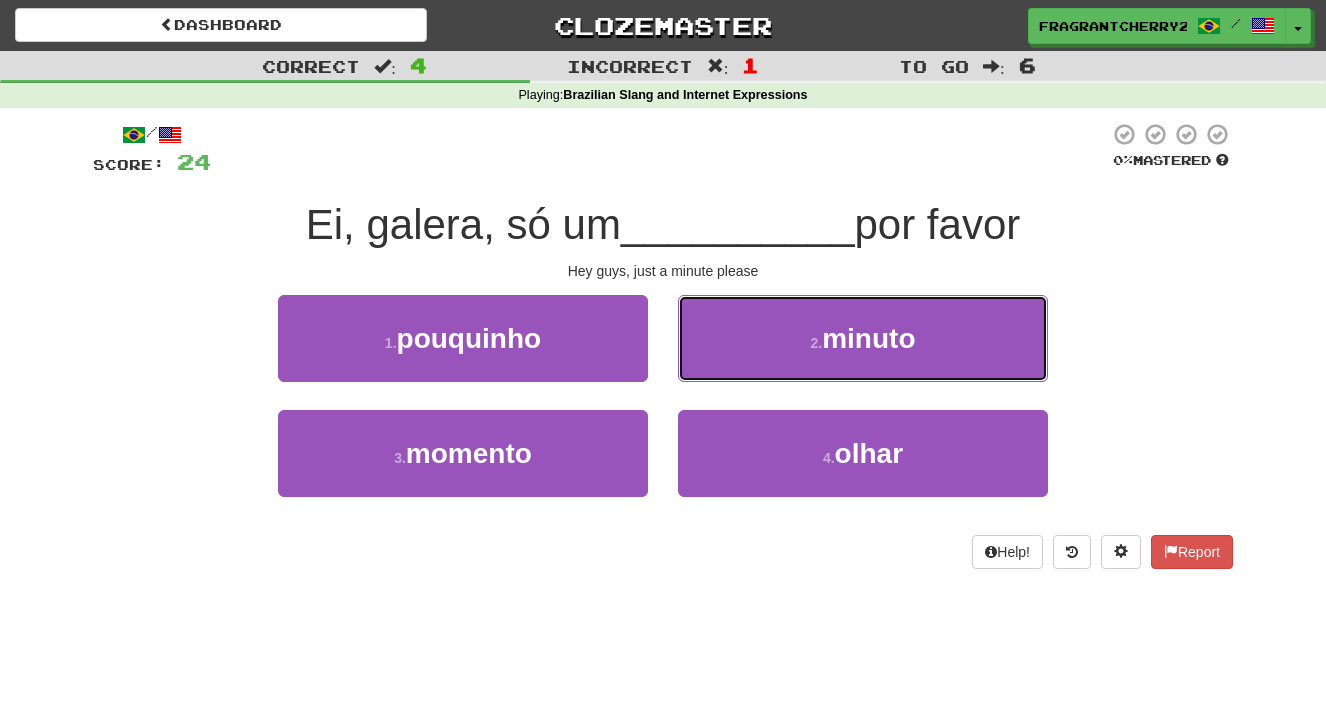 click on "2 .  minuto" at bounding box center (863, 338) 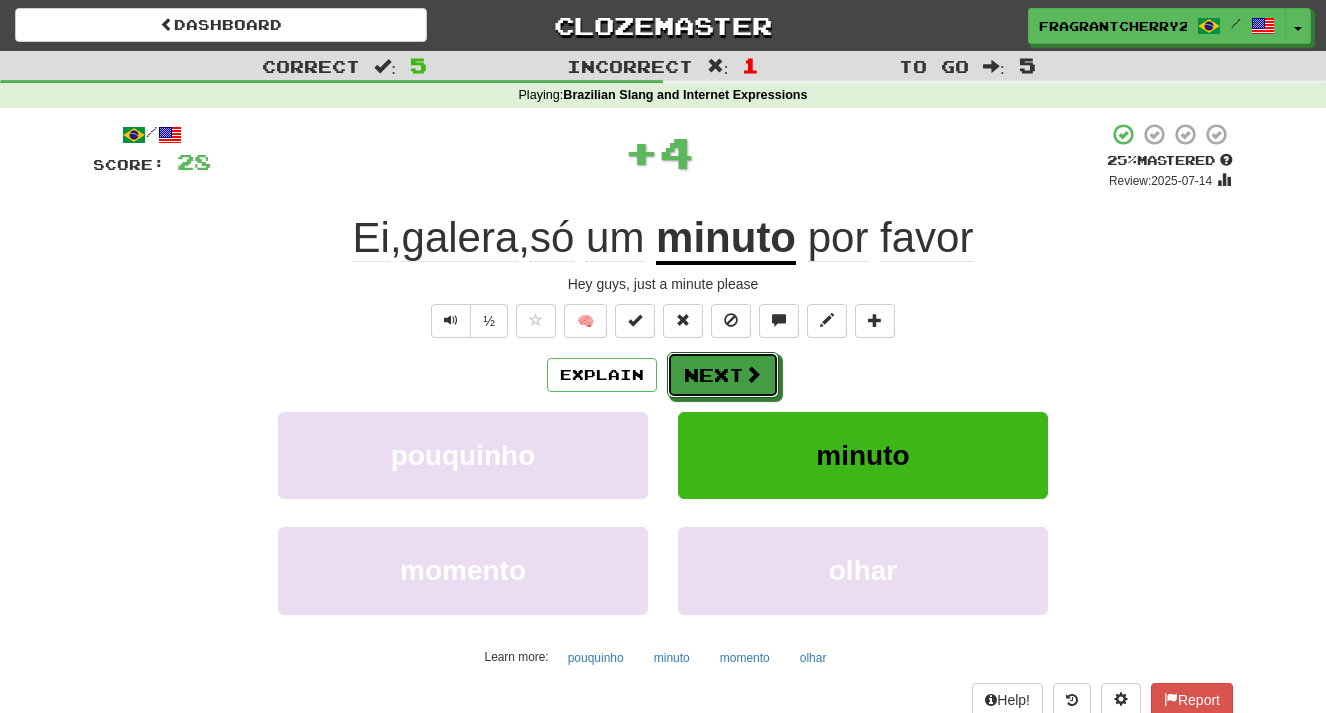 click on "Next" at bounding box center (723, 375) 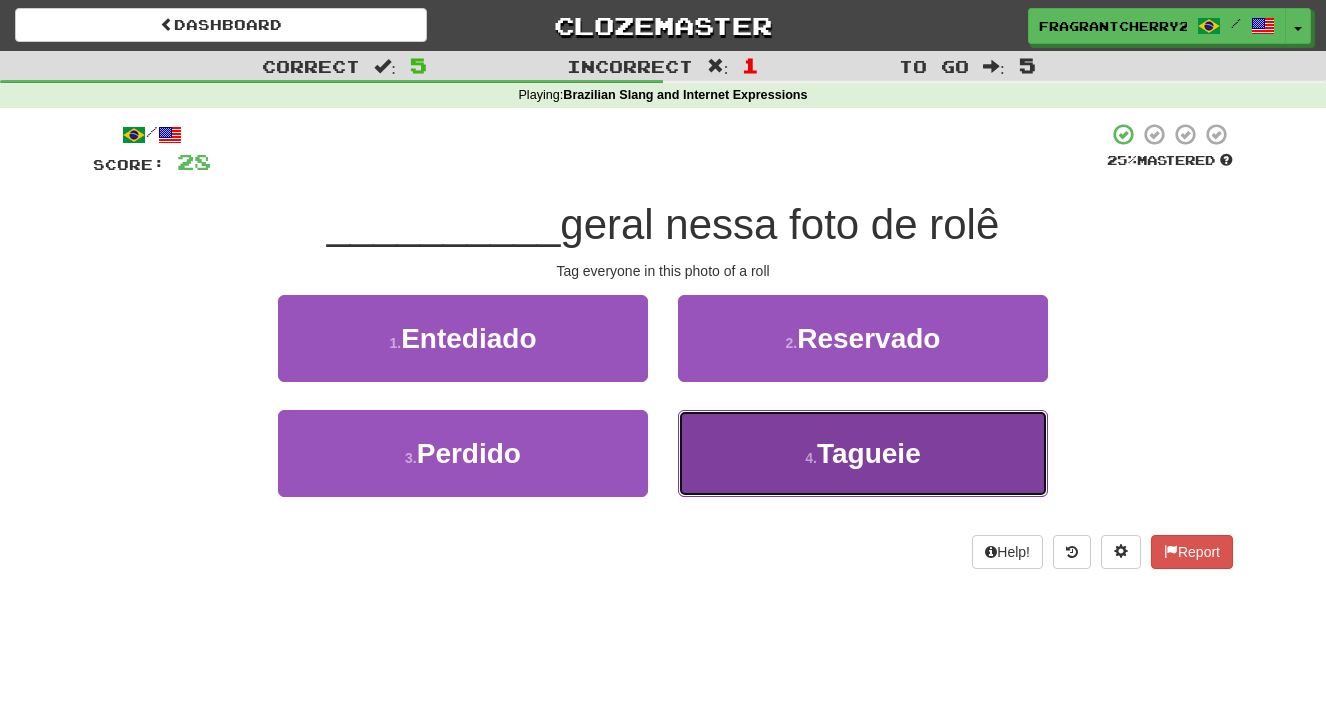 click on "4 .  Tagueie" at bounding box center [863, 453] 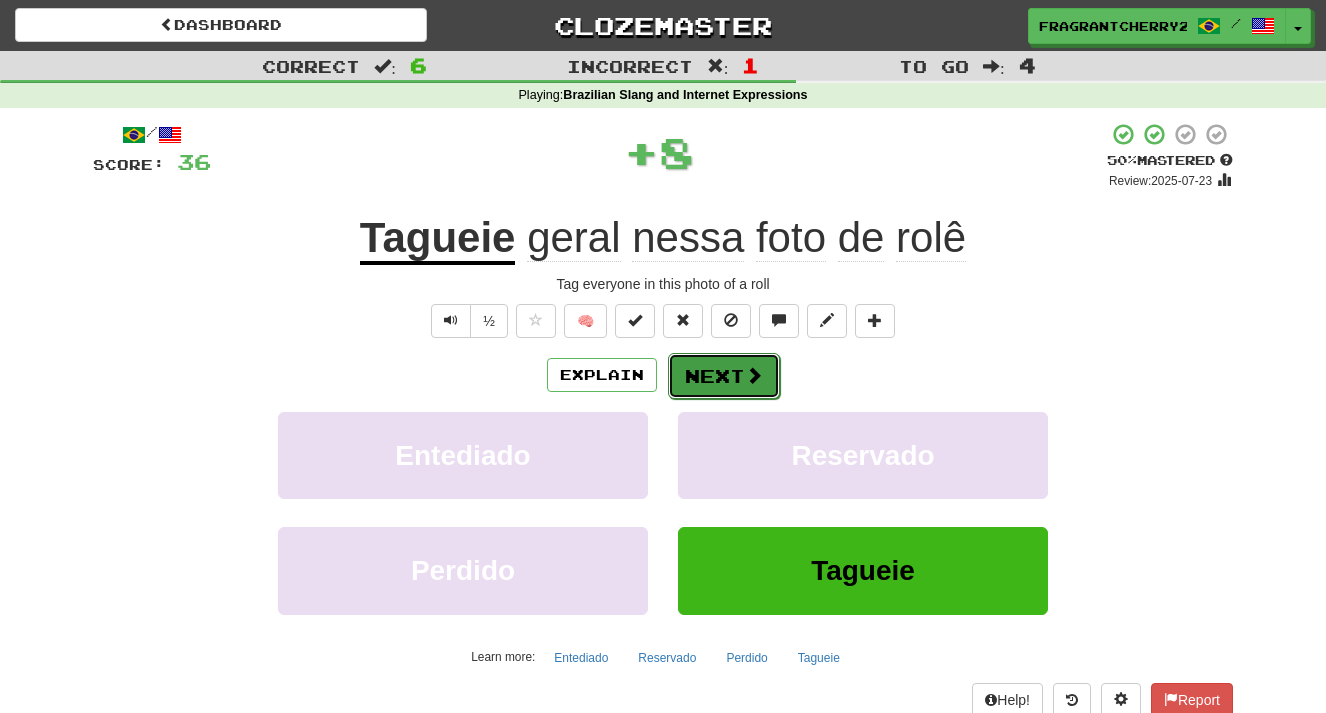 click on "Next" at bounding box center [724, 376] 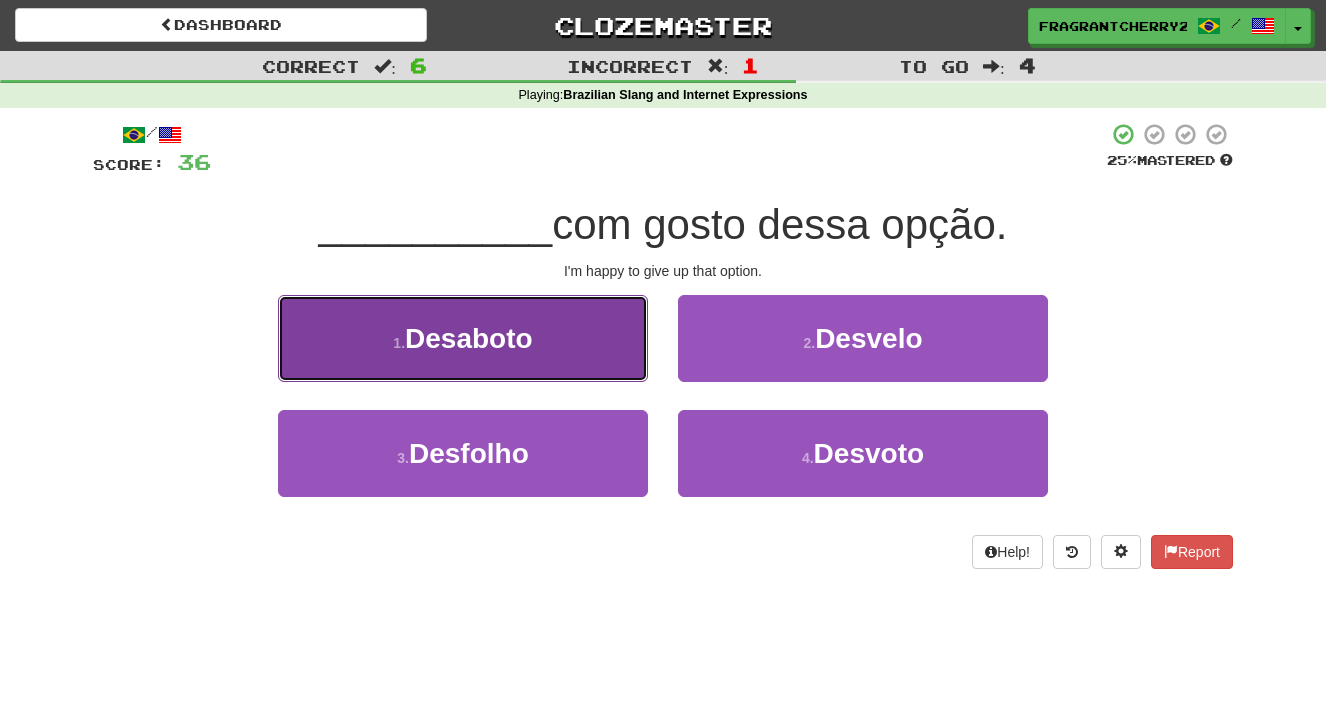 click on "1 .  Desaboto" at bounding box center (463, 338) 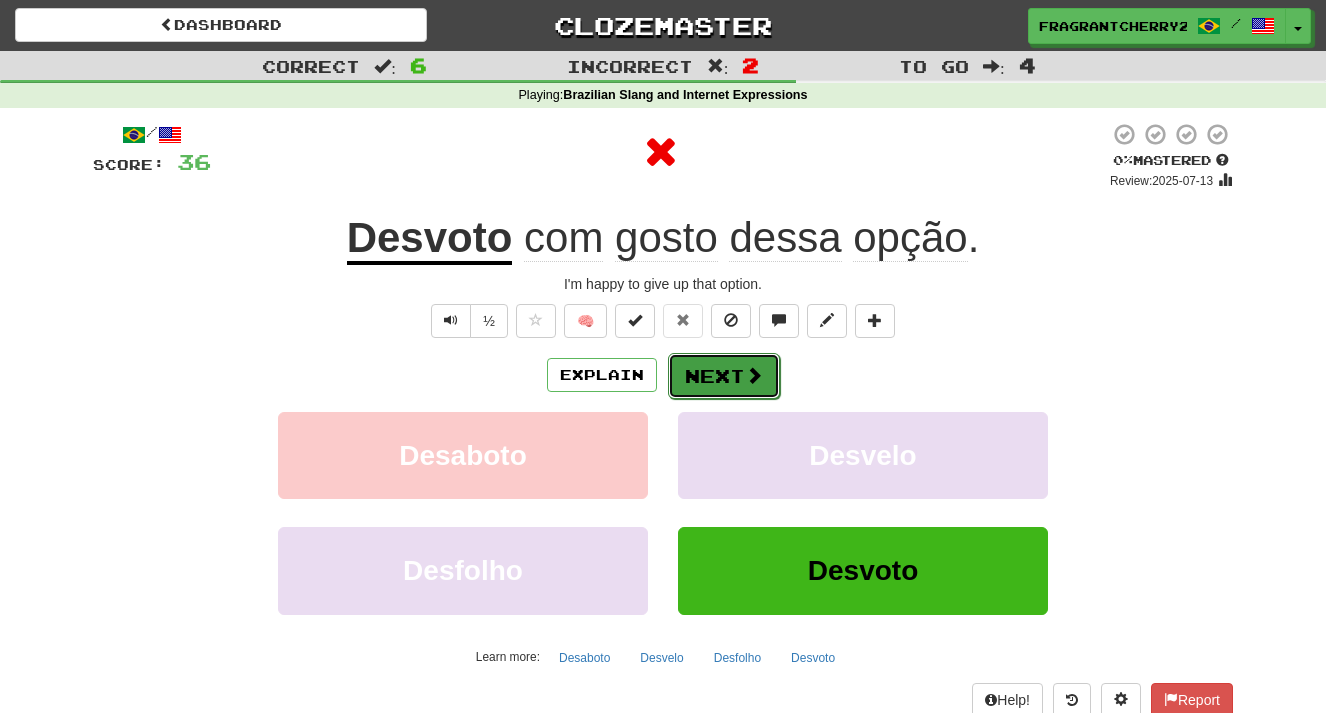 click on "Next" at bounding box center (724, 376) 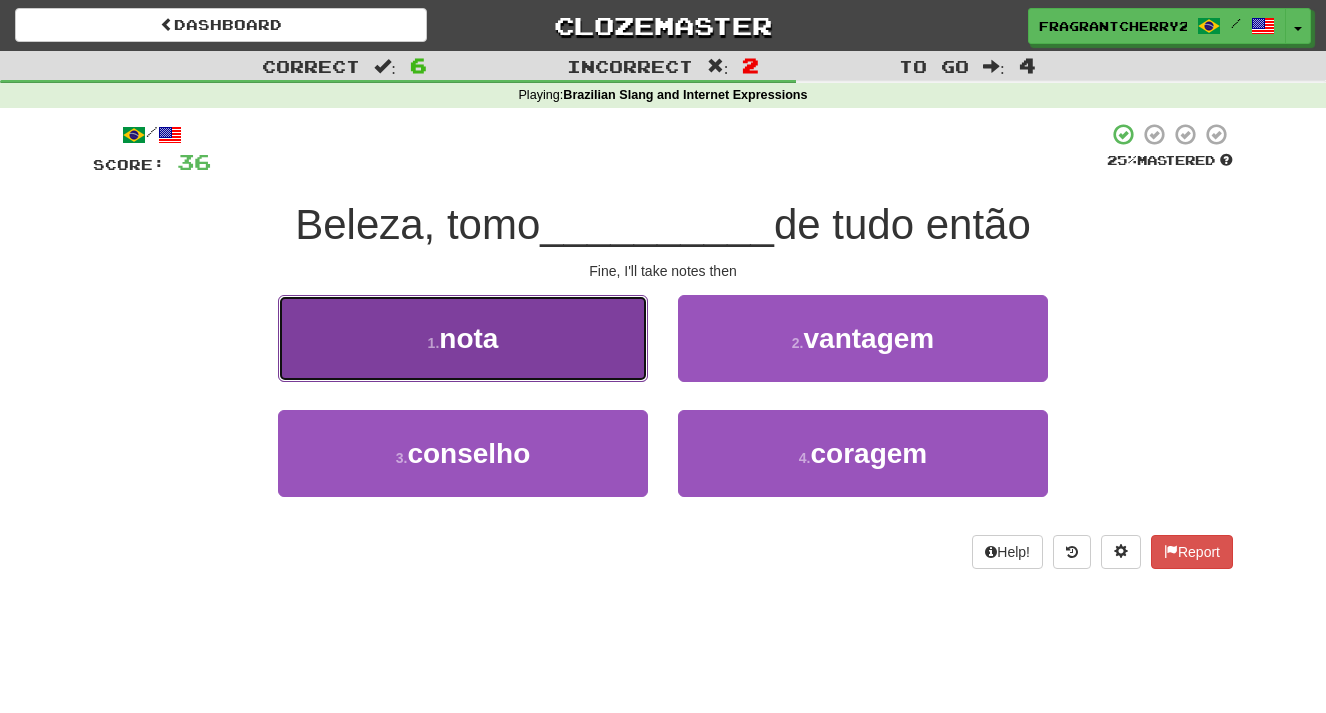 click on "1 .  nota" at bounding box center (463, 338) 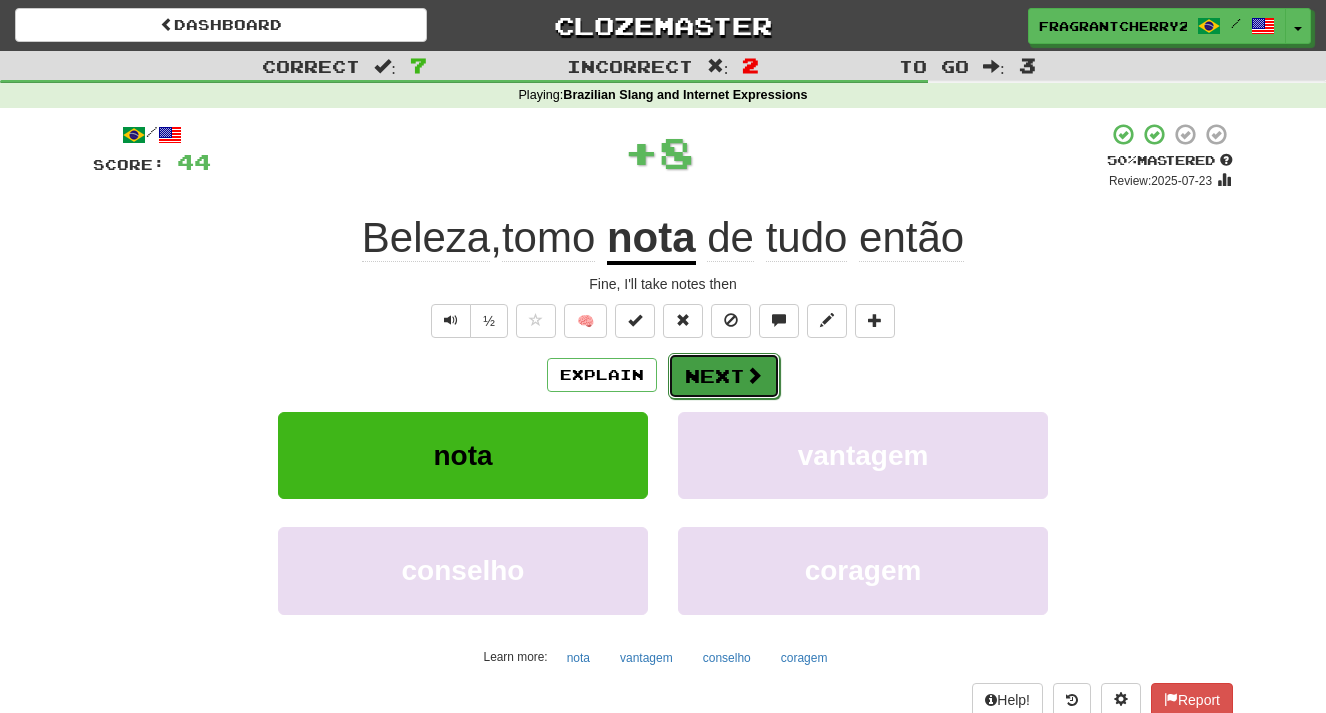 click on "Next" at bounding box center [724, 376] 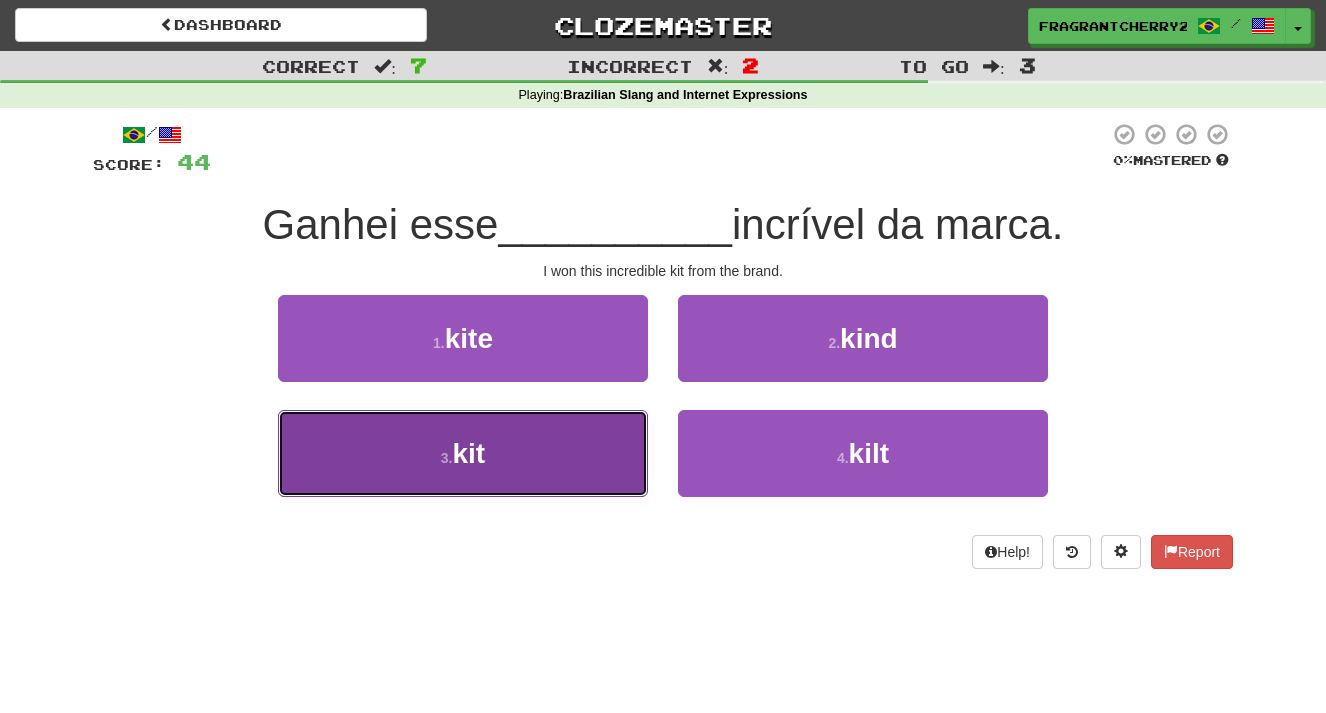 click on "3 .  kit" at bounding box center (463, 453) 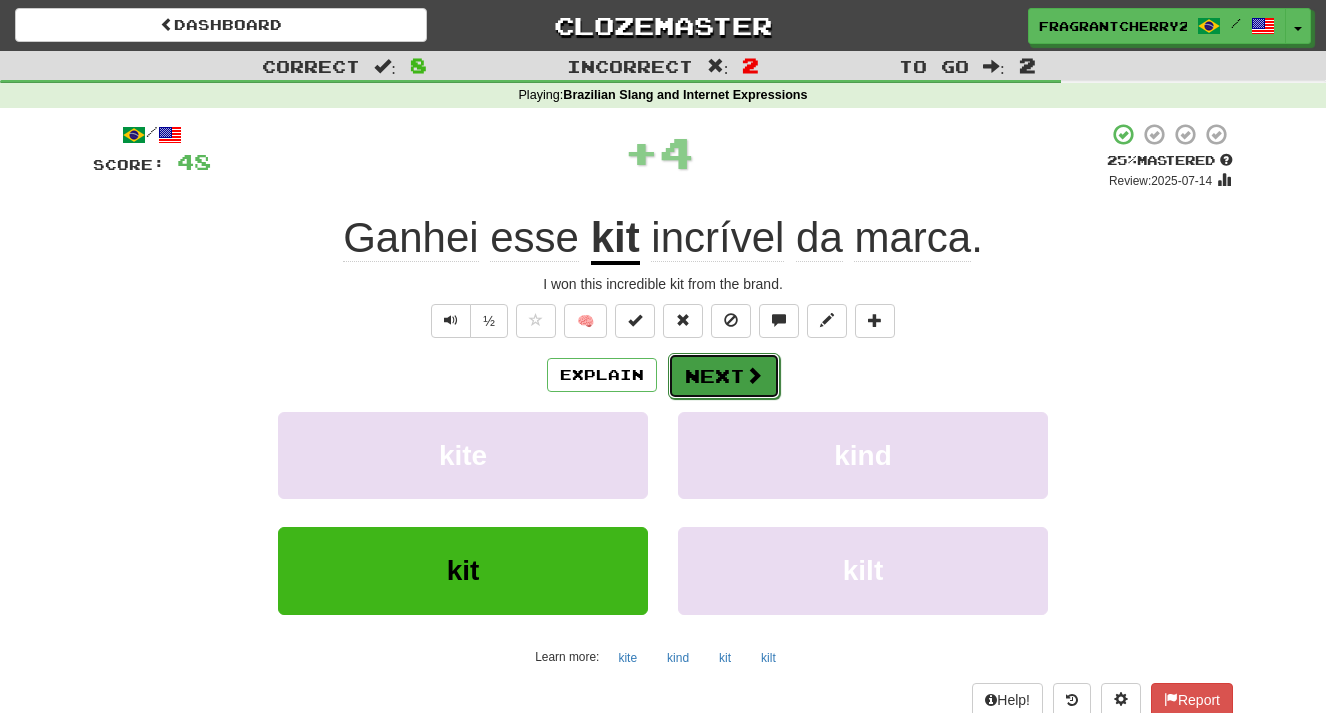 click on "Next" at bounding box center [724, 376] 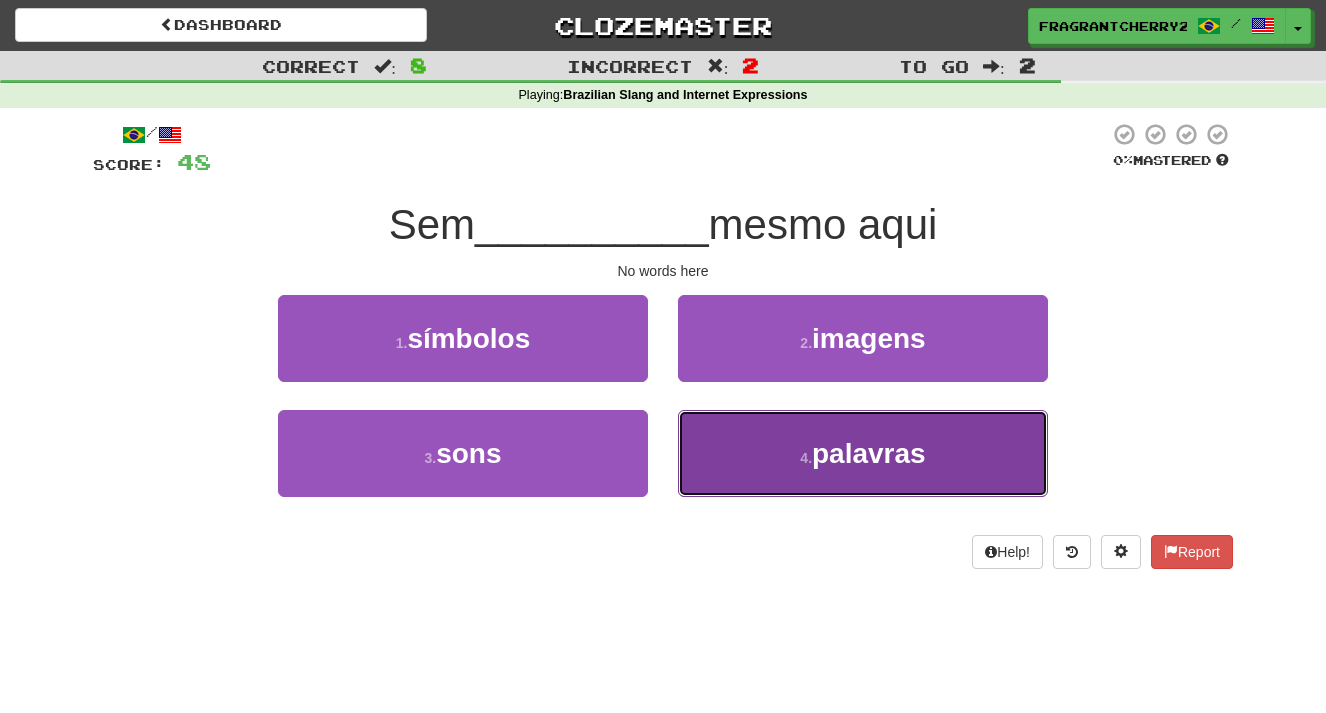 click on "4 .  palavras" at bounding box center [863, 453] 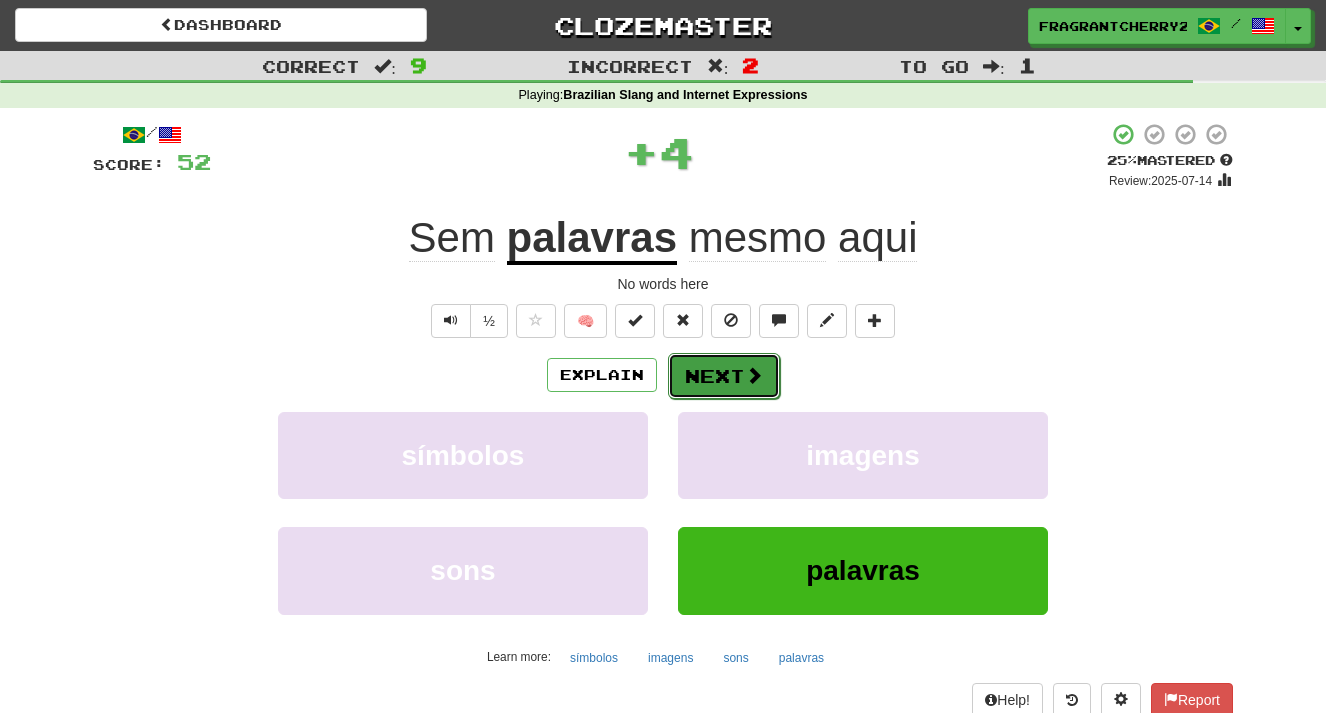 click on "Next" at bounding box center (724, 376) 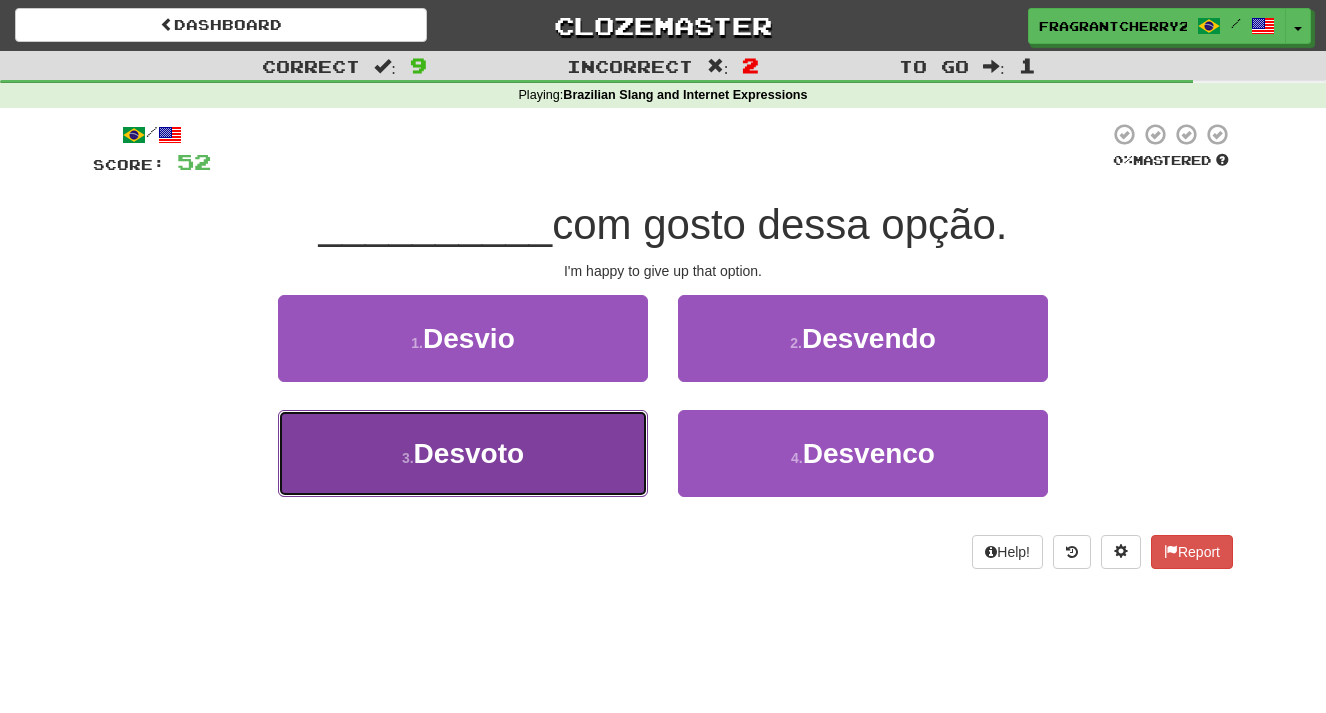 click on "3 .  Desvoto" at bounding box center [463, 453] 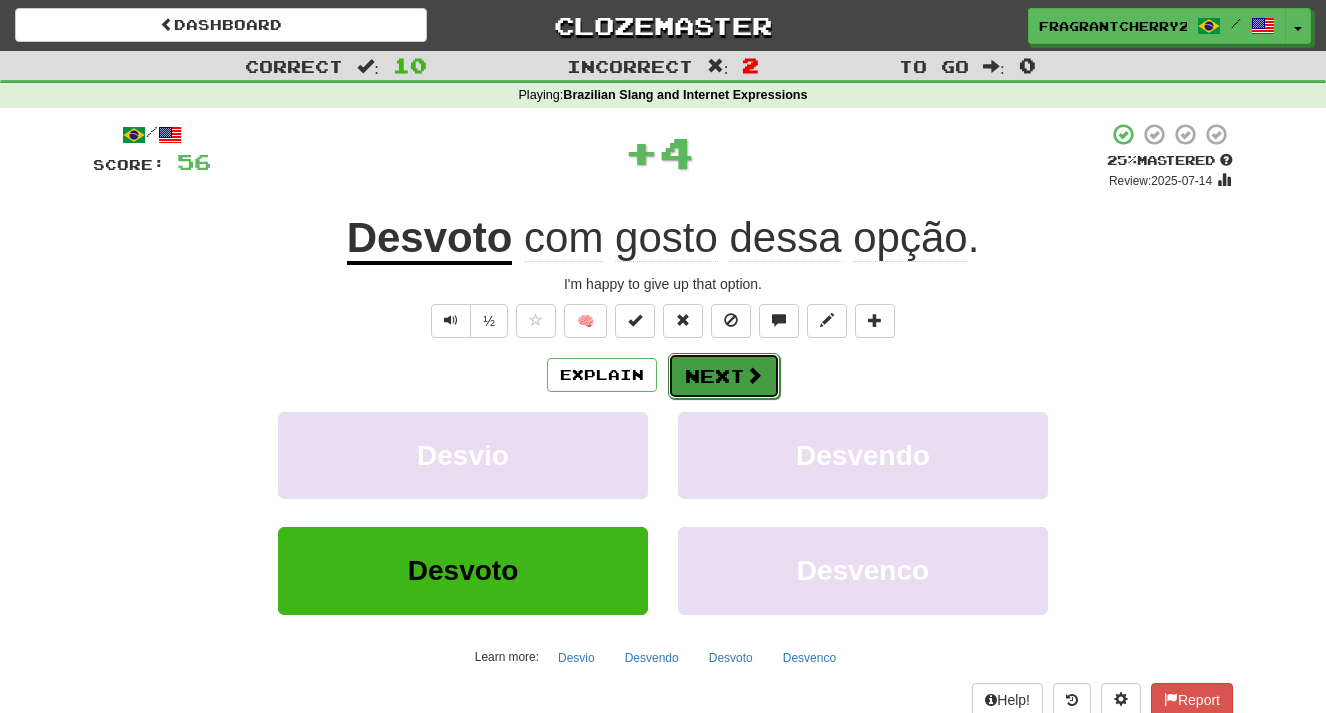 click on "Next" at bounding box center [724, 376] 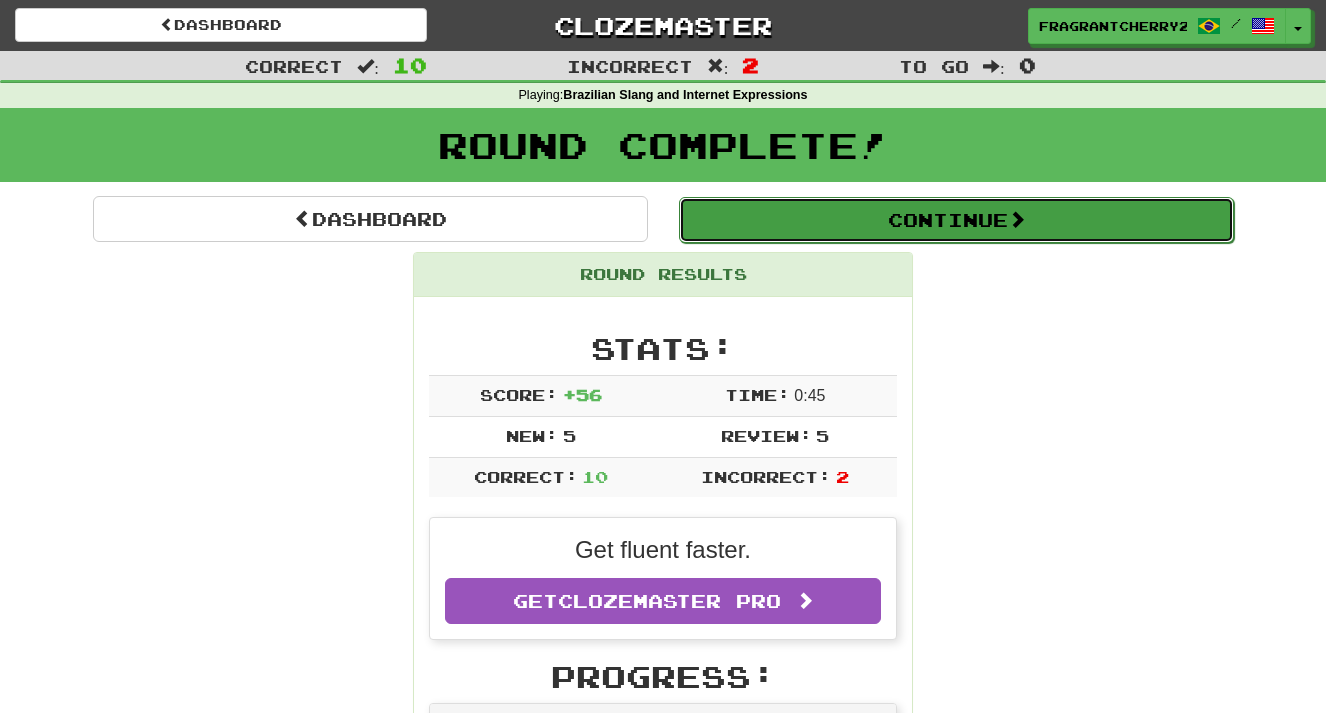 click on "Continue" at bounding box center [956, 220] 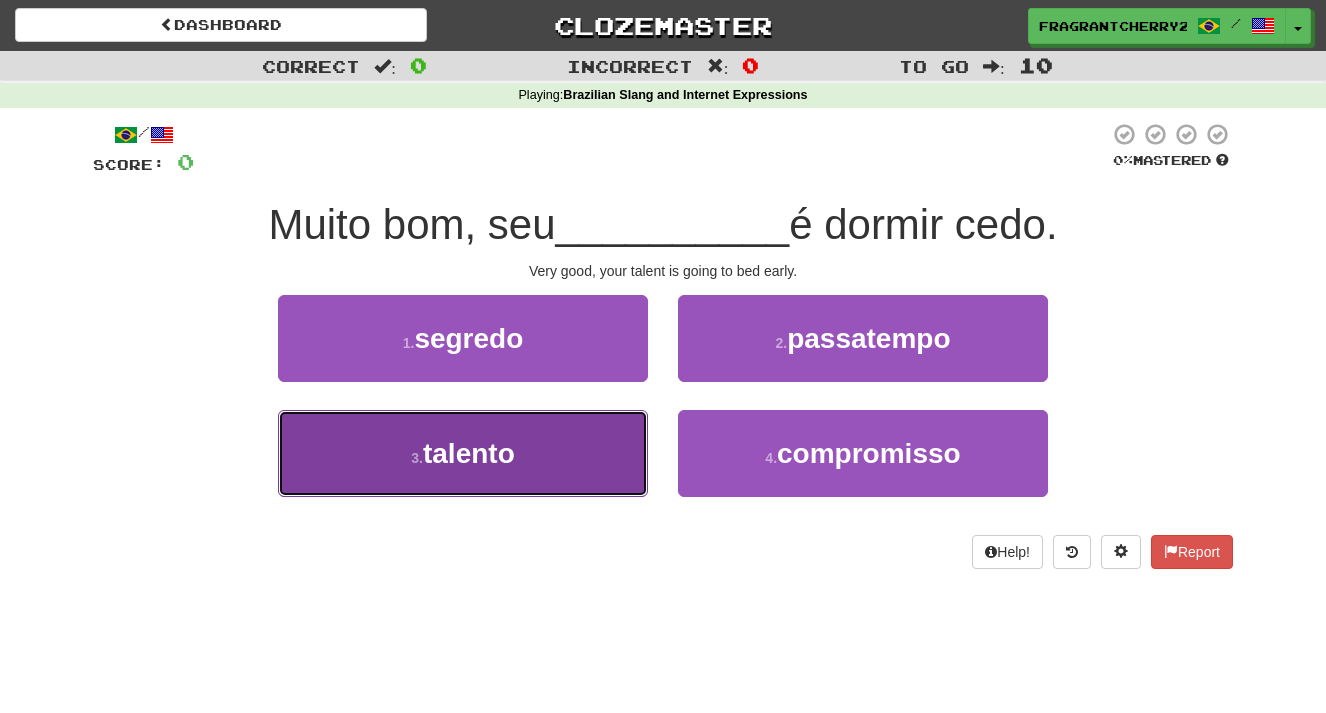 click on "3 .  talento" at bounding box center [463, 453] 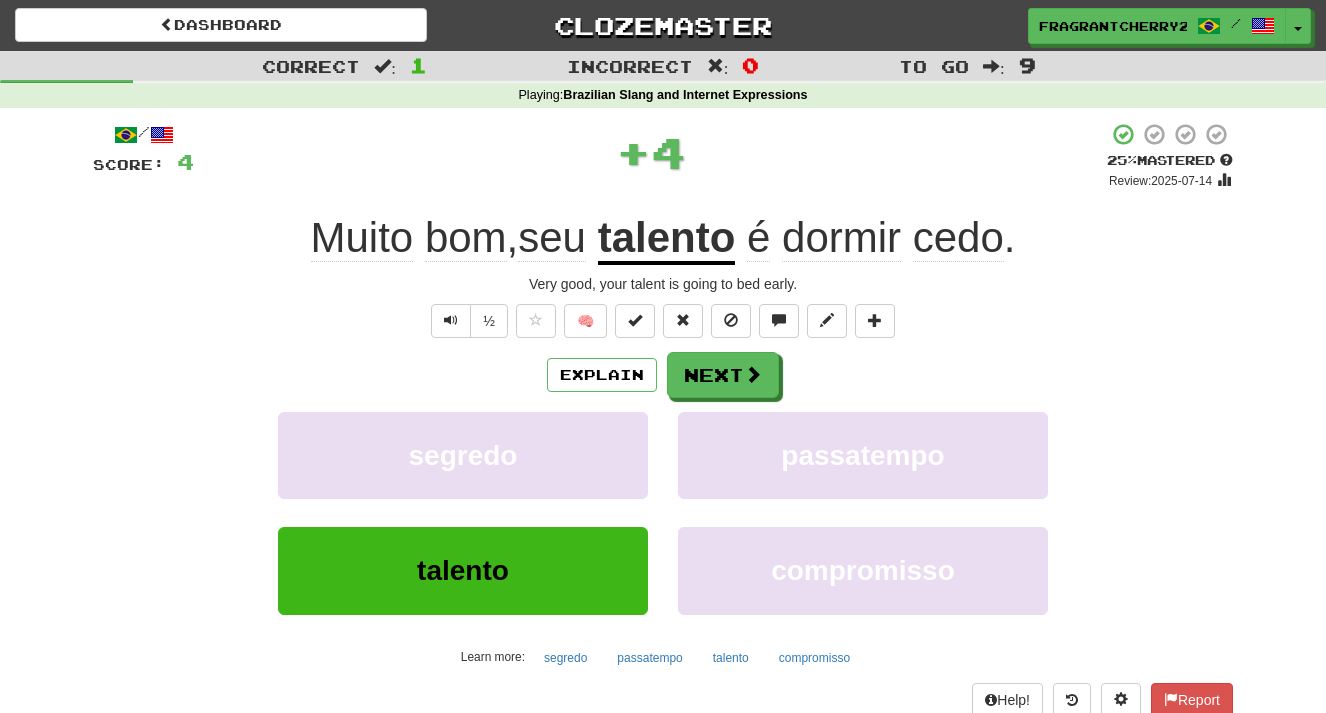 click on "Explain Next segredo passatempo talento compromisso Learn more: segredo passatempo talento compromisso" at bounding box center [663, 512] 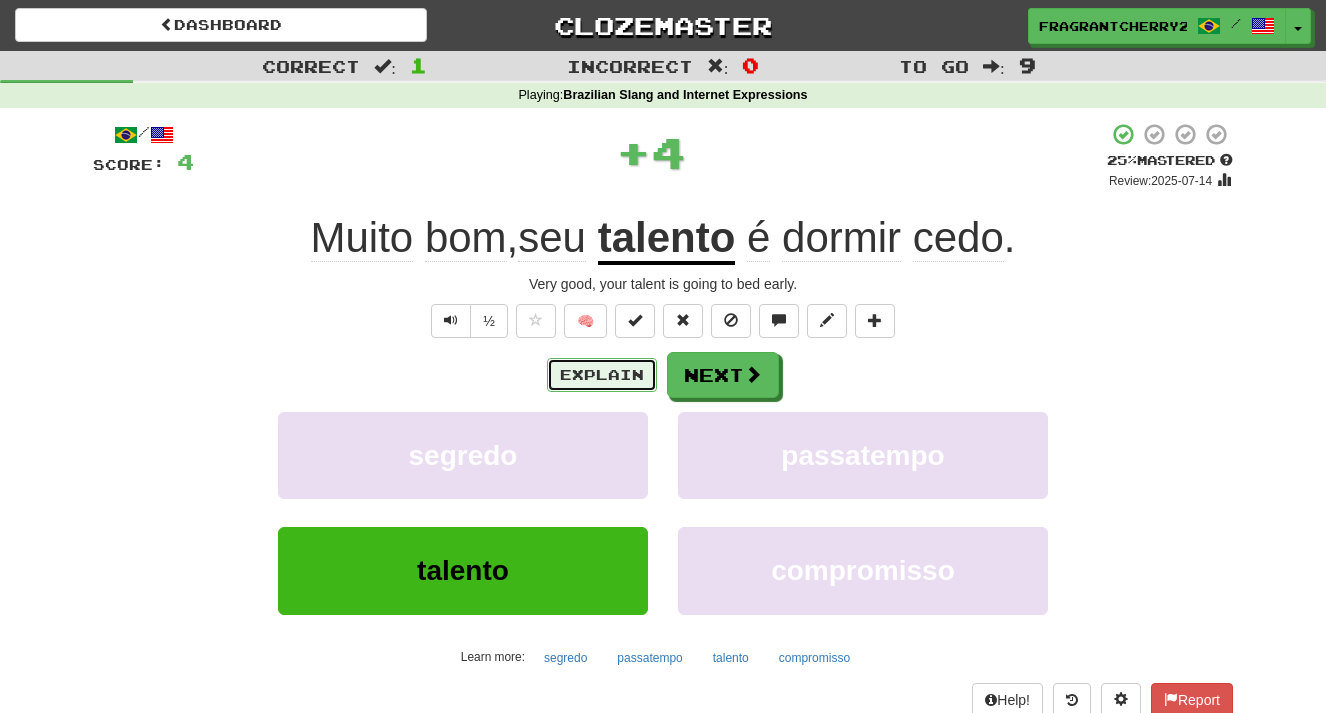 click on "Explain" at bounding box center [602, 375] 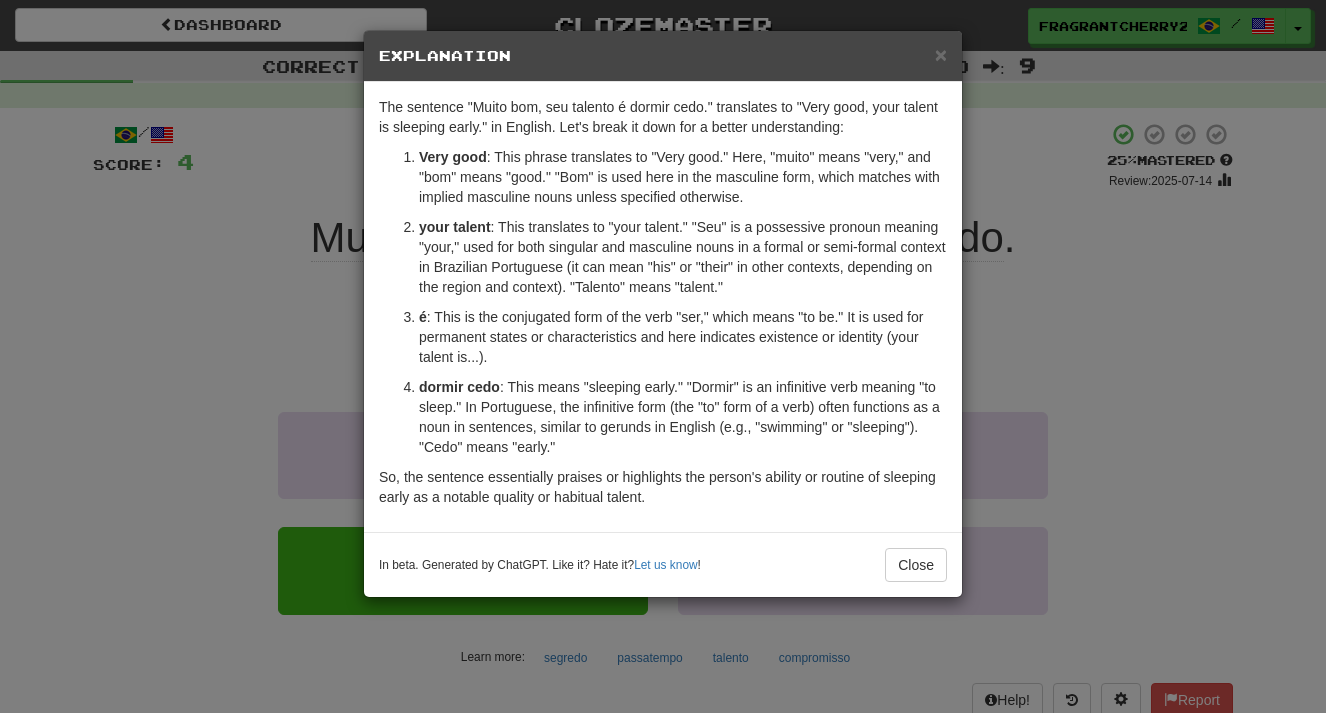 click on "× Explanation The sentence "Muito bom, seu talento é dormir cedo." translates to "Very good, your talent is sleeping early." in English. Let's break it down for a better understanding:
Muito bom : This phrase translates to "Very good." Here, "muito" means "very," and "bom" means "good." "Bom" is used here in the masculine form, which matches with implied masculine nouns unless specified otherwise.
seu talento : This translates to "your talent." "Seu" is a possessive pronoun meaning "your," used for both singular and masculine nouns in a formal or semi-formal context in Brazilian Portuguese (it can mean "his" or "their" in other contexts, depending on the region and context). "Talento" means "talent."
é : This is the conjugated form of the verb "ser," which means "to be." It is used for permanent states or characteristics and here indicates existence or identity (your talent is...).
dormir cedo
In beta. Generated by ChatGPT. Like it? Hate it?  Let us know ! Close" at bounding box center (663, 356) 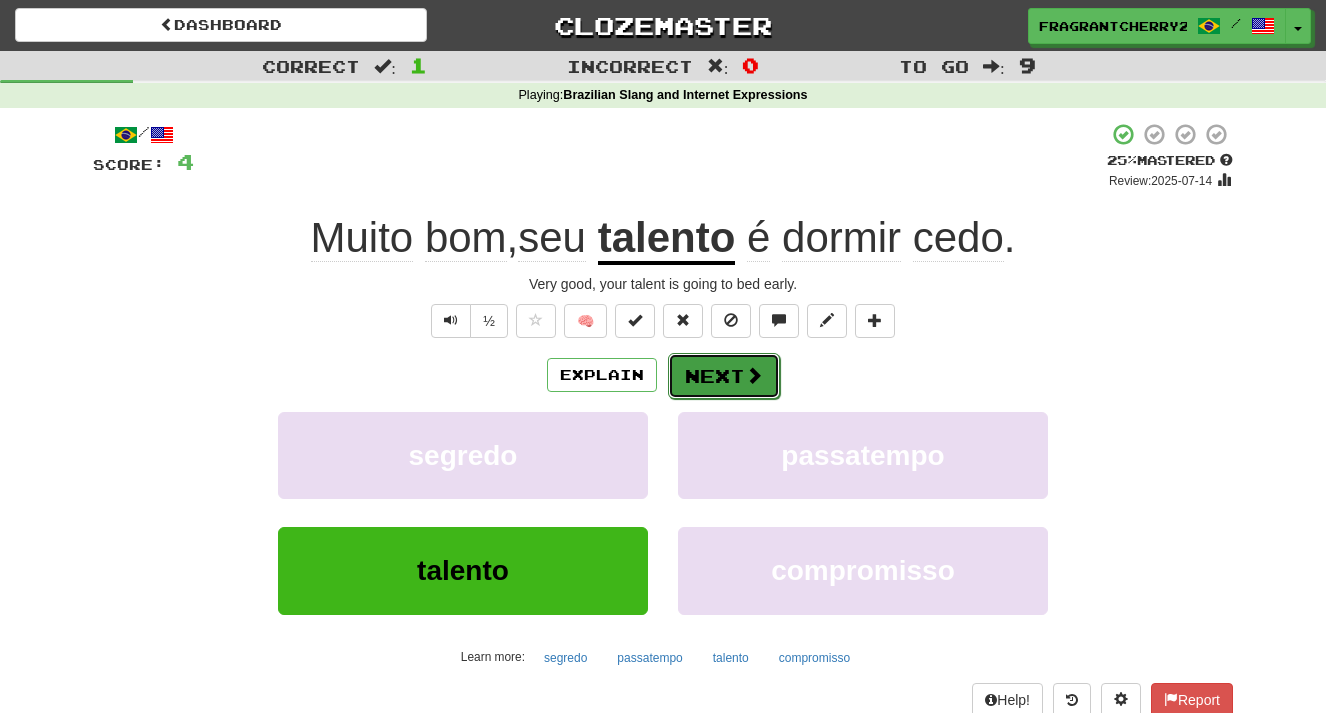 click on "Next" at bounding box center (724, 376) 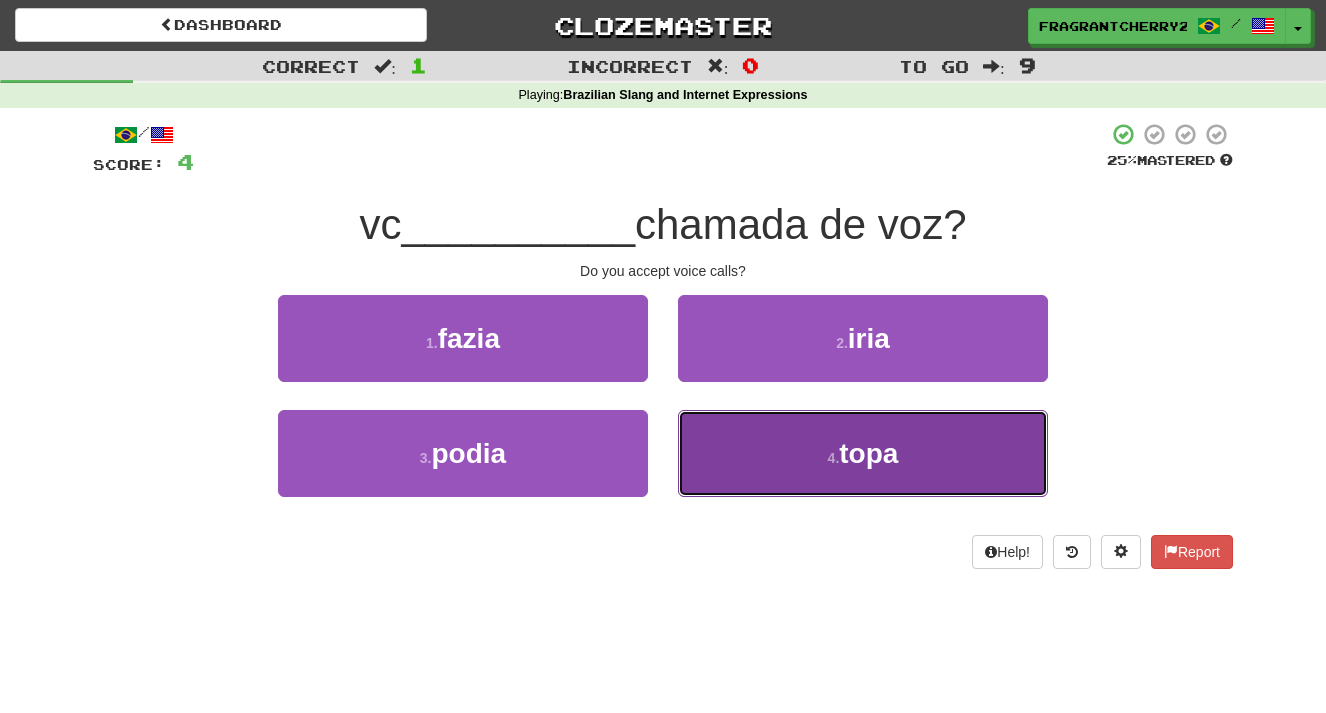 click on "4 .  topa" at bounding box center (863, 453) 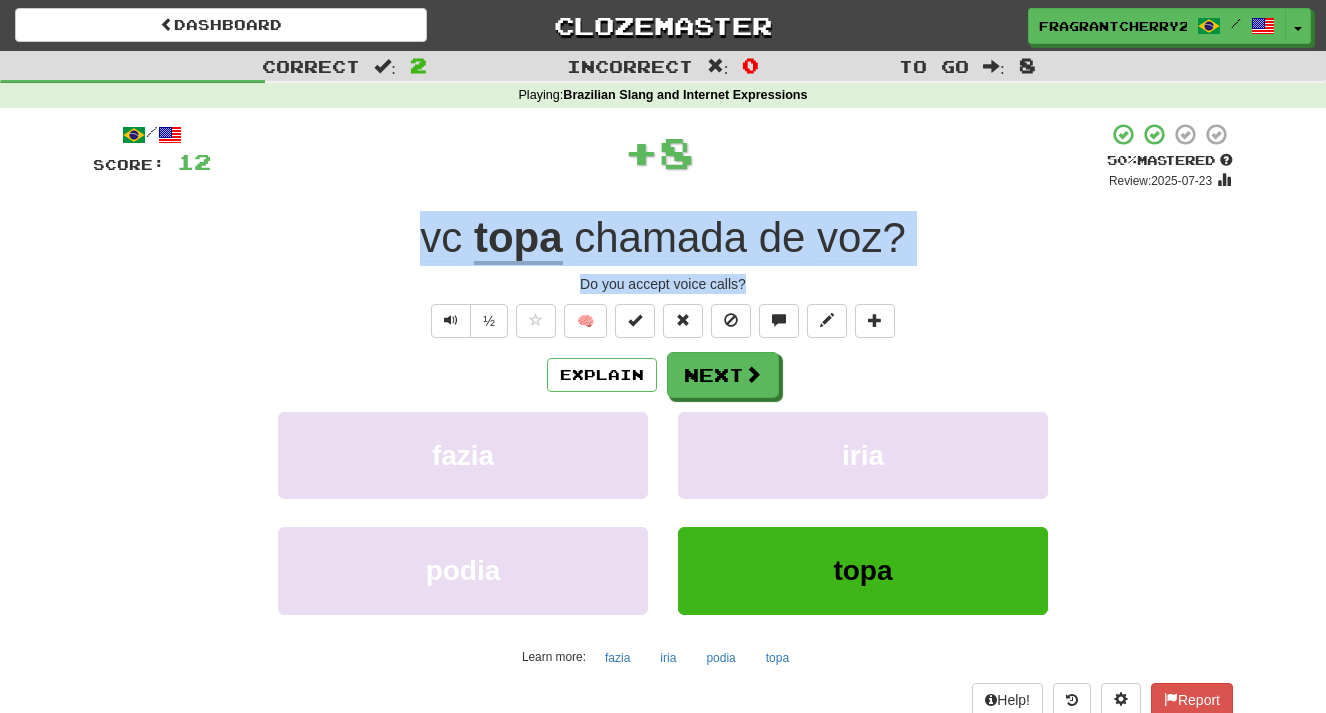 drag, startPoint x: 751, startPoint y: 292, endPoint x: 364, endPoint y: 234, distance: 391.3221 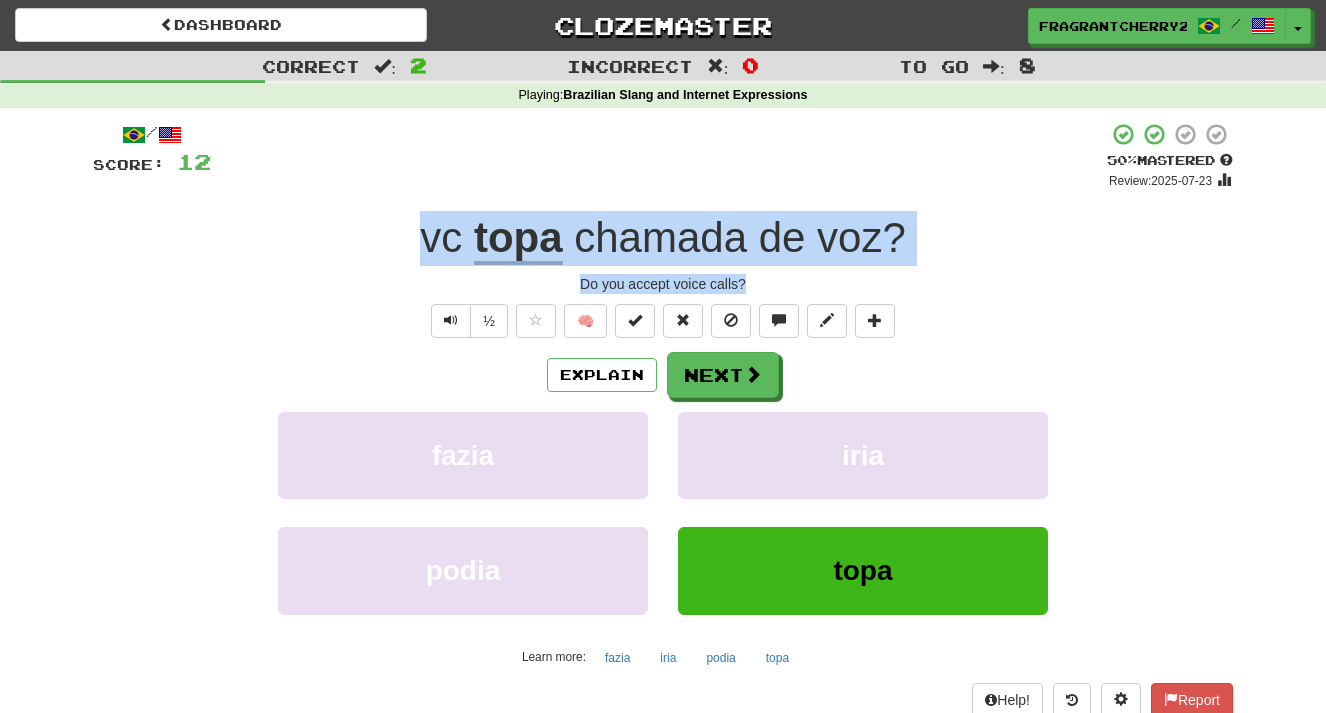 copy on "vc   topa   chamada   de   voz ? Do you accept voice calls?" 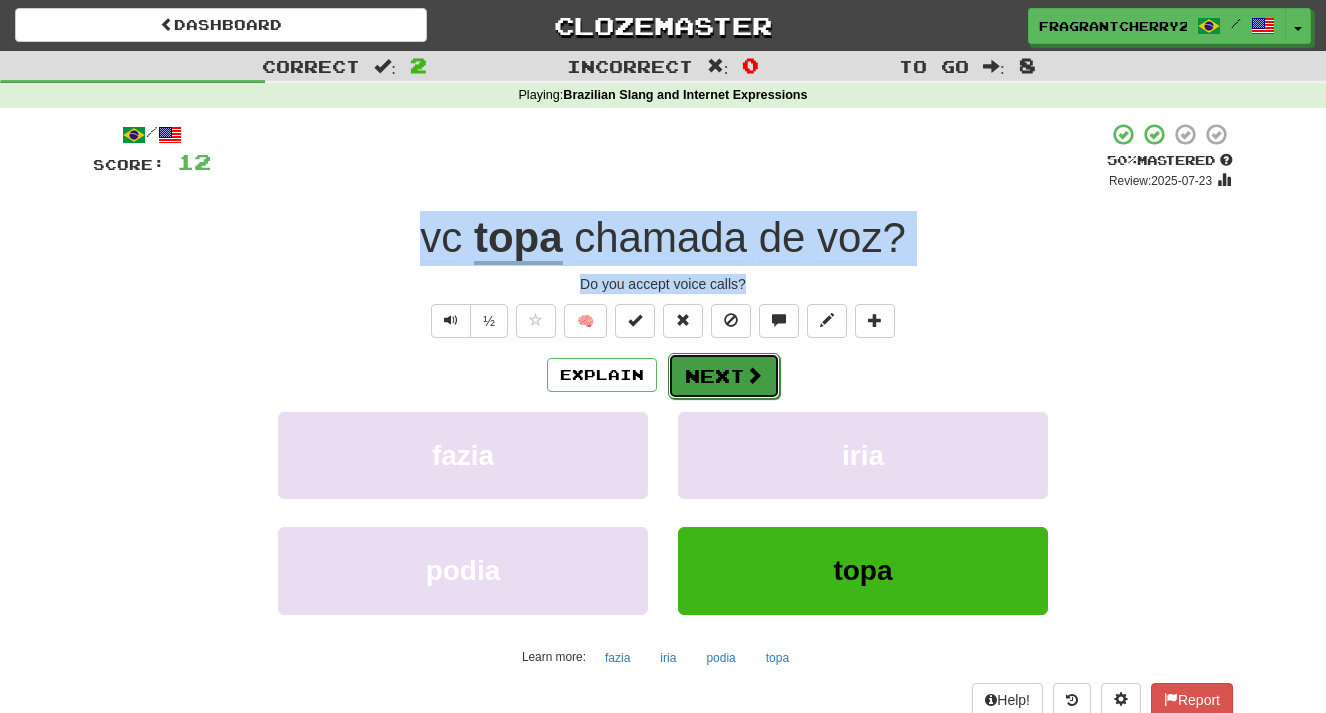 click on "Next" at bounding box center (724, 376) 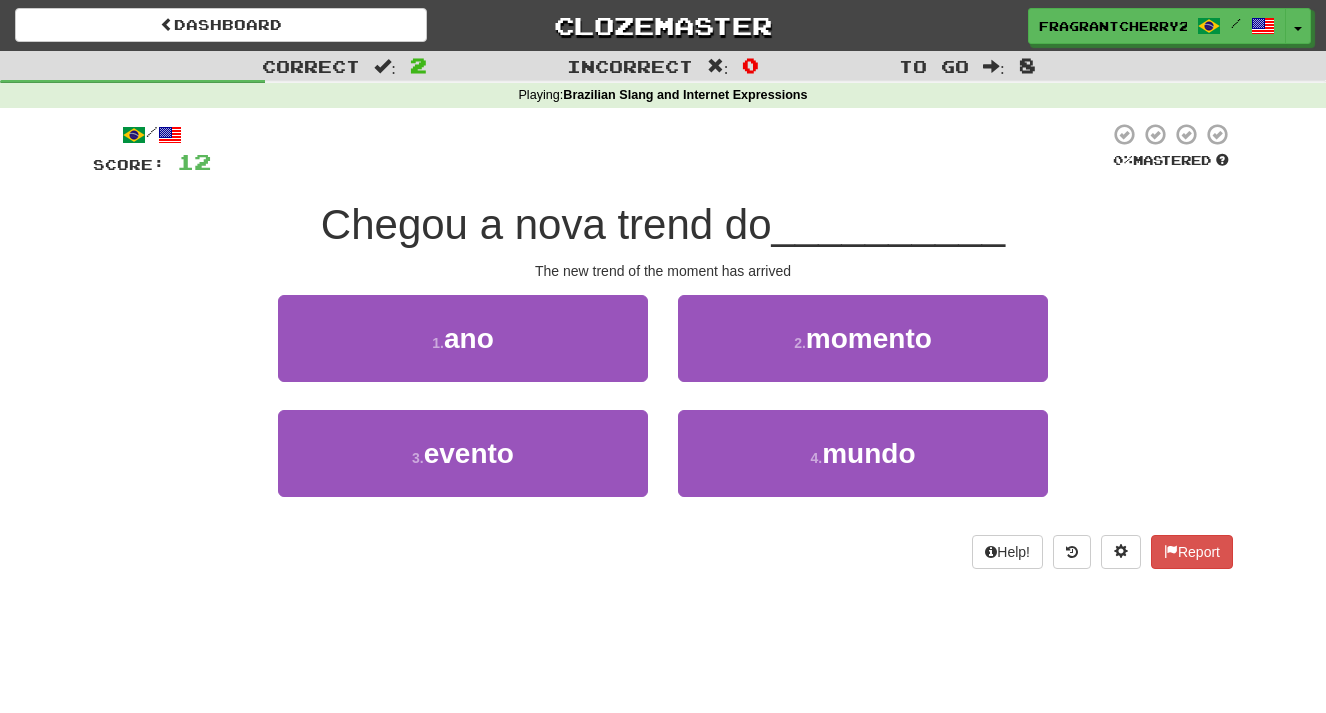 click on "The new trend of the moment has arrived" at bounding box center [663, 271] 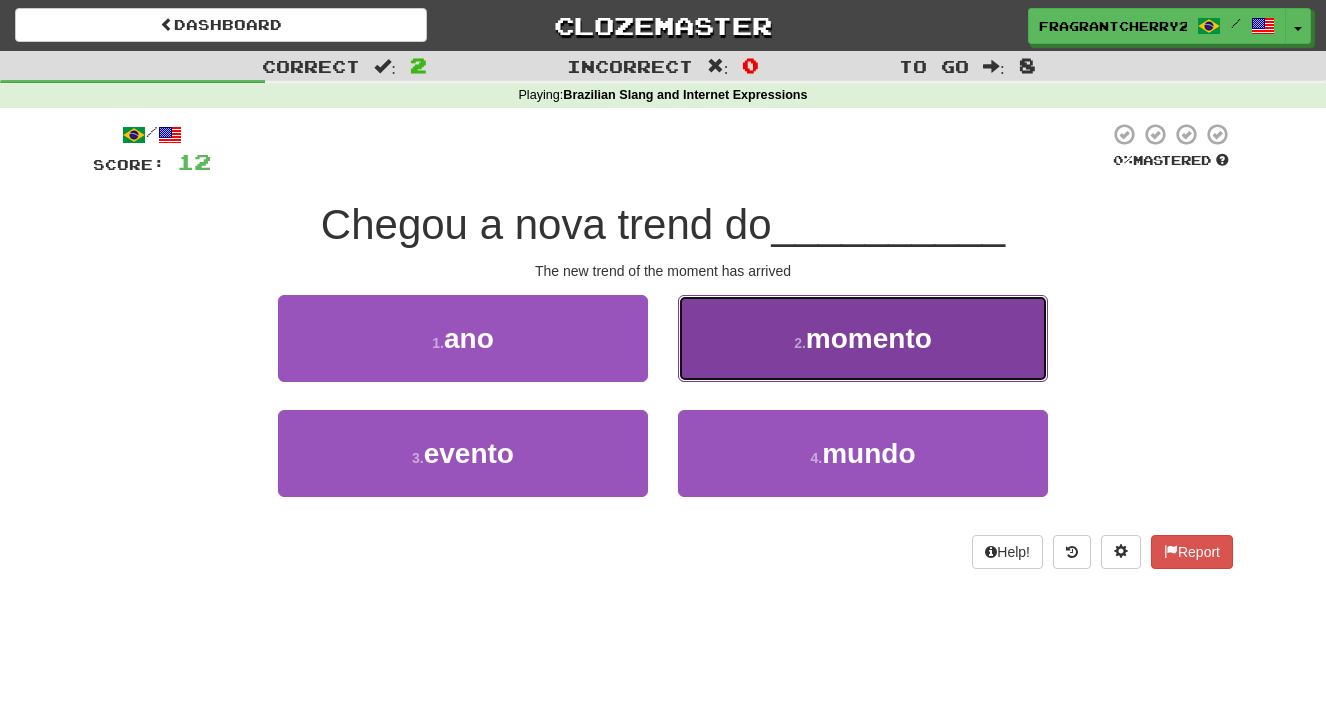 click on "2 .  momento" at bounding box center [863, 338] 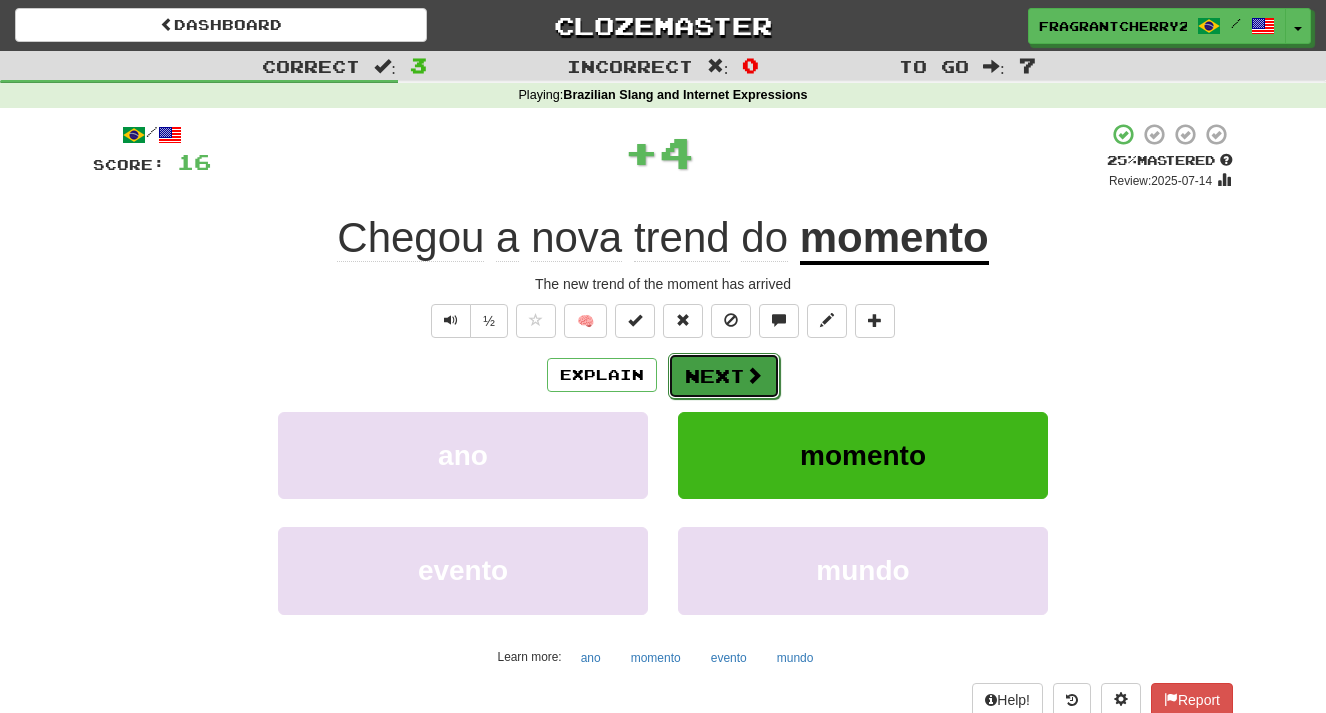 click on "Next" at bounding box center [724, 376] 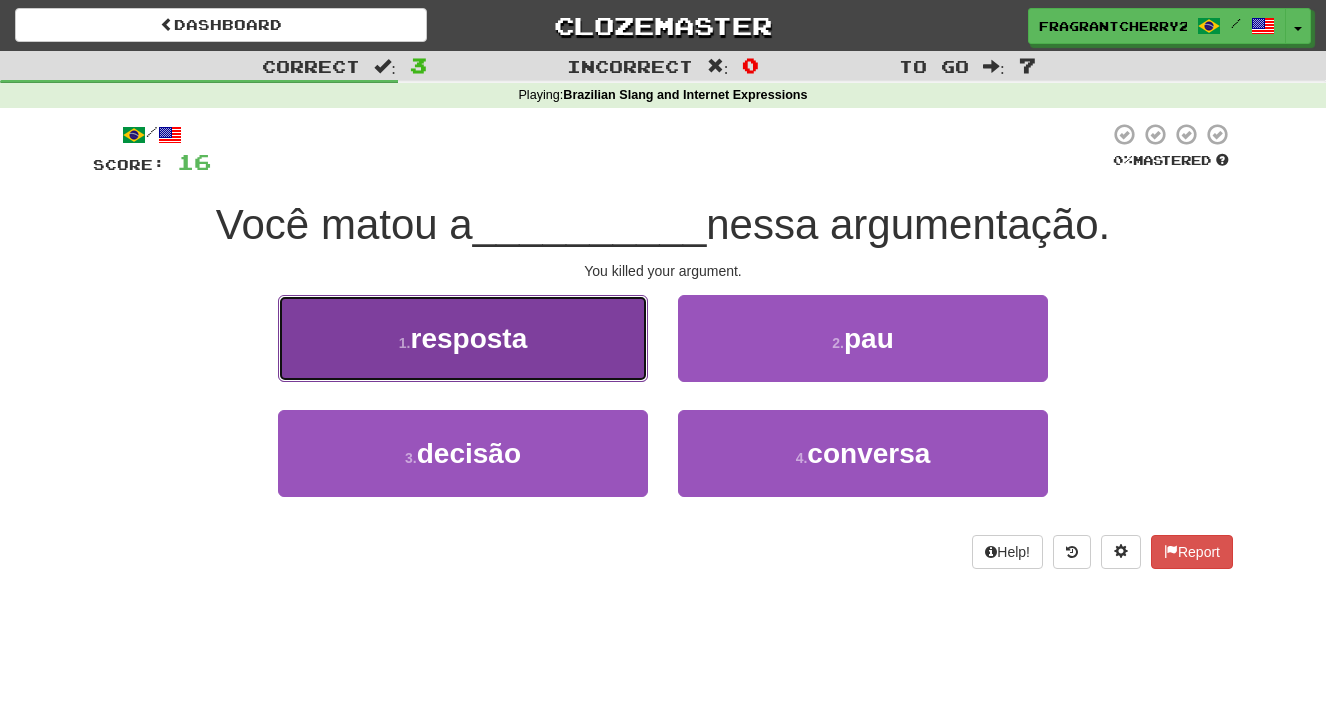 click on "1 .  resposta" at bounding box center [463, 338] 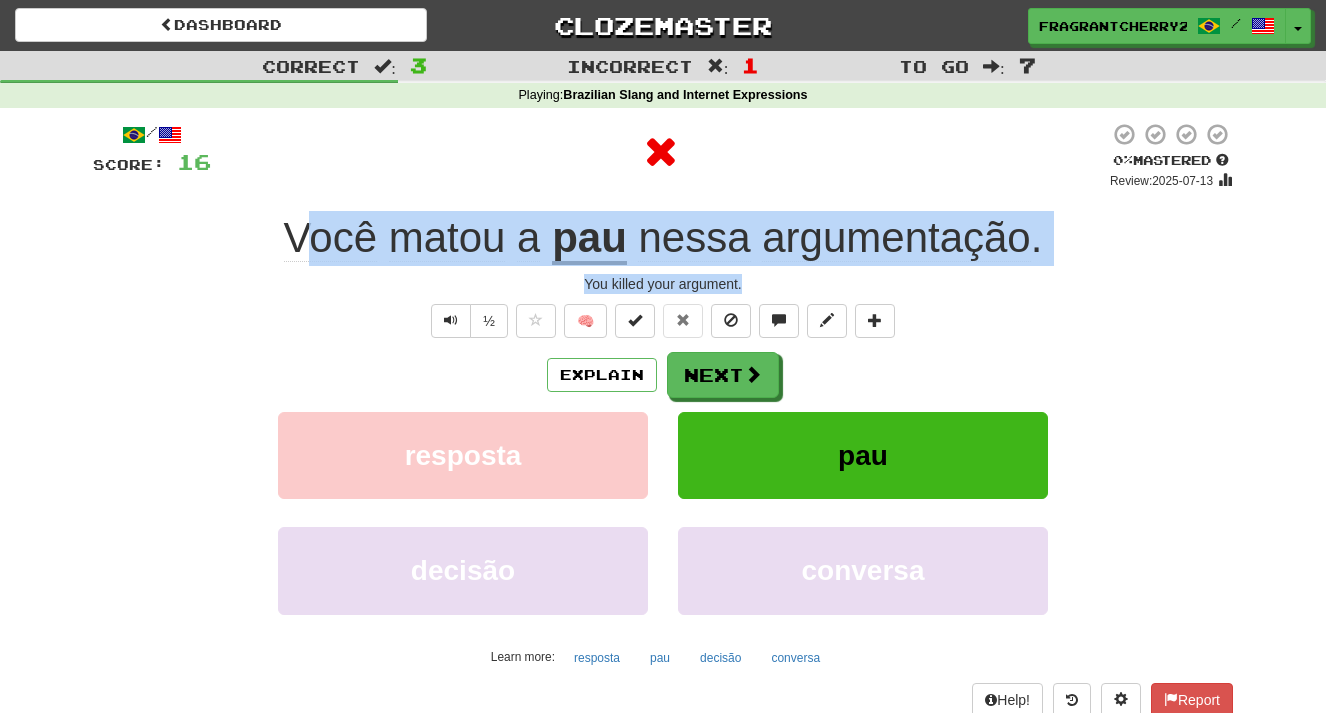 drag, startPoint x: 769, startPoint y: 298, endPoint x: 302, endPoint y: 250, distance: 469.46033 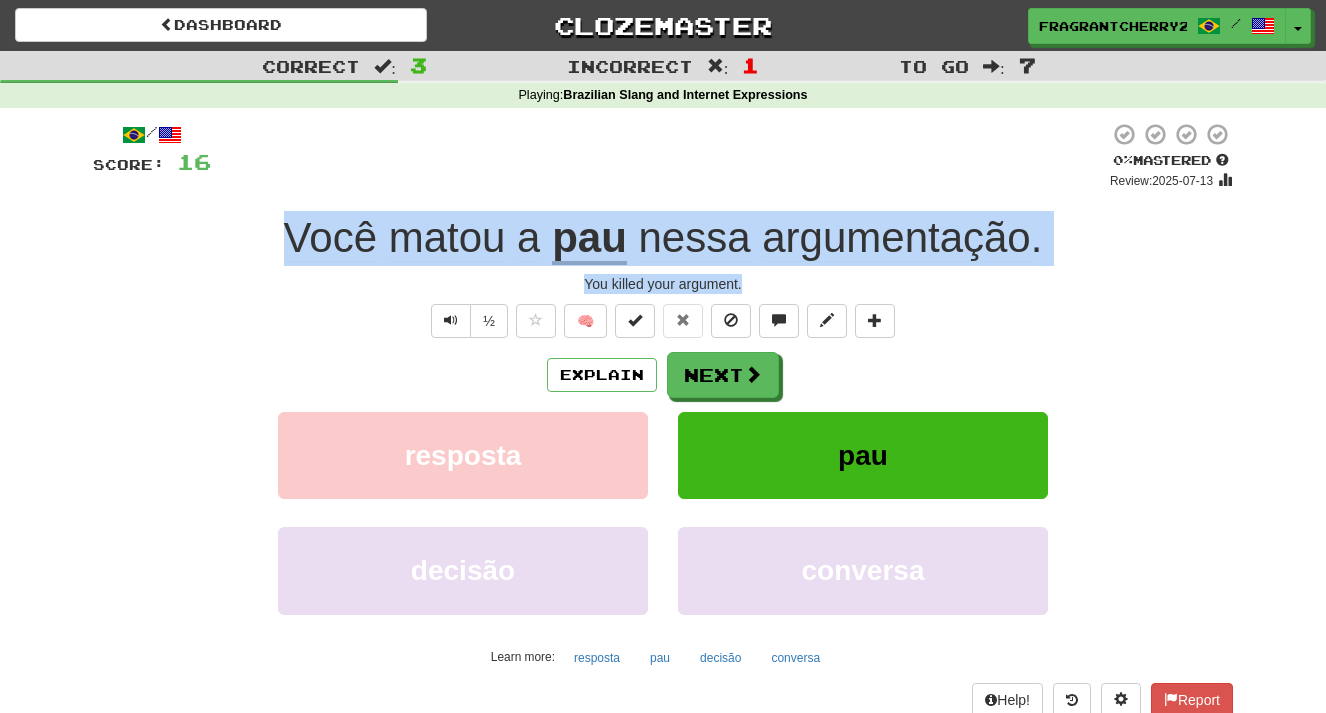 drag, startPoint x: 295, startPoint y: 248, endPoint x: 779, endPoint y: 285, distance: 485.4122 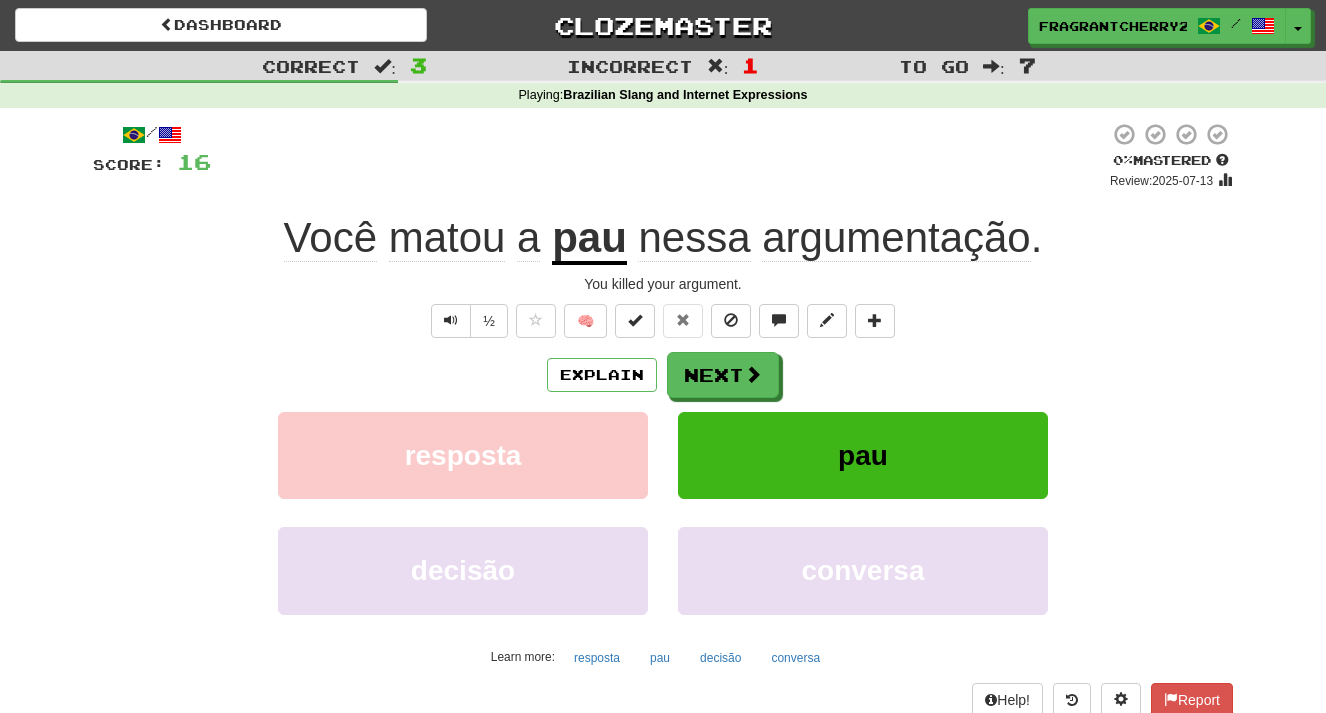 click on "Explain Next resposta pau decisão conversa Learn more: resposta pau decisão conversa" at bounding box center [663, 512] 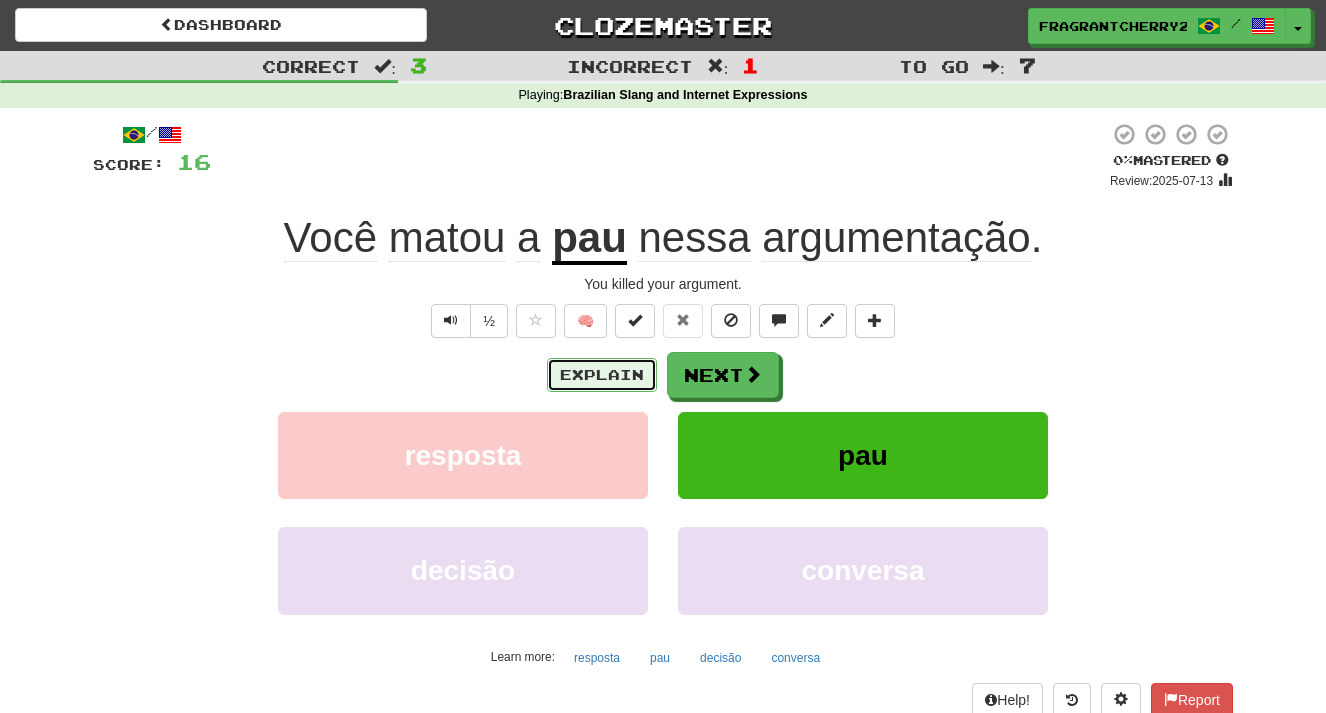 click on "Explain" at bounding box center [602, 375] 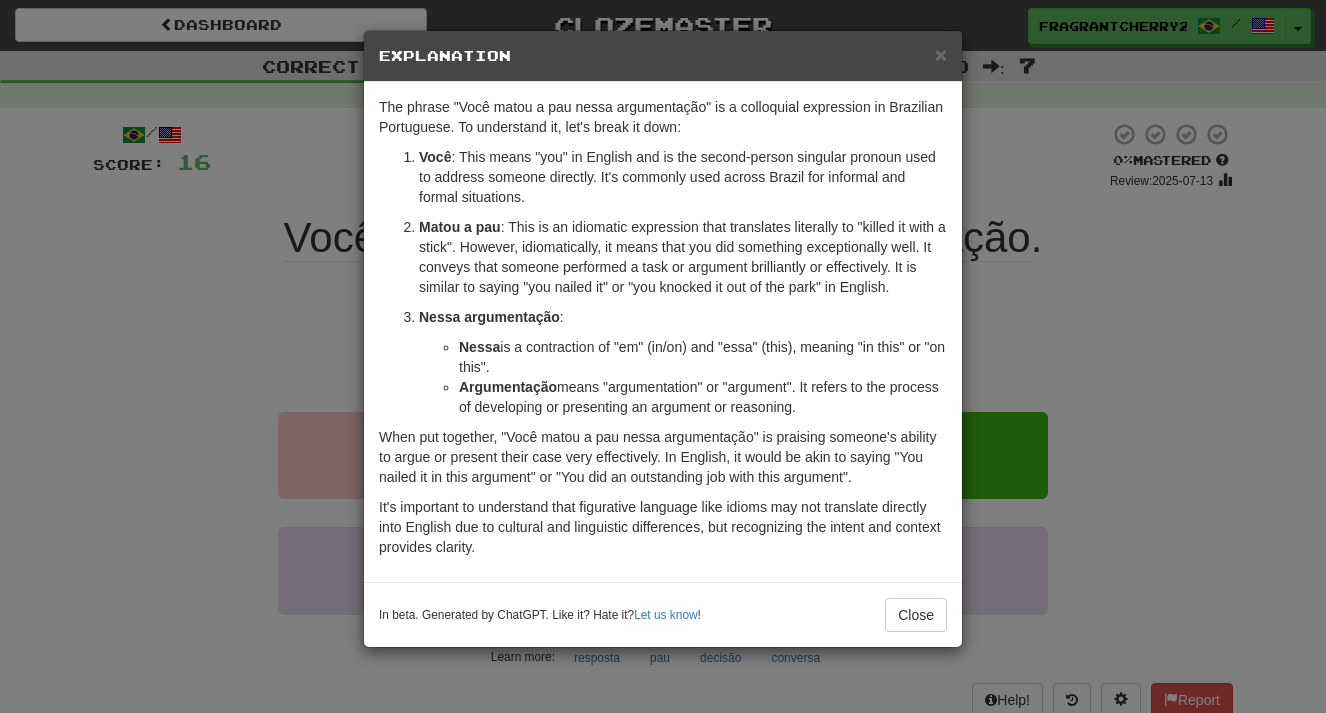 drag, startPoint x: 404, startPoint y: 227, endPoint x: 775, endPoint y: 280, distance: 374.7666 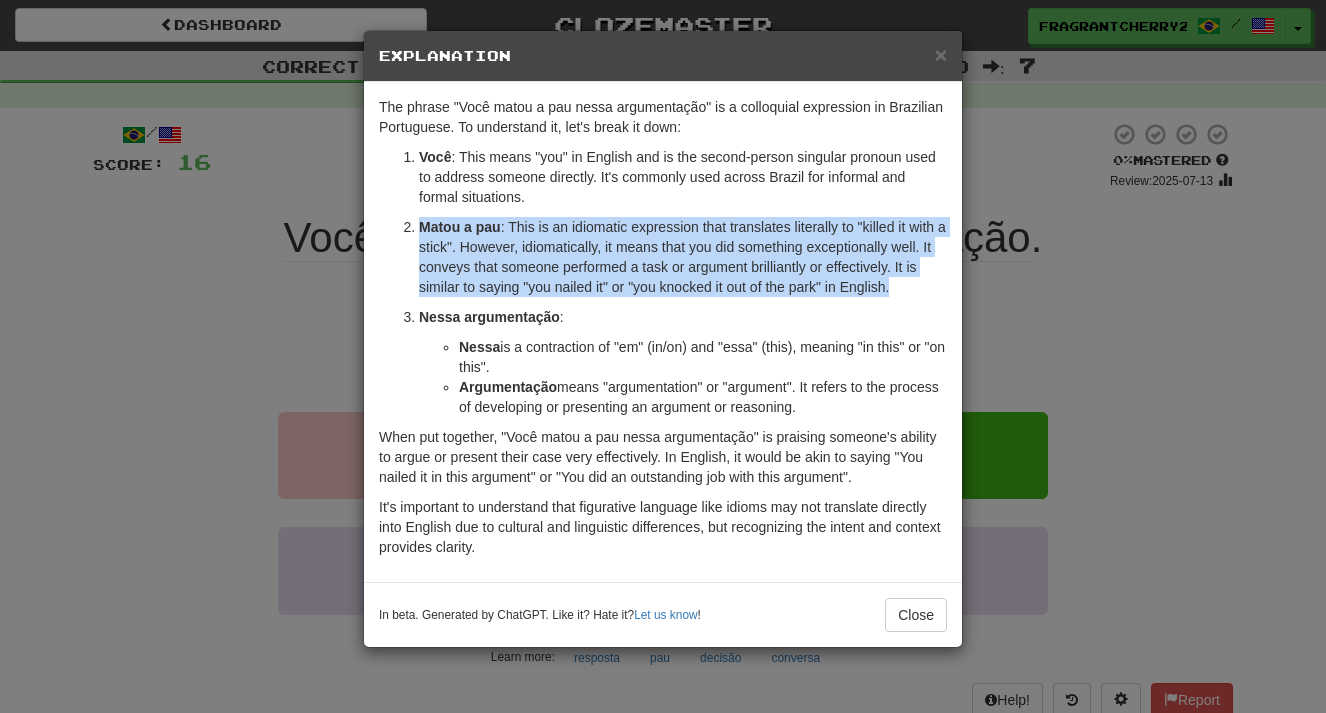 drag, startPoint x: 728, startPoint y: 293, endPoint x: 316, endPoint y: 227, distance: 417.25293 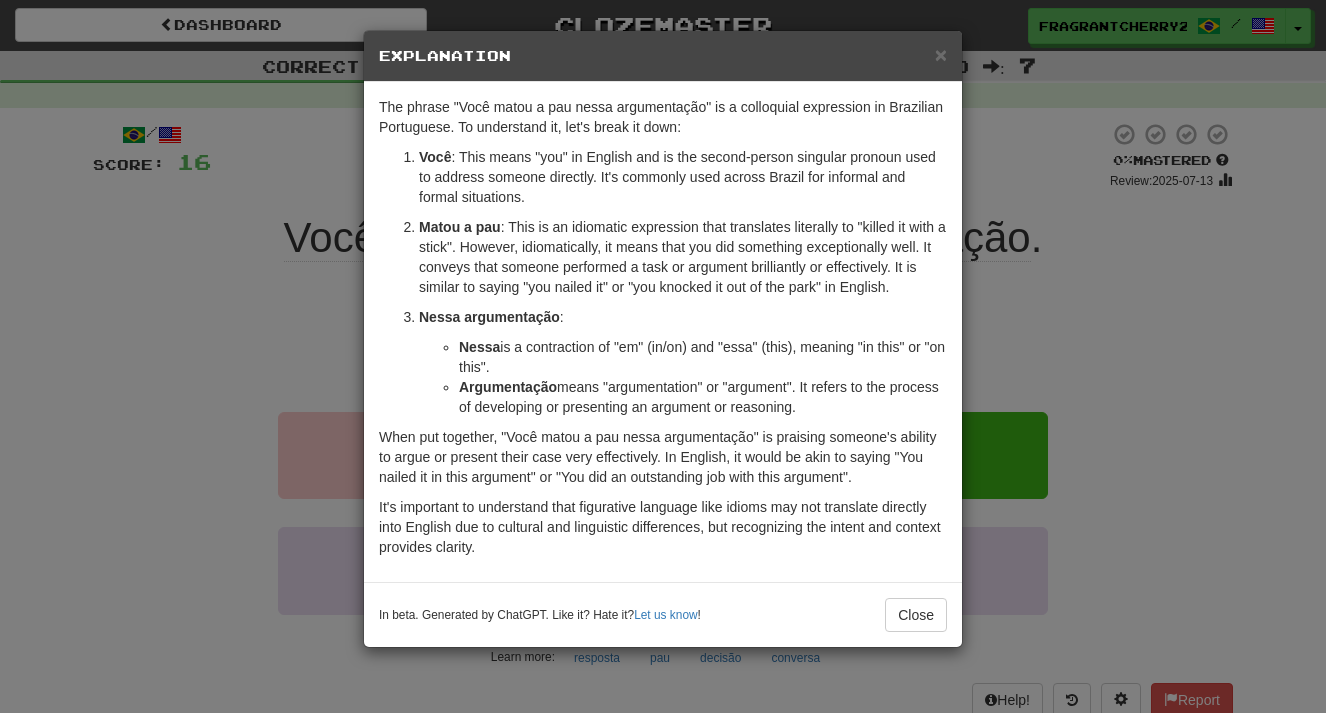 click on "× Explanation The phrase "Você matou a pau nessa argumentação" is a colloquial expression in Brazilian Portuguese. To understand it, let's break it down:
Você : This means "you" in English and is the second-person singular pronoun used to address someone directly. It's commonly used across Brazil for informal and formal situations.
Matou a pau : This is an idiomatic expression that translates literally to "killed it with a stick". However, idiomatically, it means that you did something exceptionally well. It conveys that someone performed a task or argument brilliantly or effectively. It is similar to saying "you nailed it" or "you knocked it out of the park" in English.
Nessa argumentação :
Nessa  is a contraction of "em" (in/on) and "essa" (this), meaning "in this" or "on this".
Argumentação  means "argumentation" or "argument". It refers to the process of developing or presenting an argument or reasoning.
In beta. Generated by ChatGPT. Like it? Hate it?  ! Close" at bounding box center (663, 356) 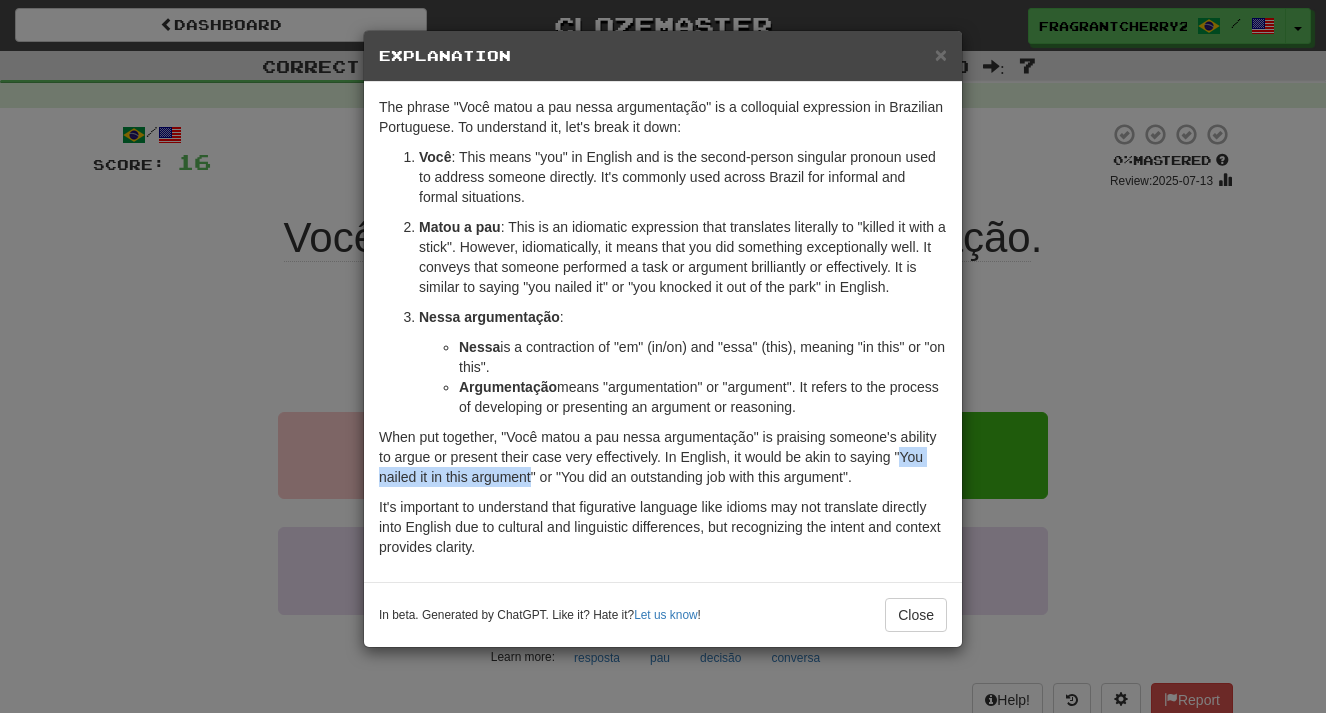 drag, startPoint x: 464, startPoint y: 456, endPoint x: 533, endPoint y: 482, distance: 73.736015 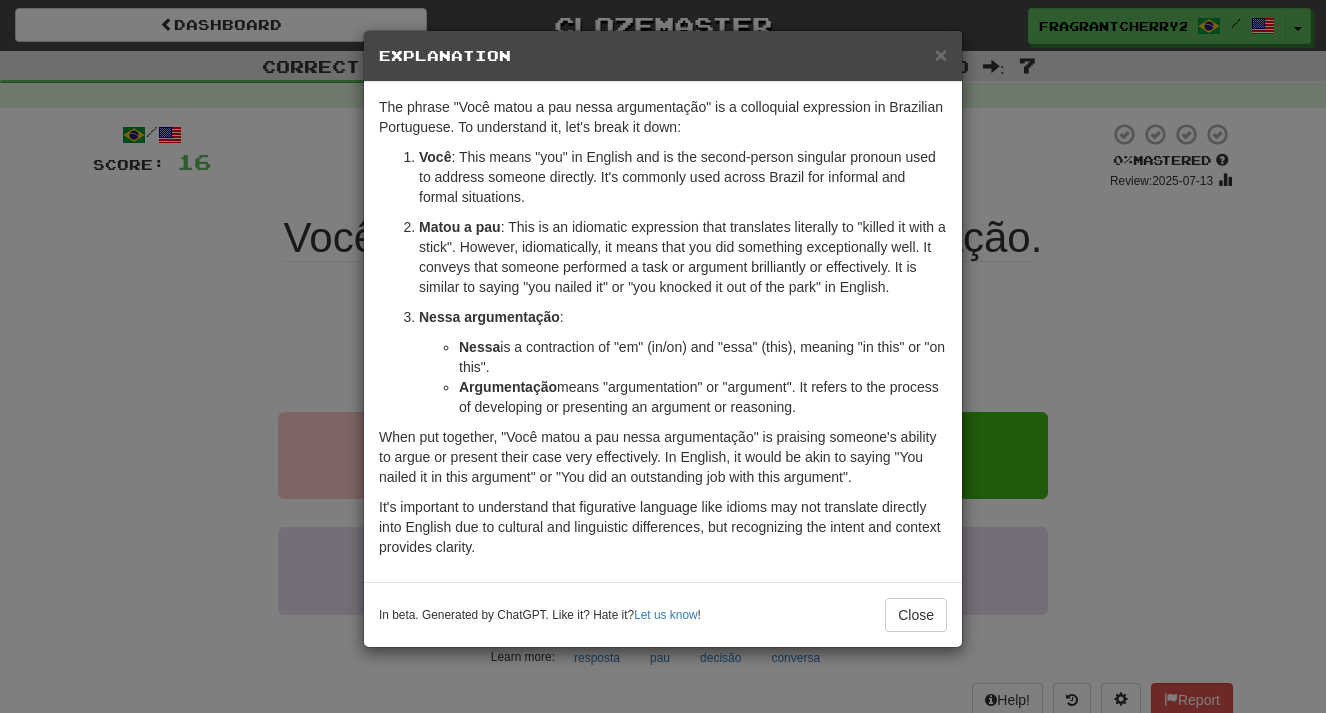 click on "× Explanation The phrase "Você matou a pau nessa argumentação" is a colloquial expression in Brazilian Portuguese. To understand it, let's break it down:
Você : This means "you" in English and is the second-person singular pronoun used to address someone directly. It's commonly used across Brazil for informal and formal situations.
Matou a pau : This is an idiomatic expression that translates literally to "killed it with a stick". However, idiomatically, it means that you did something exceptionally well. It conveys that someone performed a task or argument brilliantly or effectively. It is similar to saying "you nailed it" or "you knocked it out of the park" in English.
Nessa argumentação :
Nessa  is a contraction of "em" (in/on) and "essa" (this), meaning "in this" or "on this".
Argumentação  means "argumentation" or "argument". It refers to the process of developing or presenting an argument or reasoning.
In beta. Generated by ChatGPT. Like it? Hate it?  ! Close" at bounding box center (663, 356) 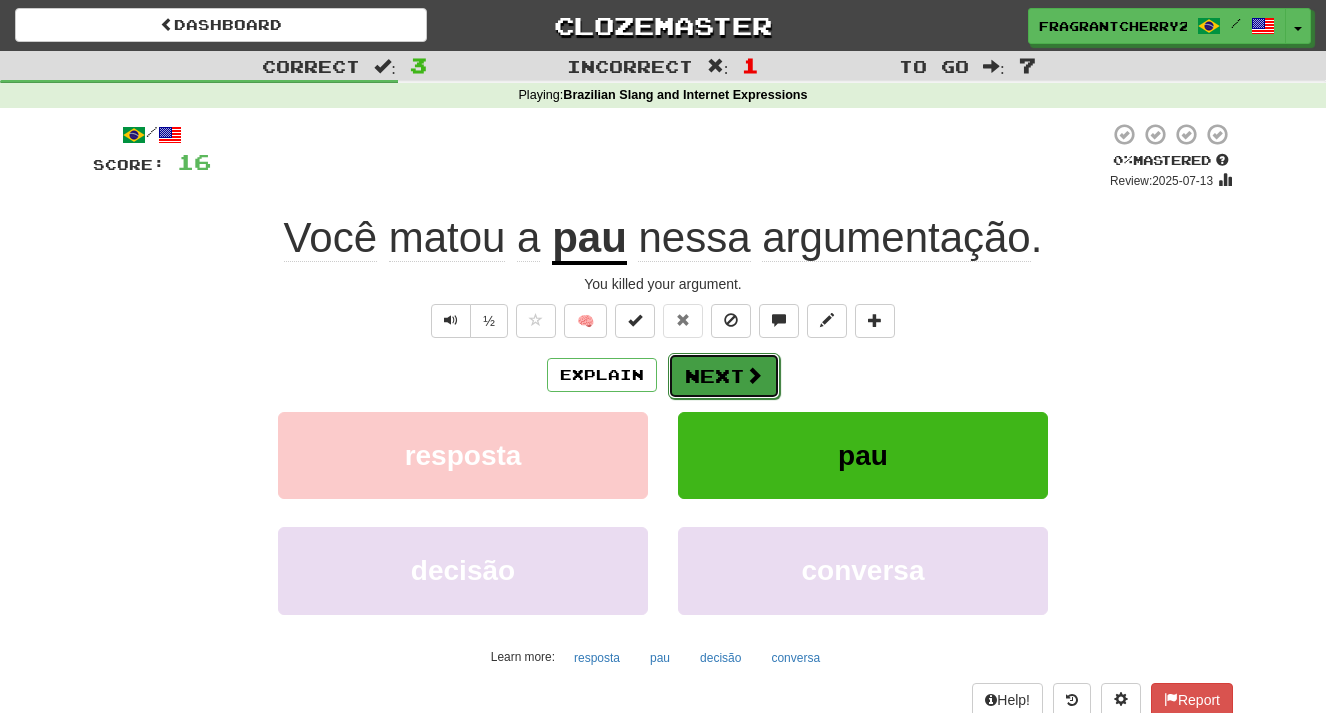 click on "Next" at bounding box center [724, 376] 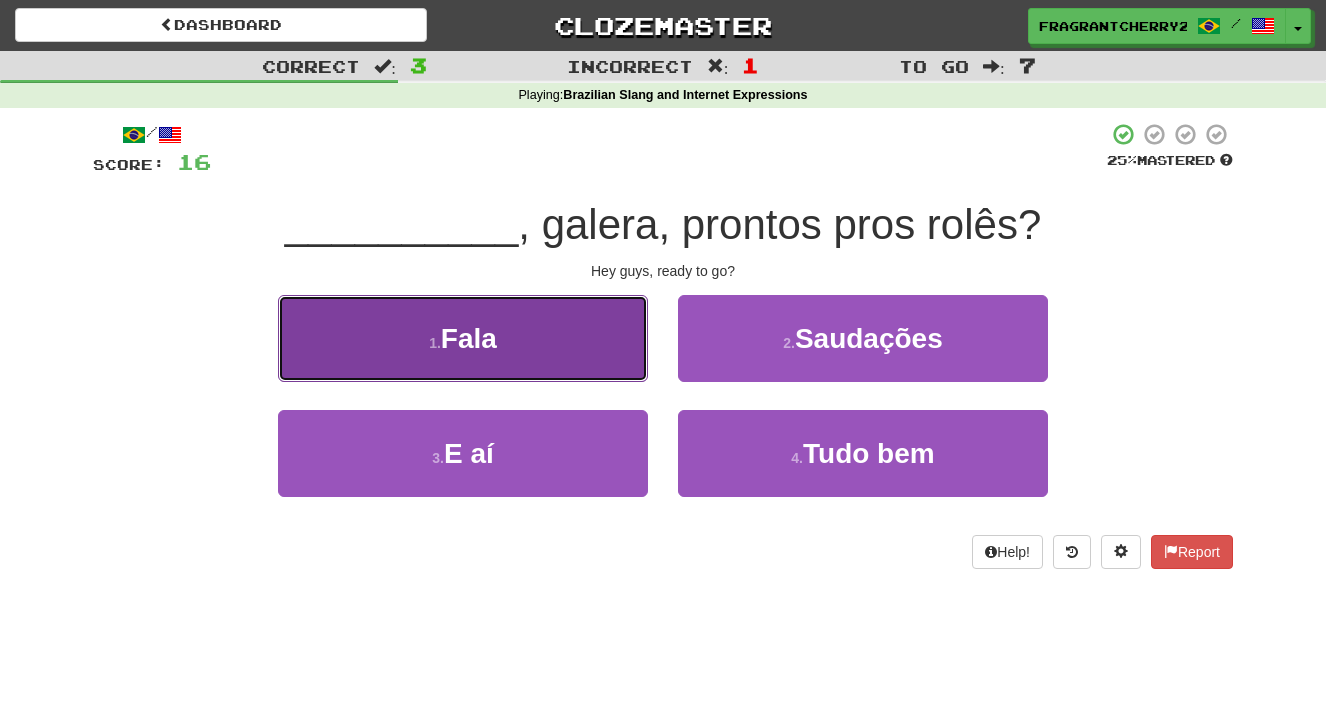 click on "1 .  Fala" at bounding box center (463, 338) 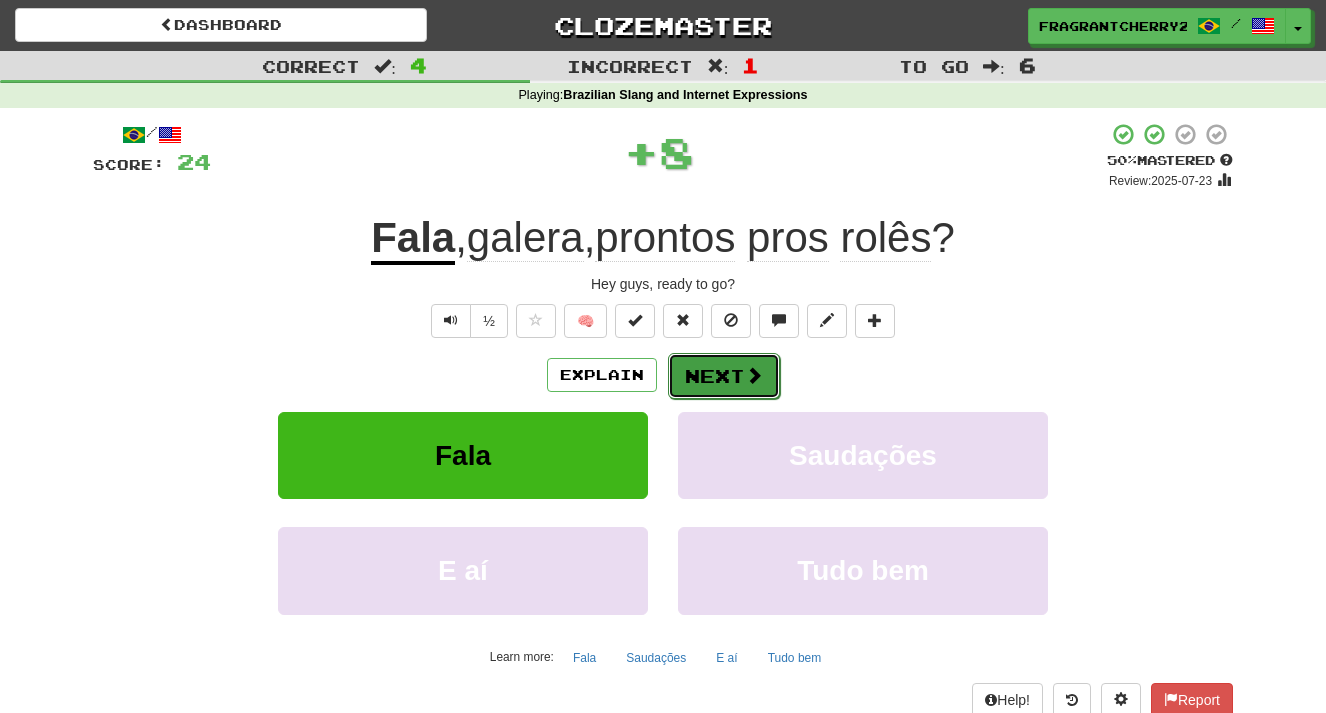 click on "Next" at bounding box center [724, 376] 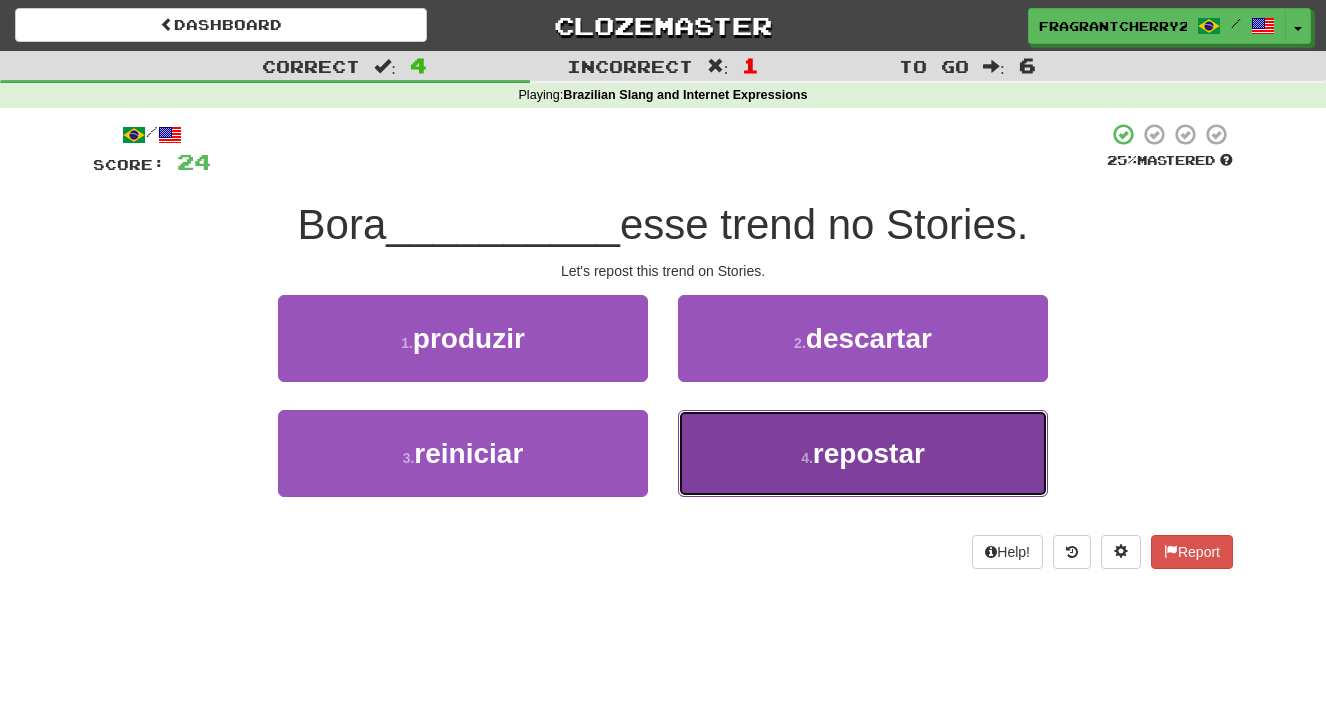 click on "4 .  repostar" at bounding box center [863, 453] 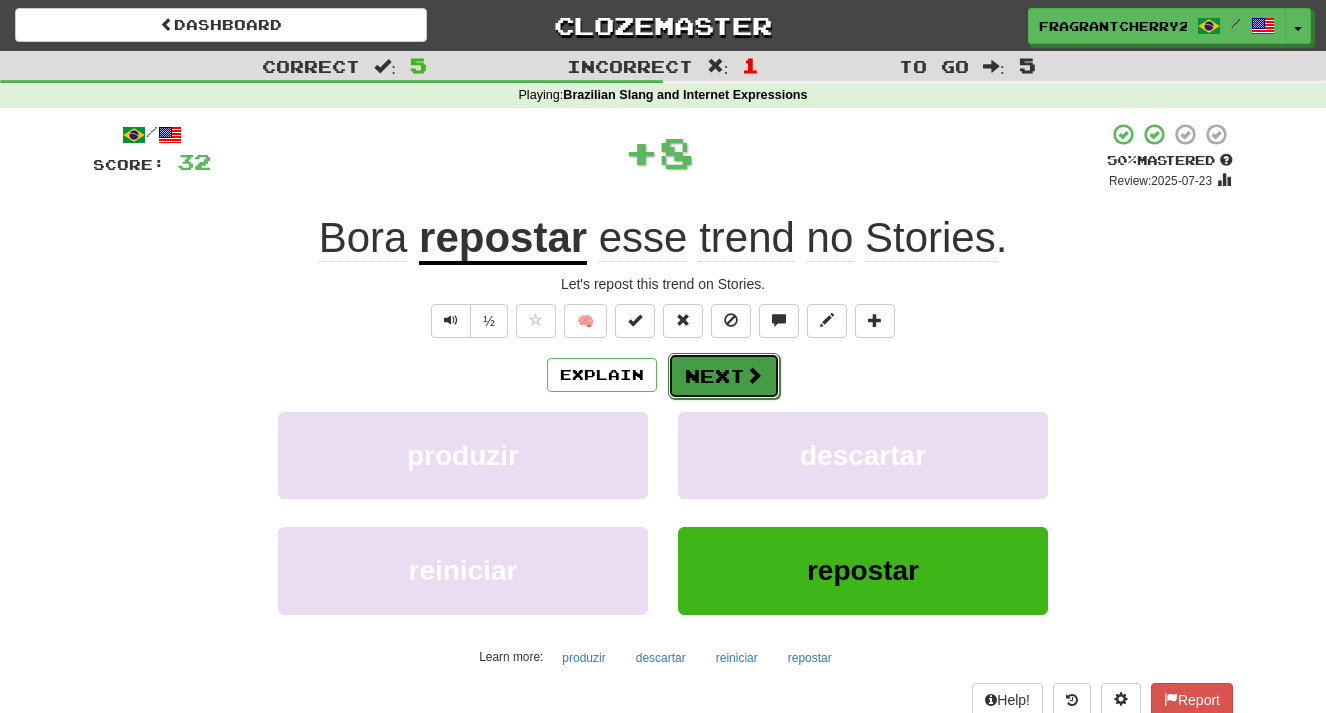 click on "Next" at bounding box center [724, 376] 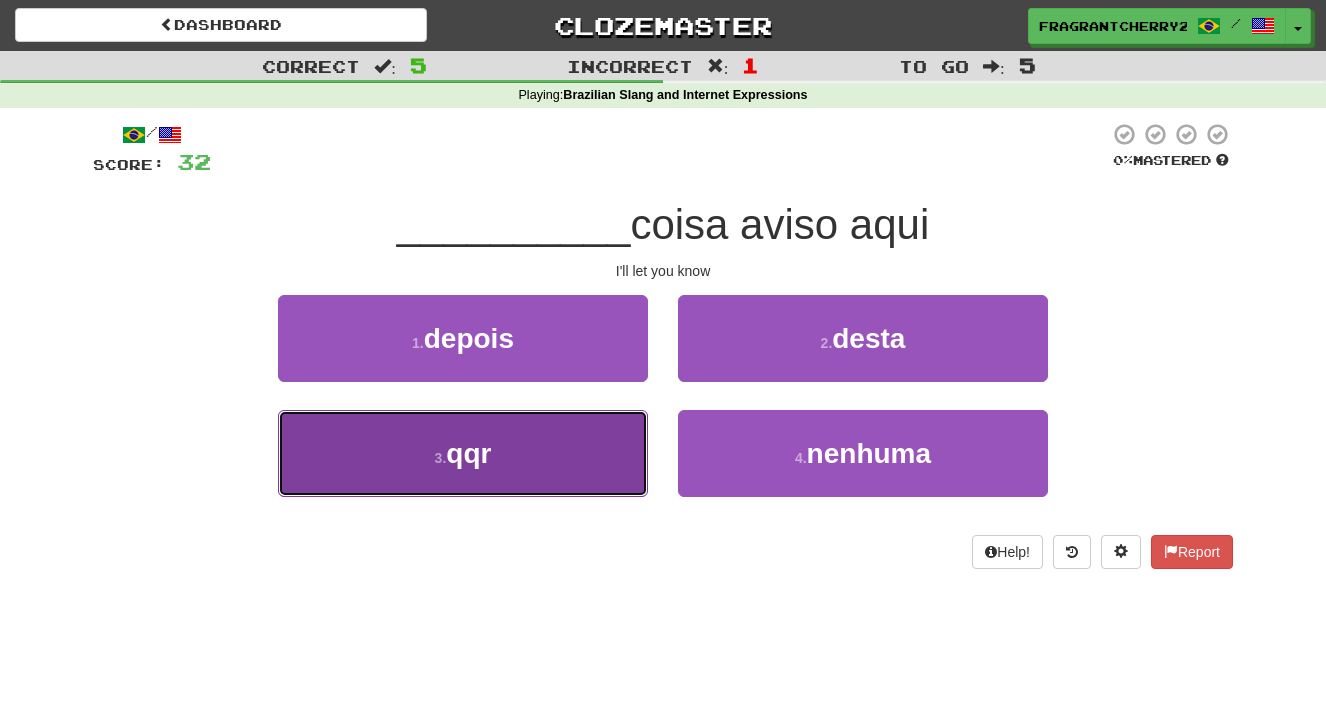 click on "3 .  qqr" at bounding box center (463, 453) 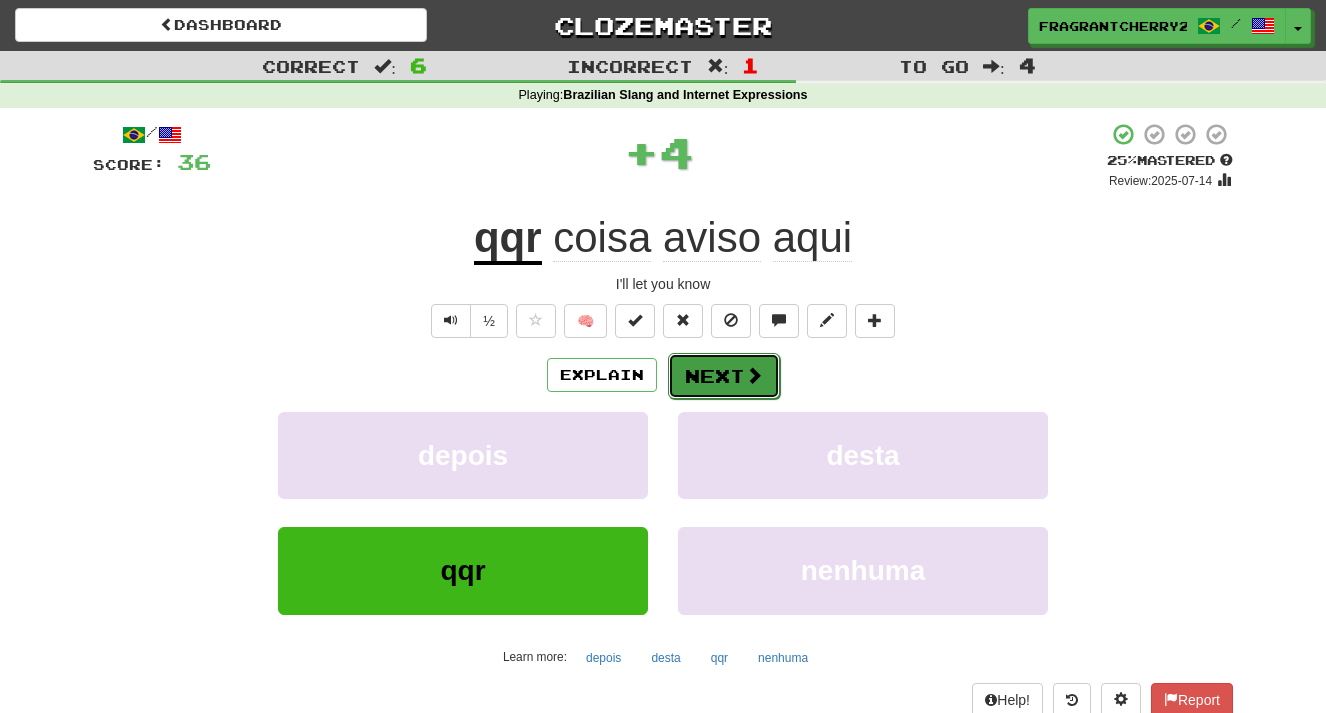 click on "Next" at bounding box center [724, 376] 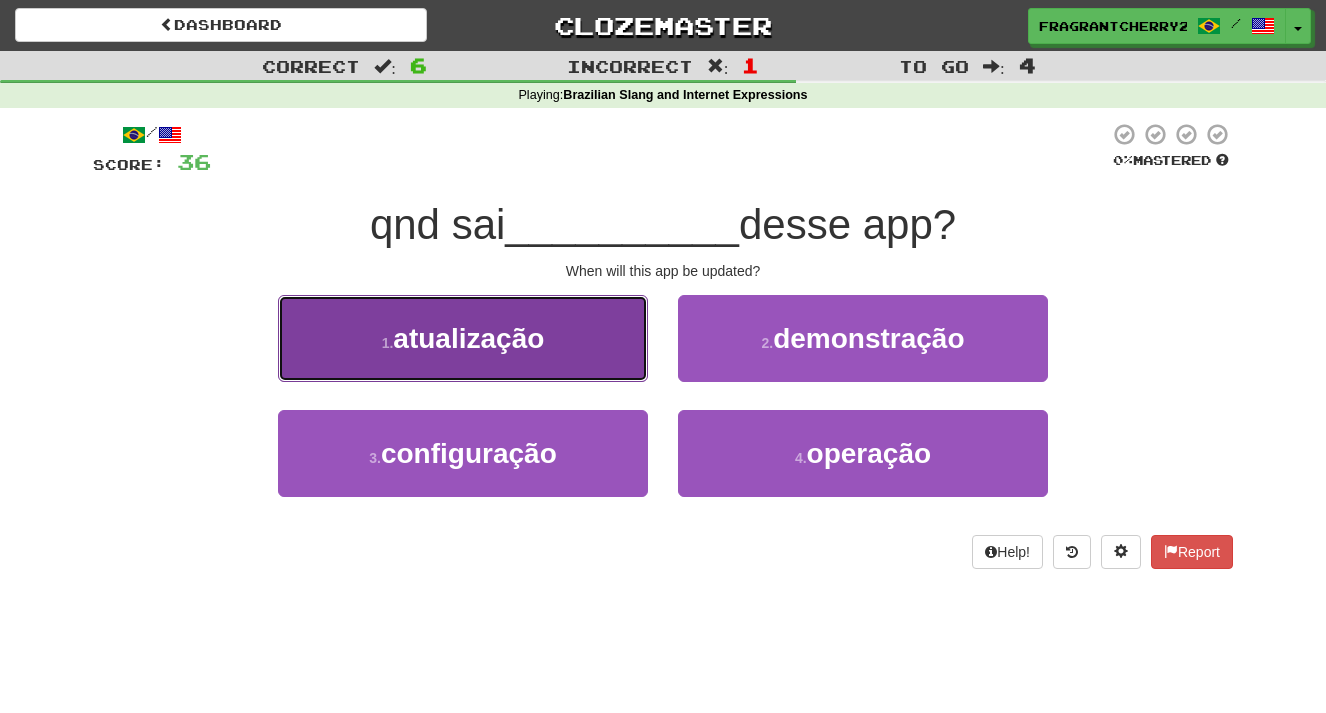 click on "1 .  atualização" at bounding box center [463, 338] 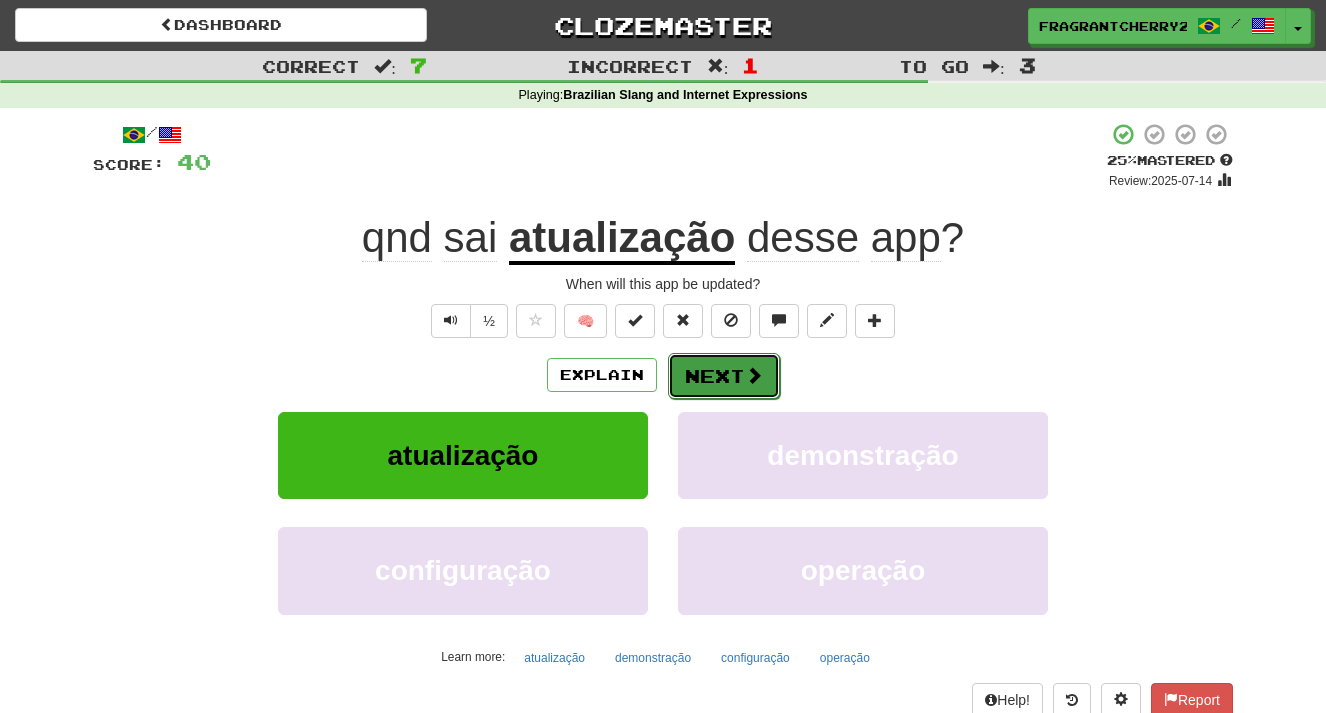 click on "Next" at bounding box center [724, 376] 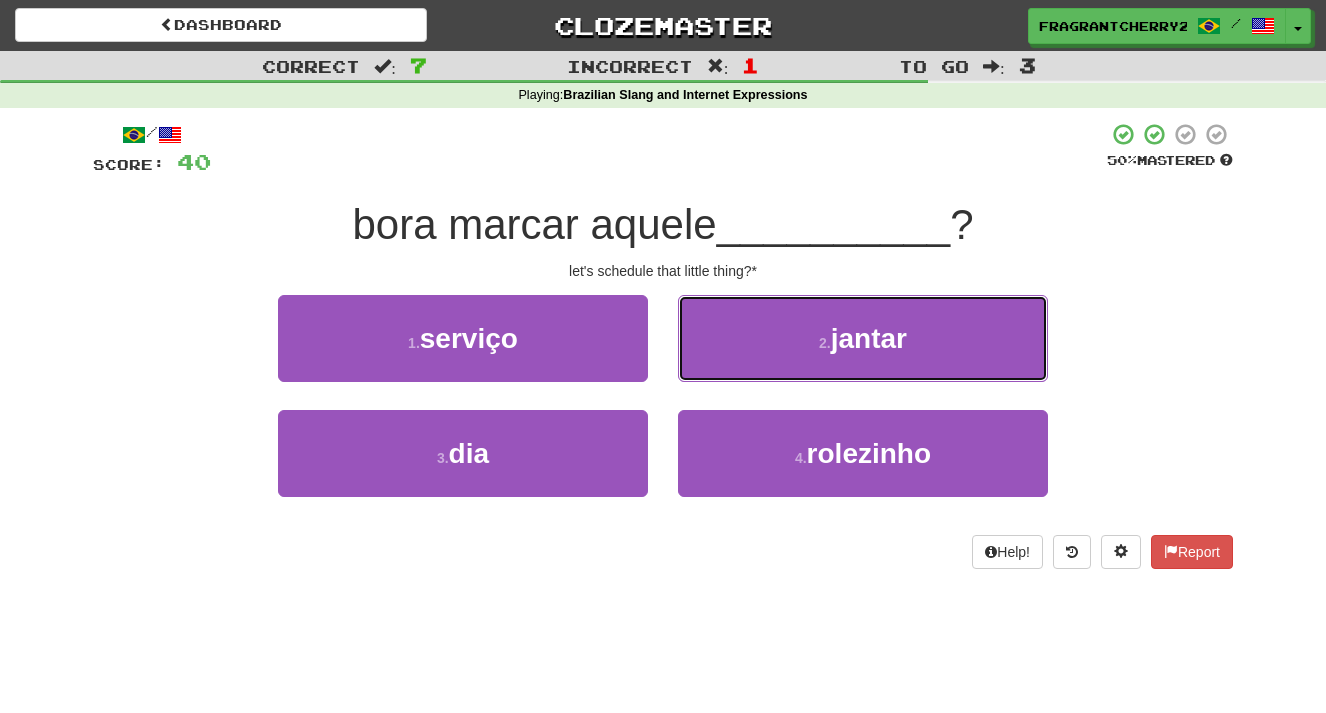 click on "2 .  jantar" at bounding box center [863, 338] 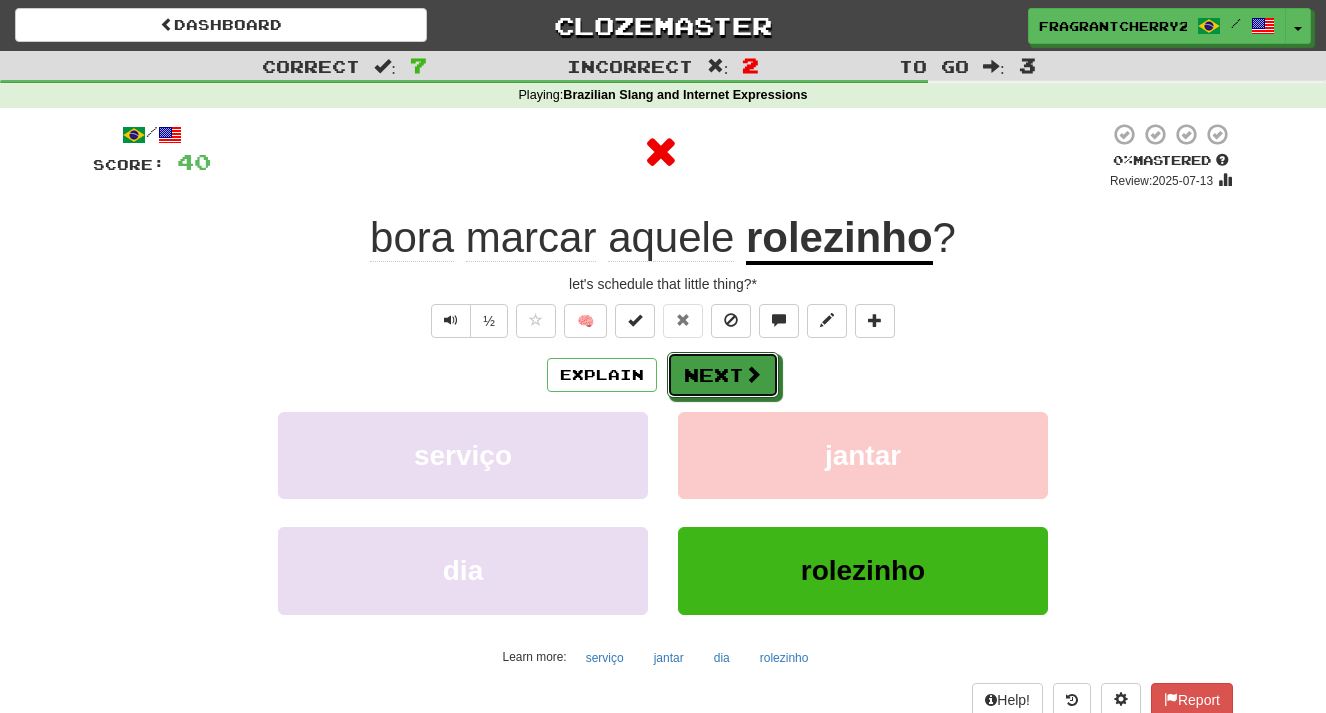 click on "Next" at bounding box center (723, 375) 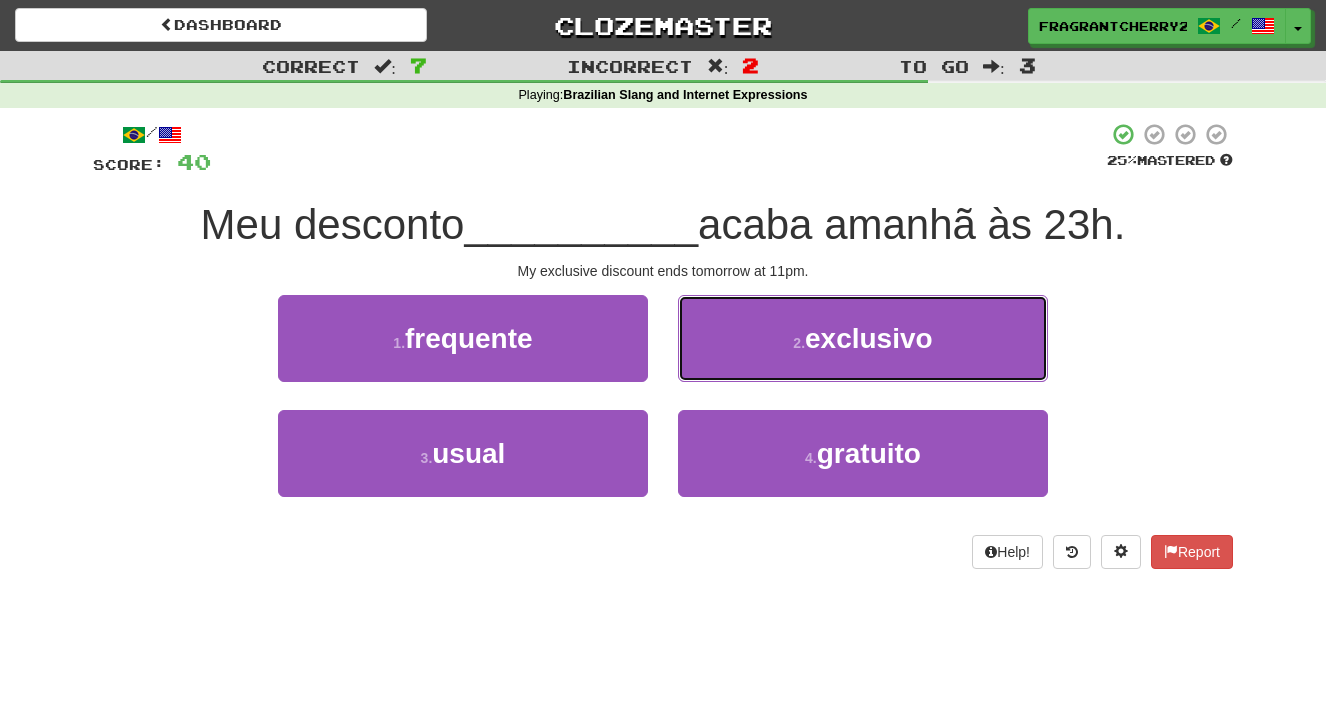 click on "2 .  exclusivo" at bounding box center [863, 338] 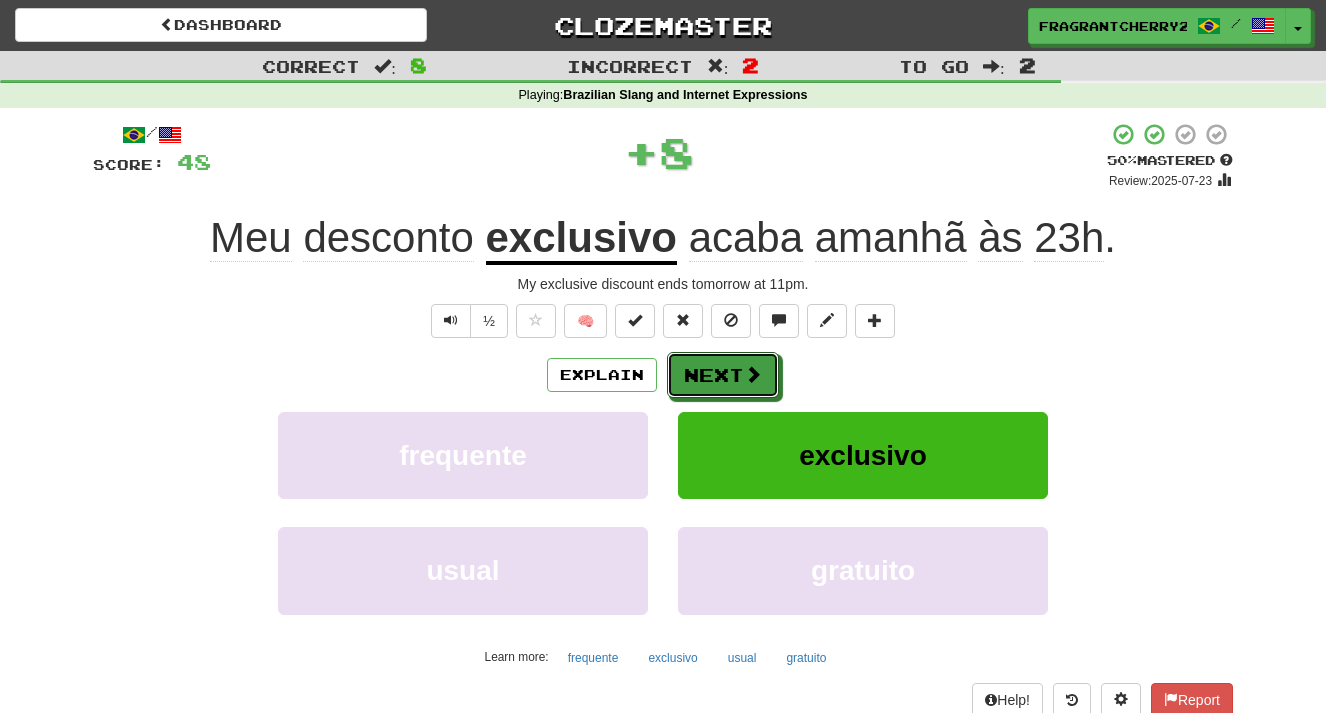 click on "Next" at bounding box center (723, 375) 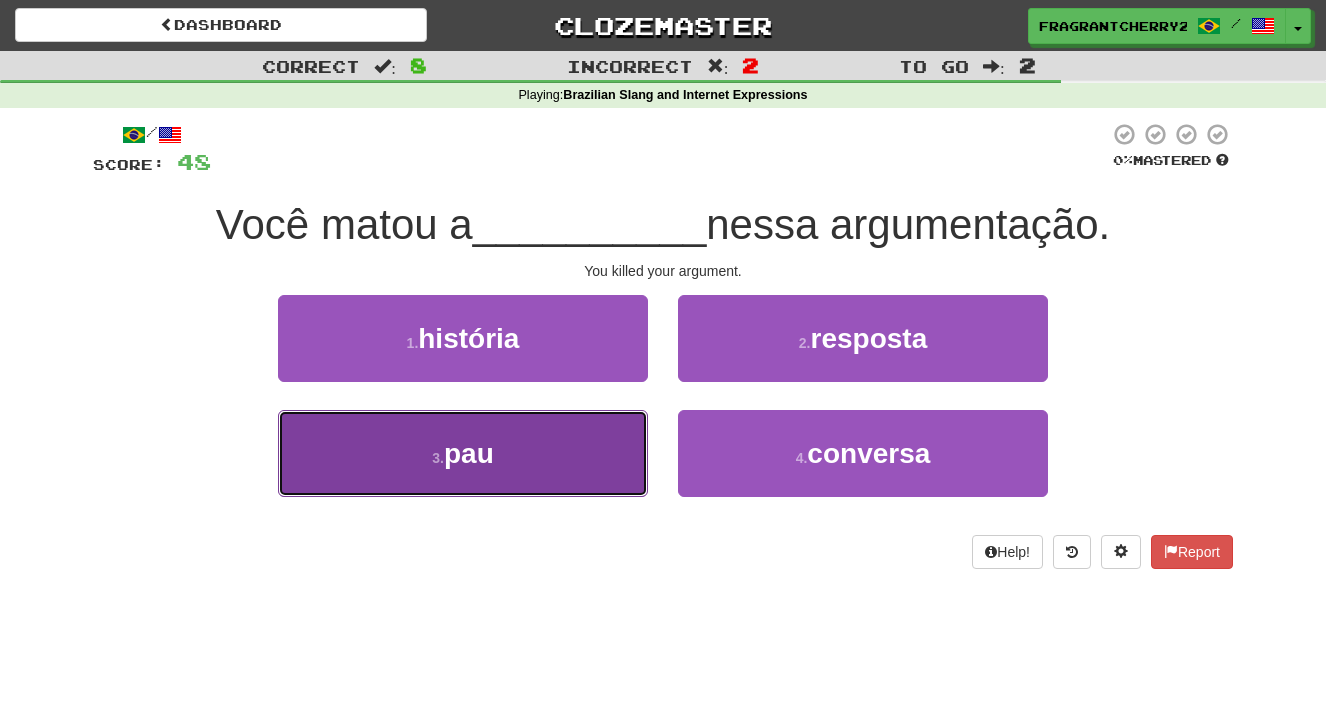 click on "3 .  pau" at bounding box center (463, 453) 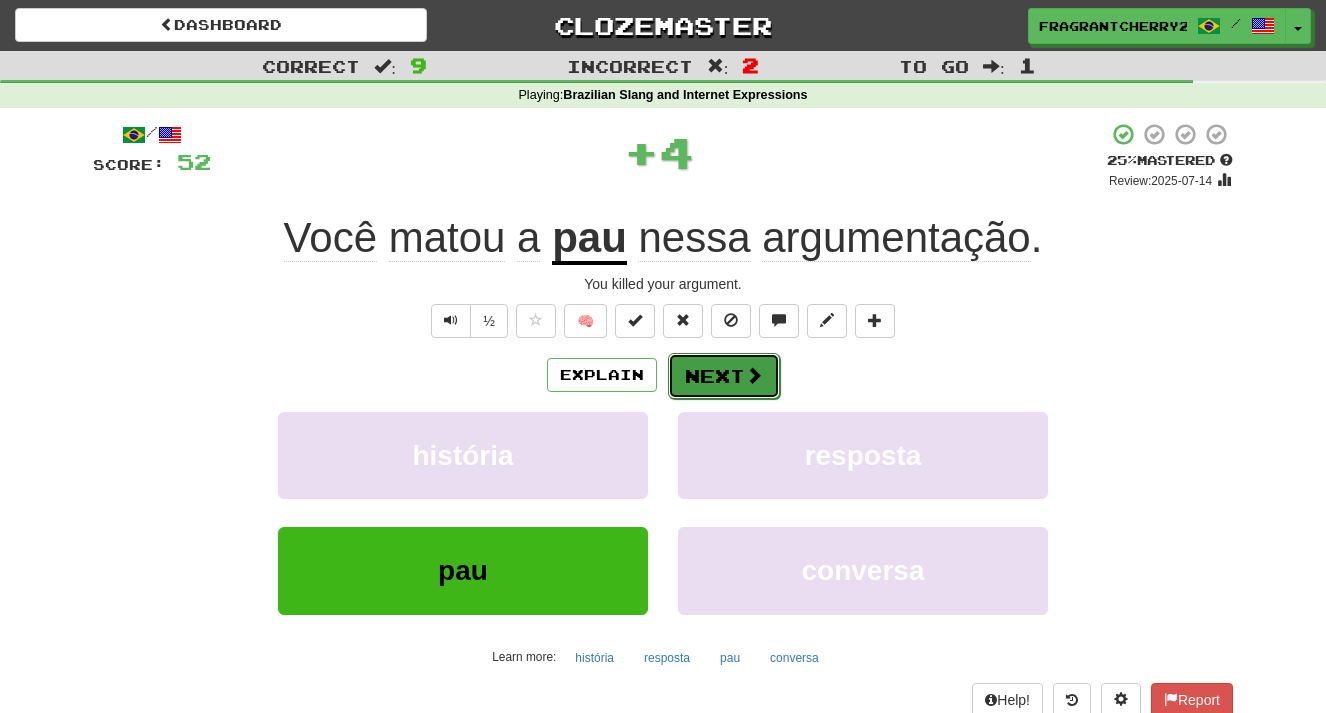 click on "Next" at bounding box center [724, 376] 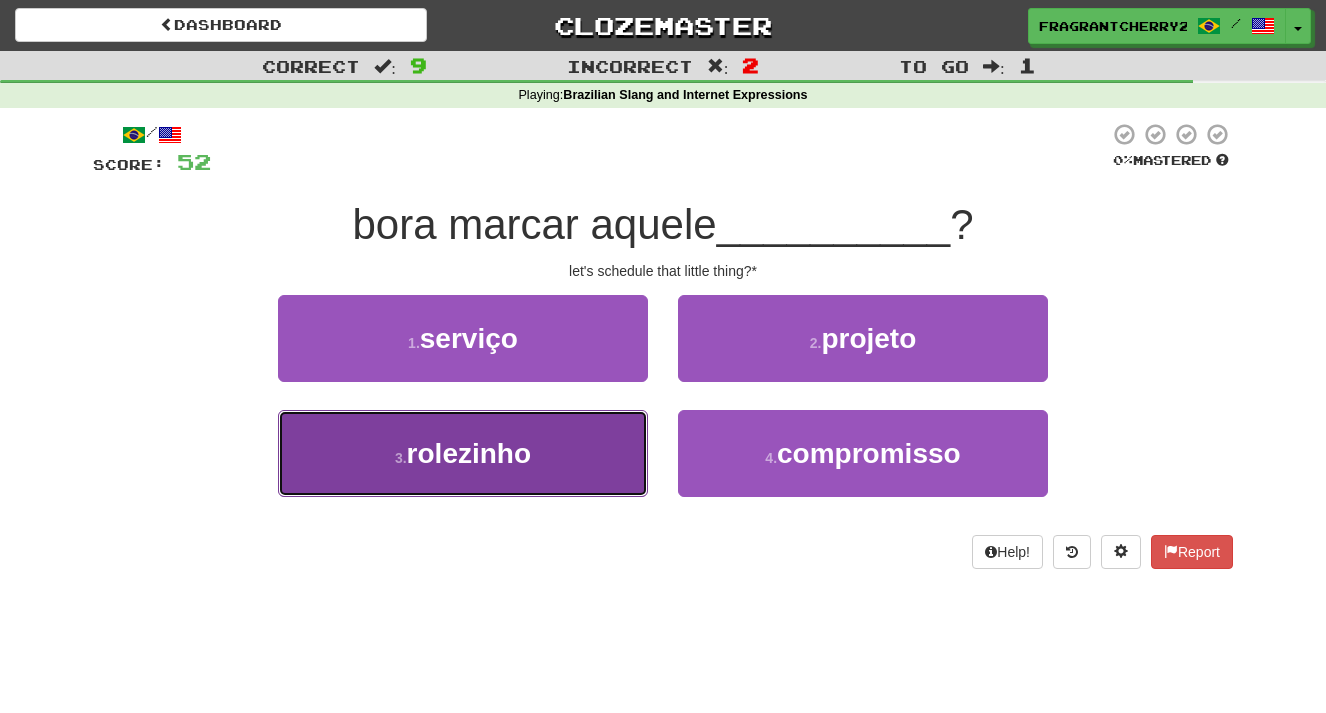 click on "3 .  rolezinho" at bounding box center [463, 453] 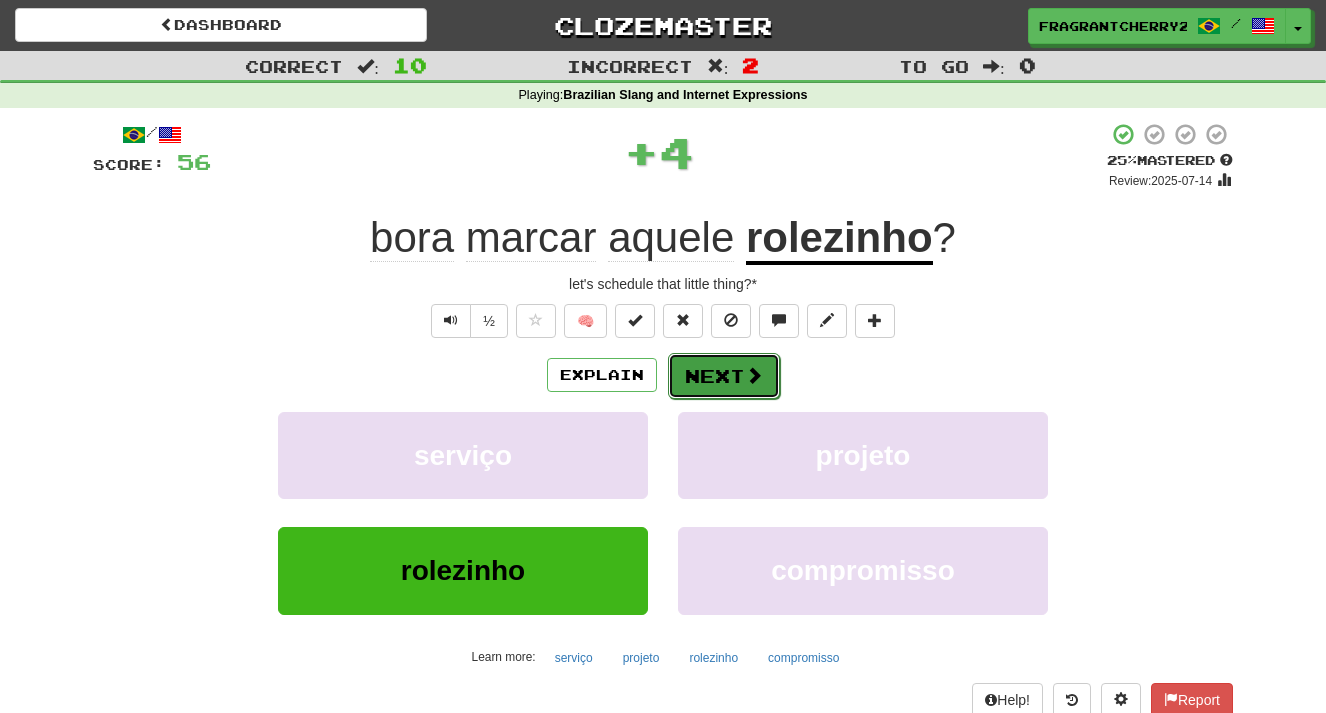 click on "Next" at bounding box center (724, 376) 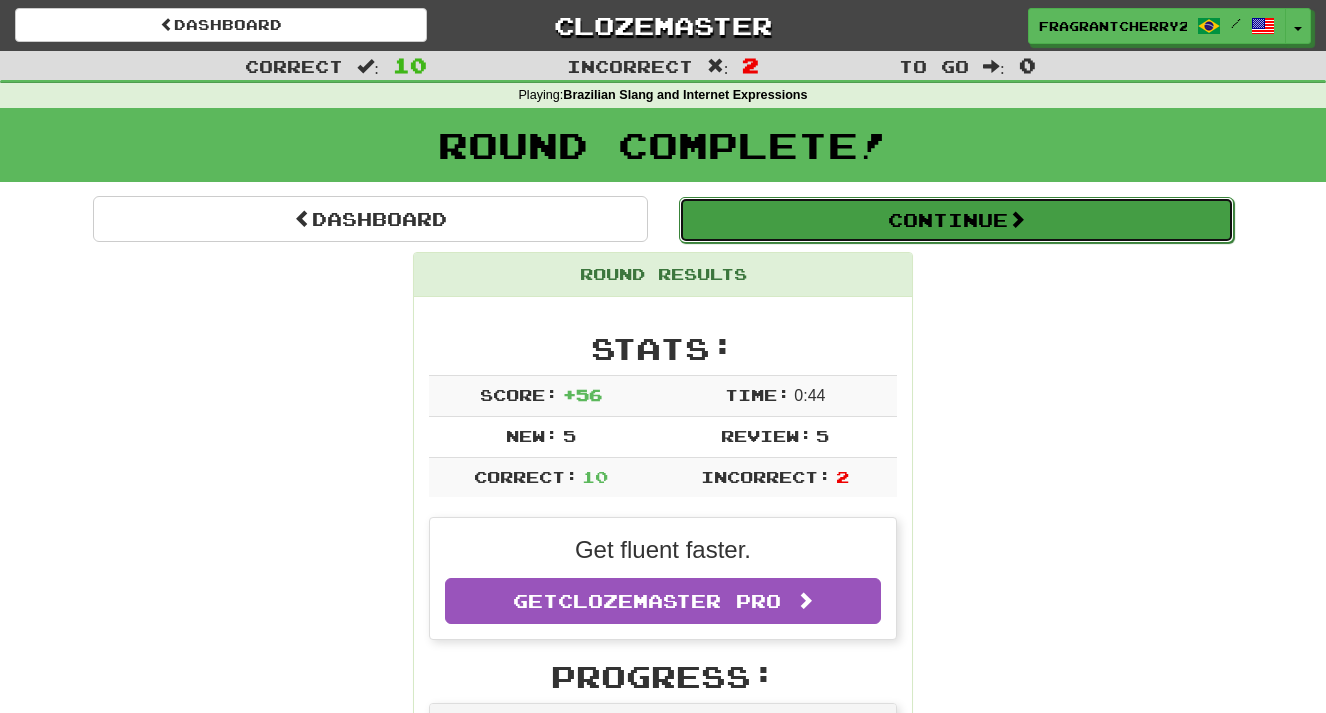 click on "Continue" at bounding box center [956, 220] 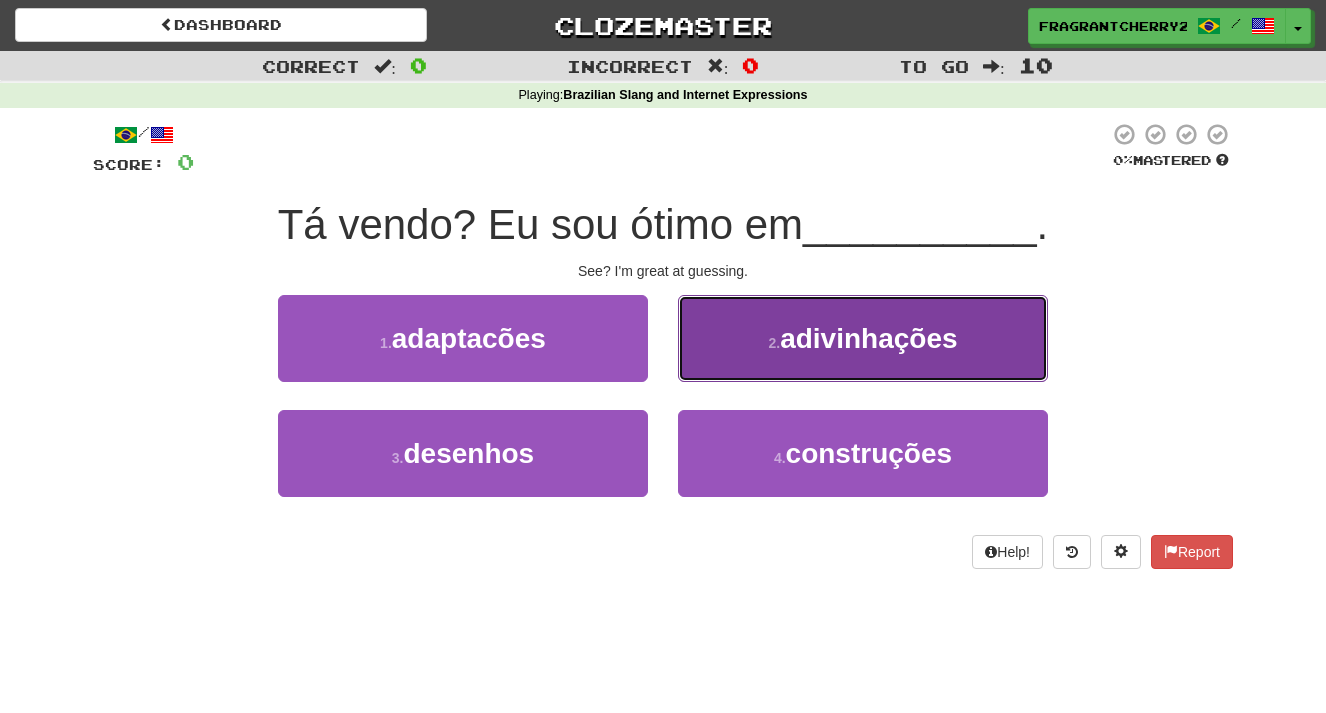 click on "2 ." at bounding box center [774, 343] 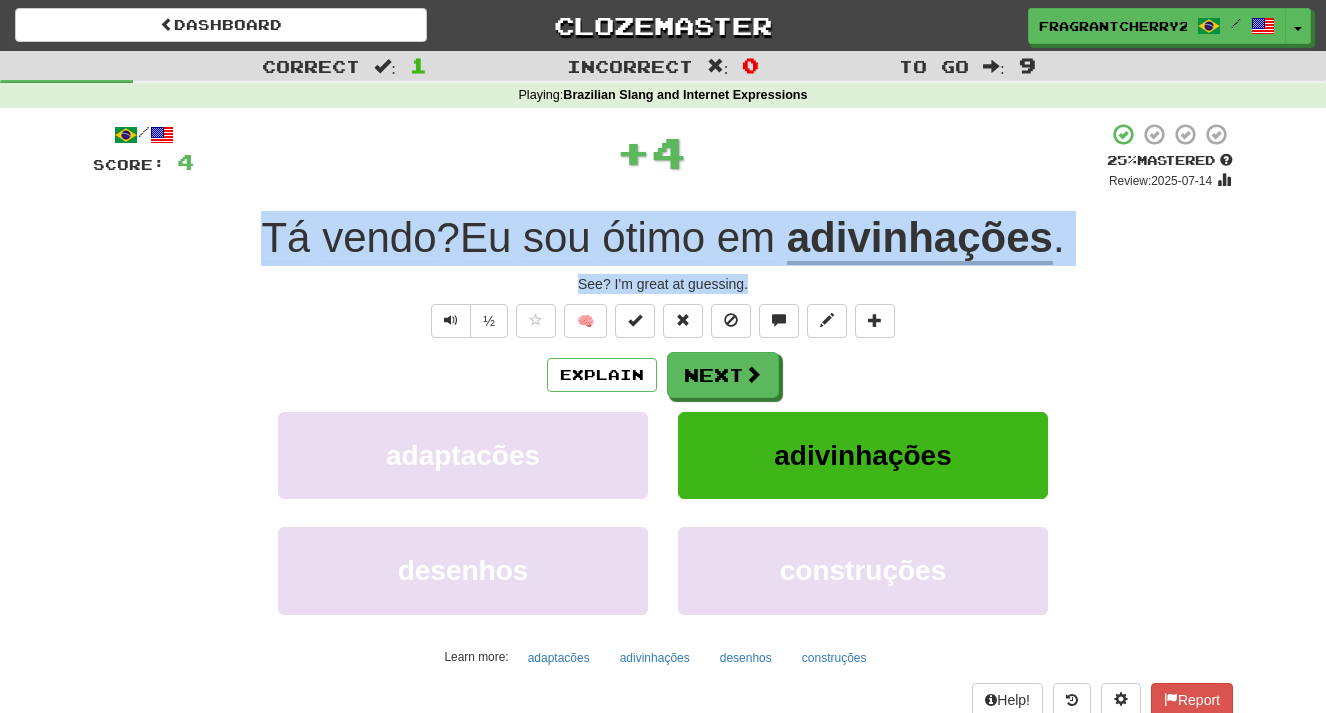 drag, startPoint x: 776, startPoint y: 285, endPoint x: 254, endPoint y: 234, distance: 524.4855 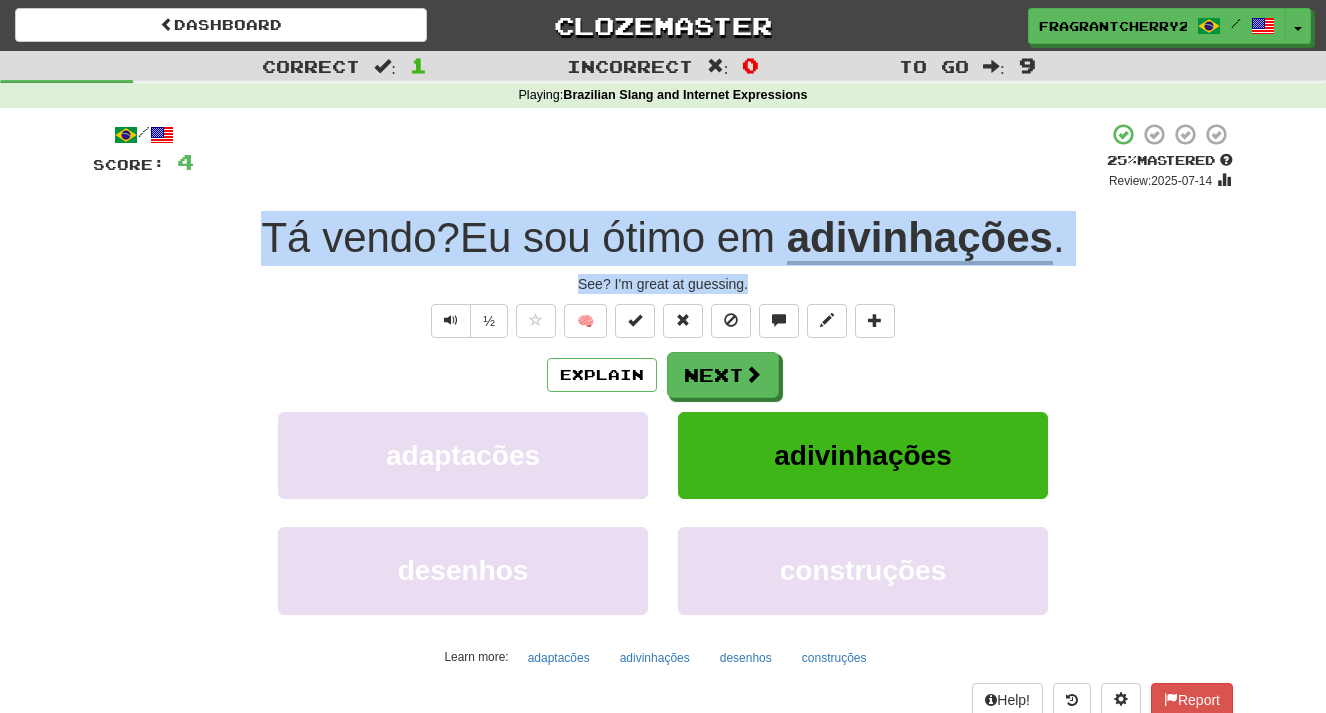 copy on "Tá   vendo ?  Eu   sou   ótimo   em   adivinhações . See? I'm great at guessing." 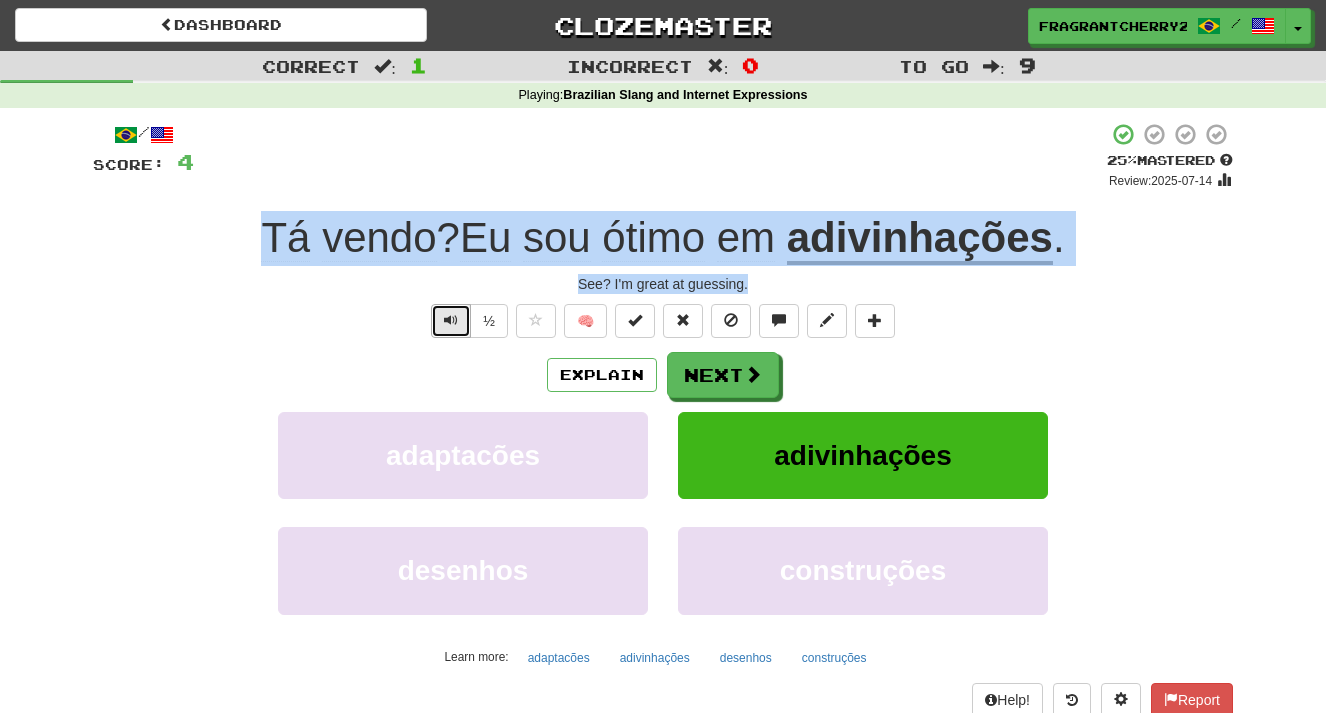 click at bounding box center [451, 320] 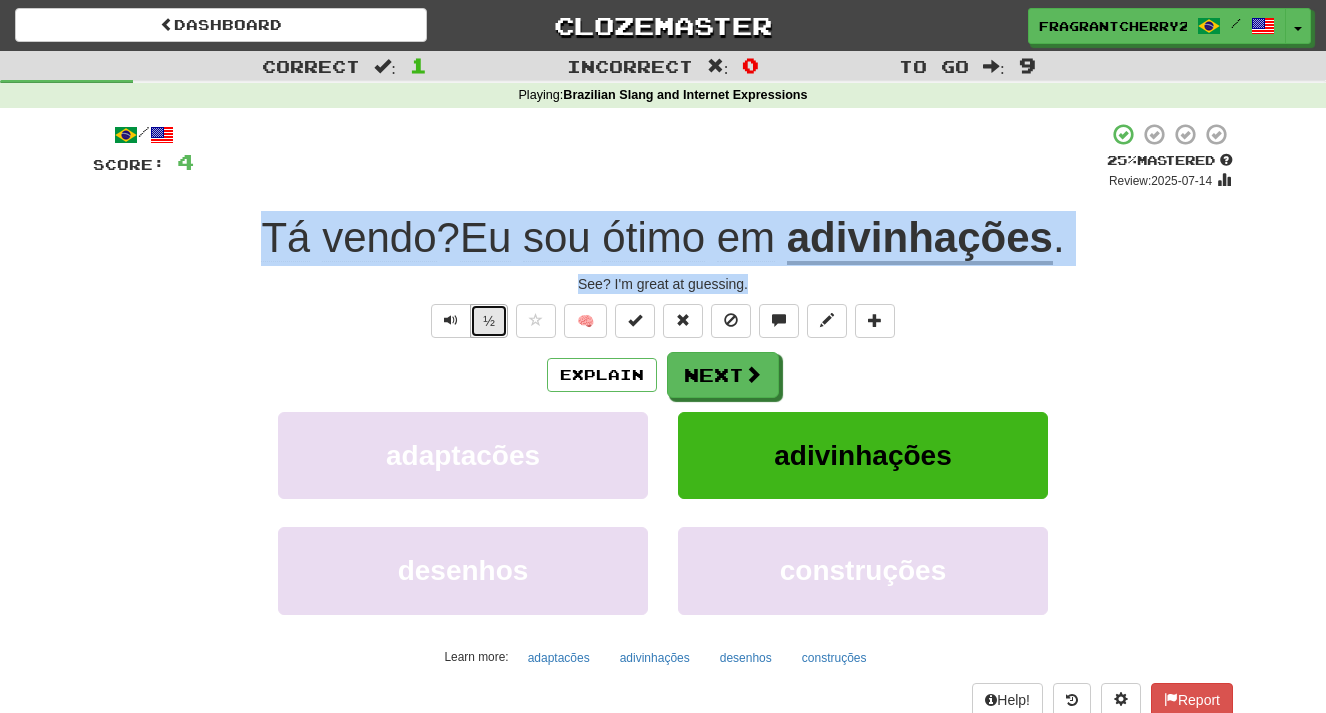 click on "½" at bounding box center (489, 321) 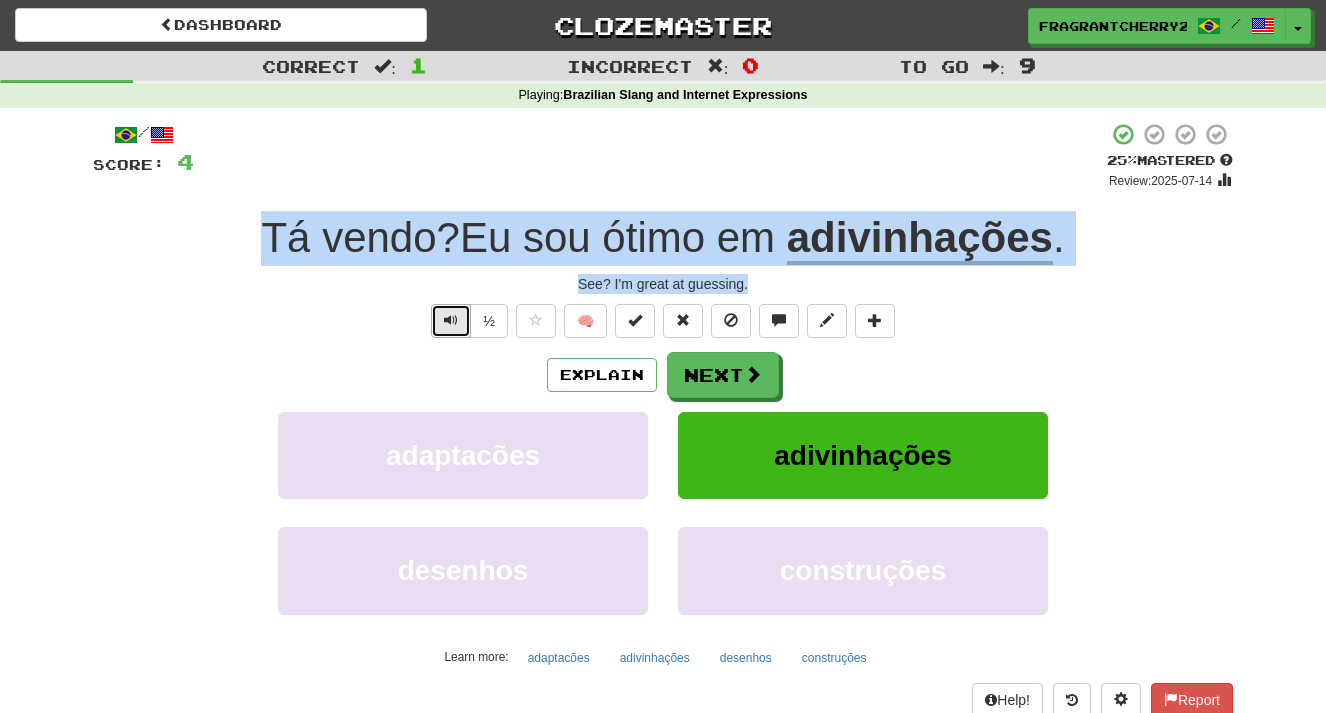 click at bounding box center (451, 320) 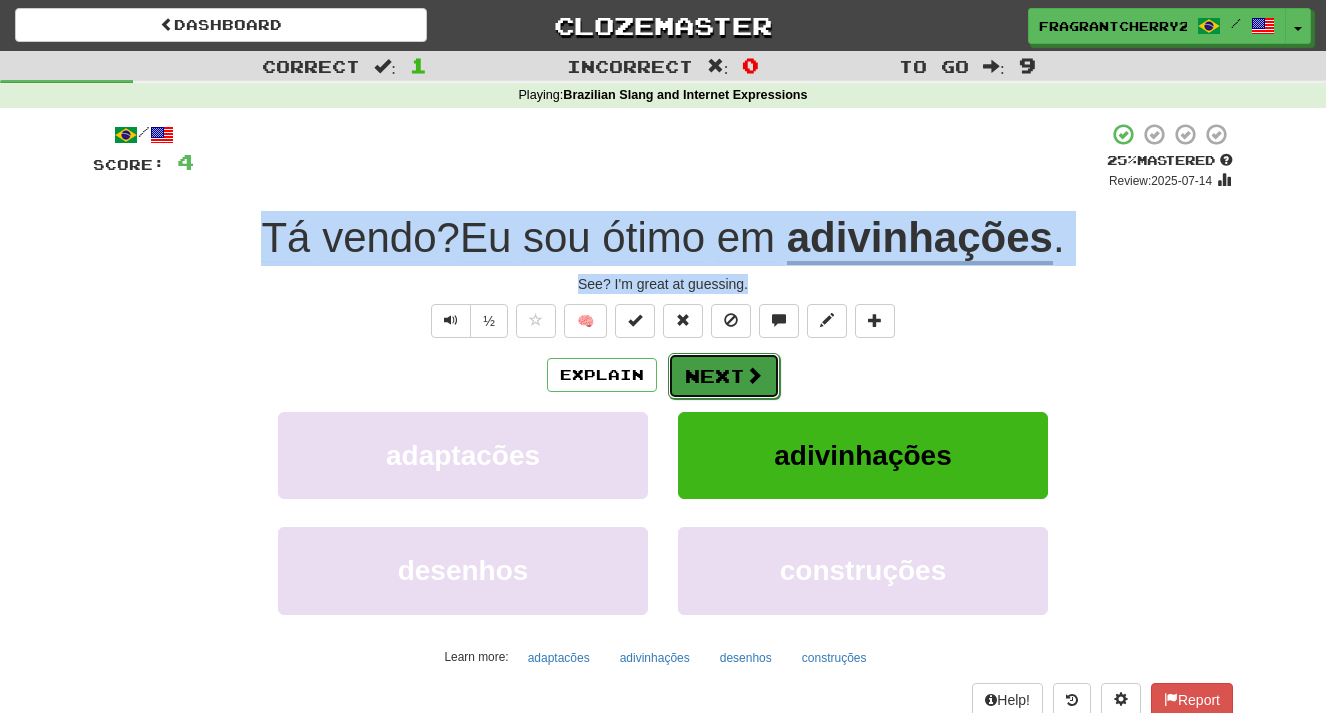 click on "Next" at bounding box center (724, 376) 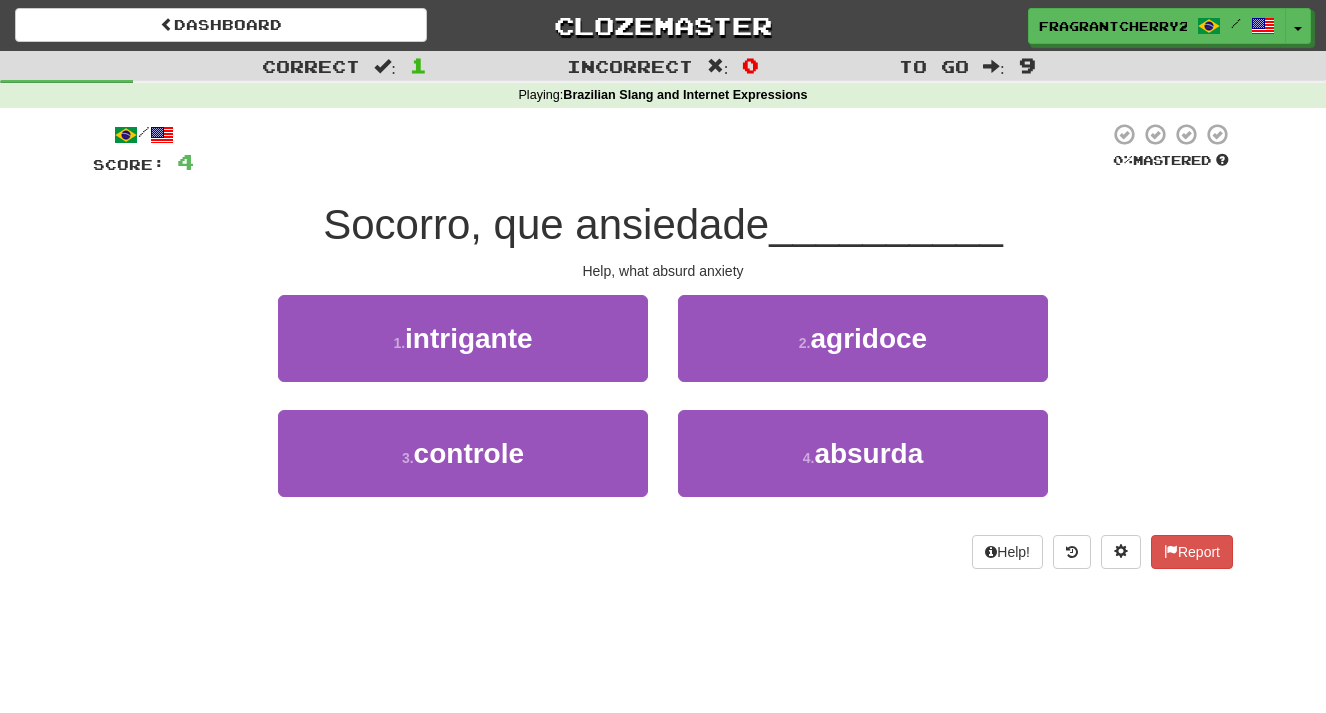 click on "1 .  intrigante" at bounding box center (463, 352) 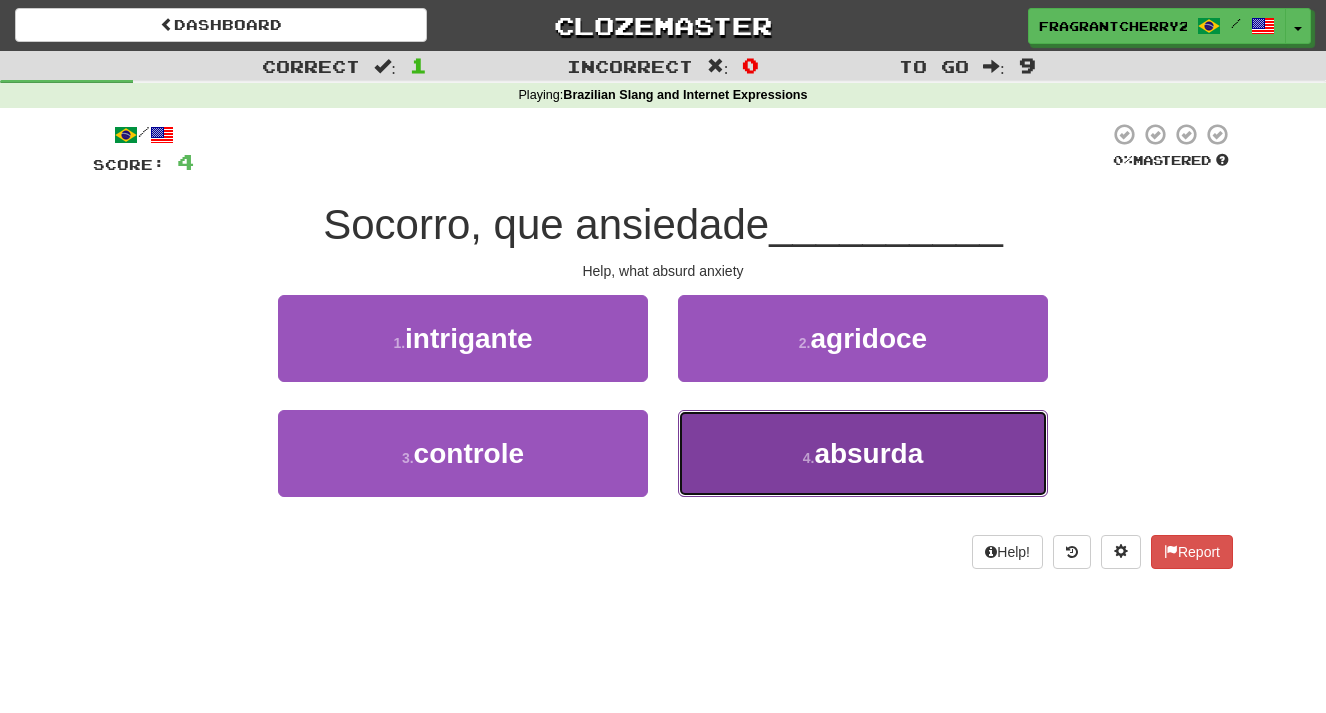 click on "4 .  absurda" at bounding box center [863, 453] 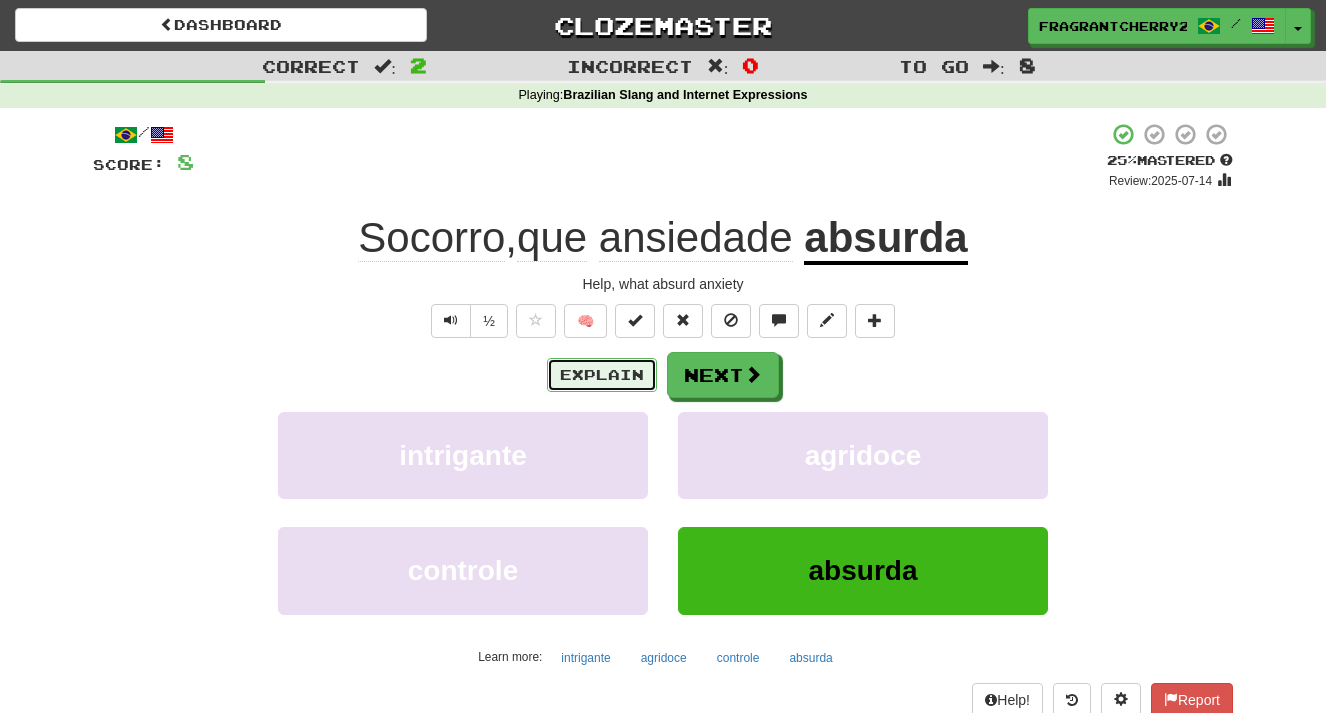 click on "Explain" at bounding box center [602, 375] 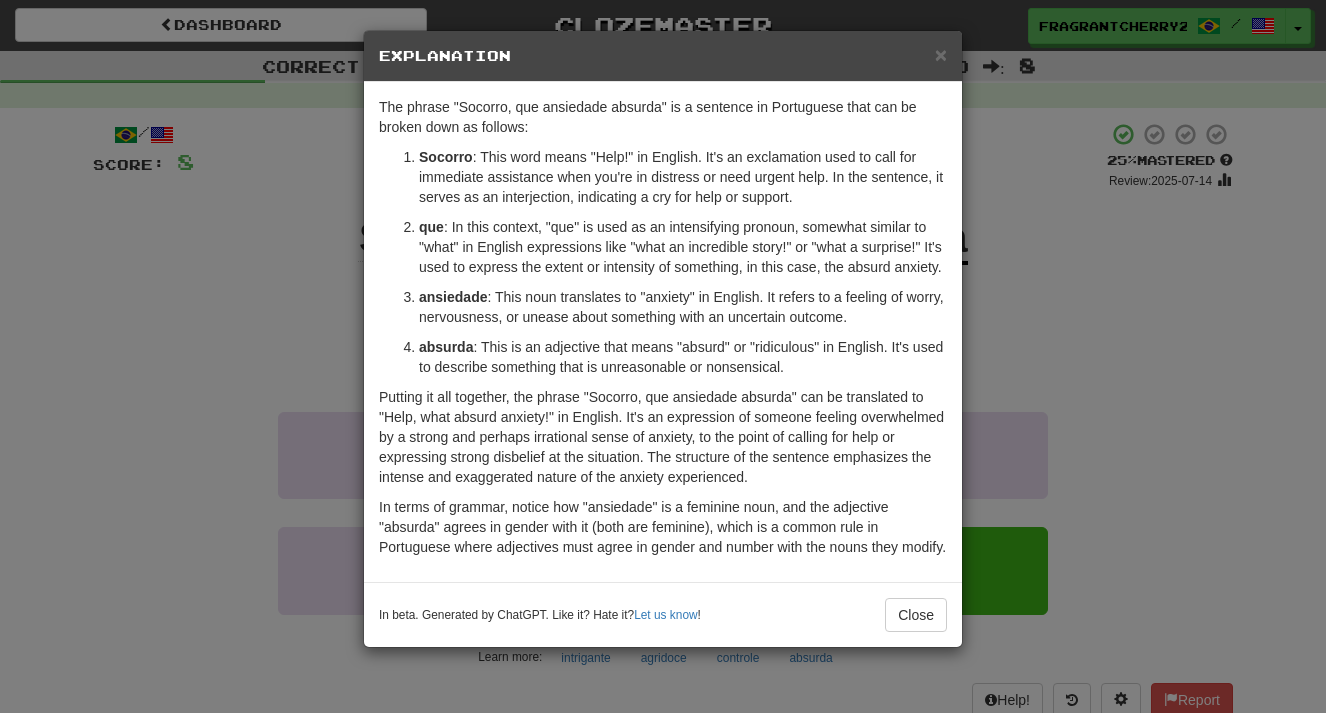 click on "× Explanation The phrase "Socorro, que ansiedade absurda" is a sentence in Portuguese that can be broken down as follows:
Socorro : This word means "Help!" in English. It's an exclamation used to call for immediate assistance when you're in distress or need urgent help. In the sentence, it serves as an interjection, indicating a cry for help or support.
que : In this context, "que" is used as an intensifying pronoun, somewhat similar to "what" in English expressions like "what an incredible story!" or "what a surprise!" It's used to express the extent or intensity of something, in this case, the absurd anxiety.
ansiedade : This noun translates to "anxiety" in English. It refers to a feeling of worry, nervousness, or unease about something with an uncertain outcome.
absurda : This is an adjective that means "absurd" or "ridiculous" in English. It's used to describe something that is unreasonable or nonsensical.
In beta. Generated by ChatGPT. Like it? Hate it?  Let us know !" at bounding box center [663, 356] 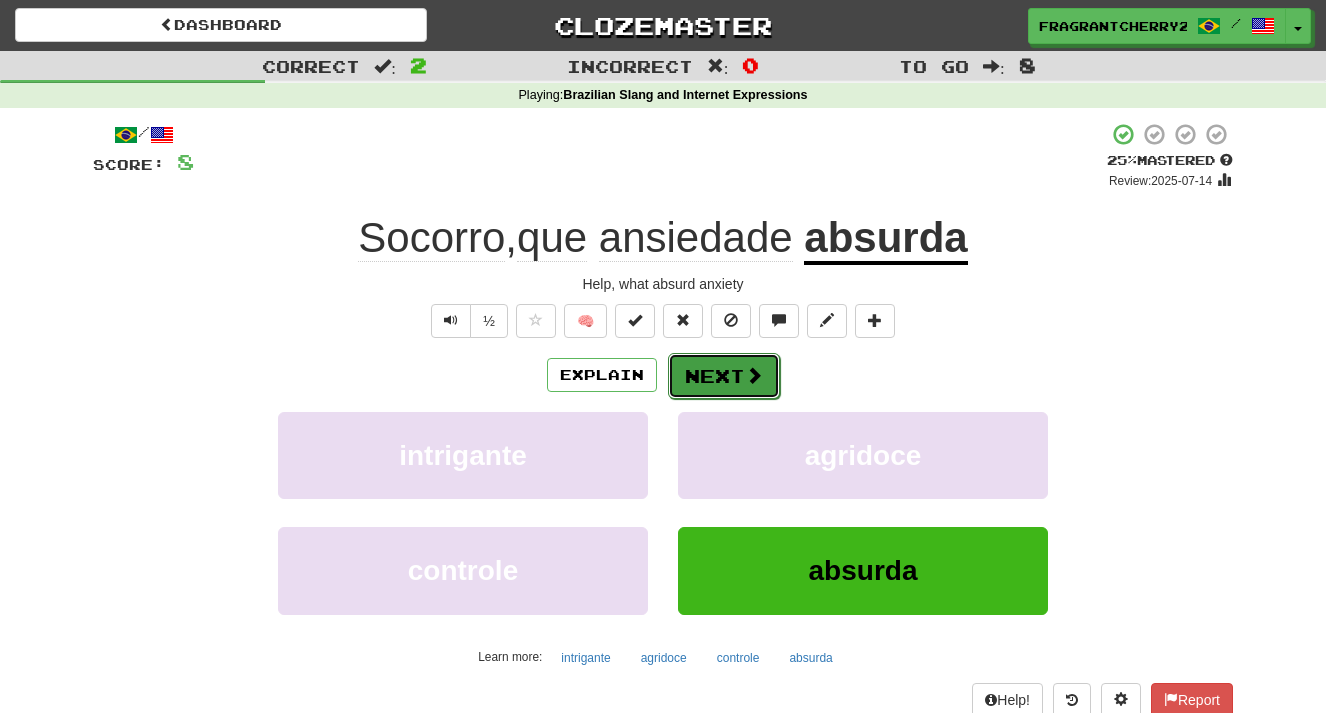 click on "Next" at bounding box center [724, 376] 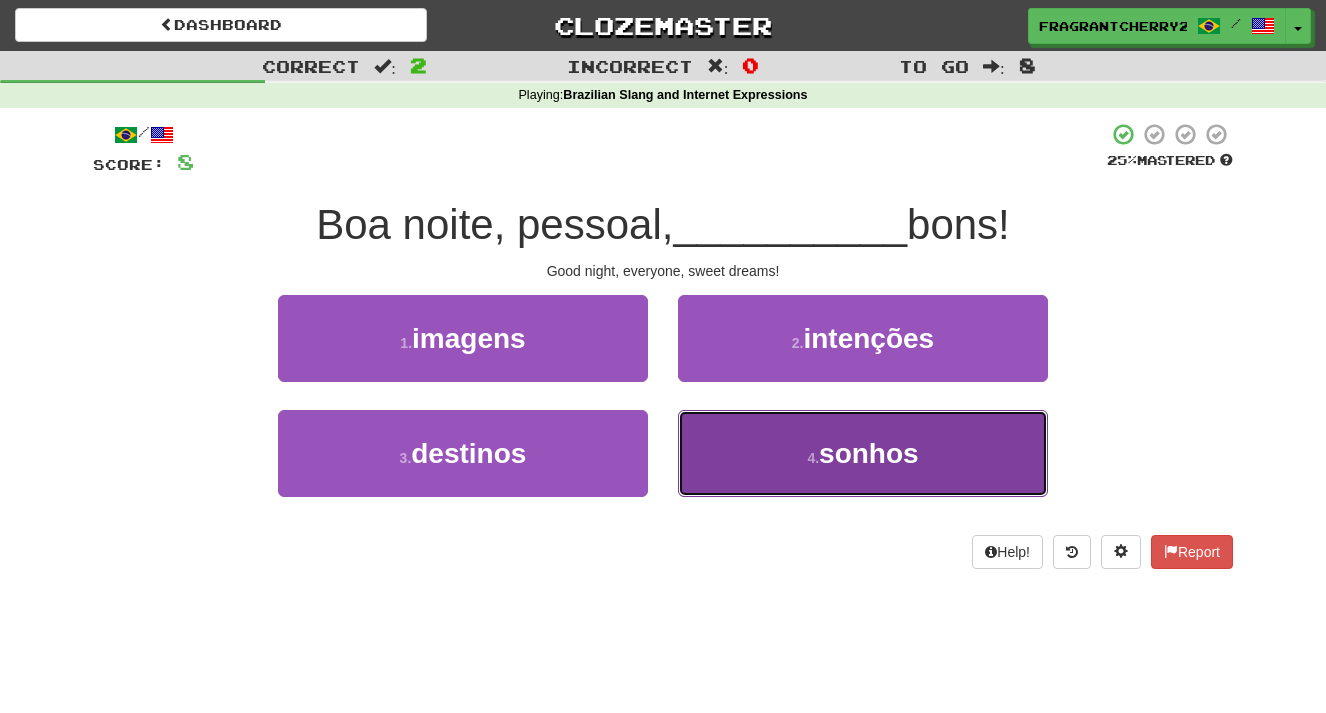 click on "sonhos" at bounding box center (869, 453) 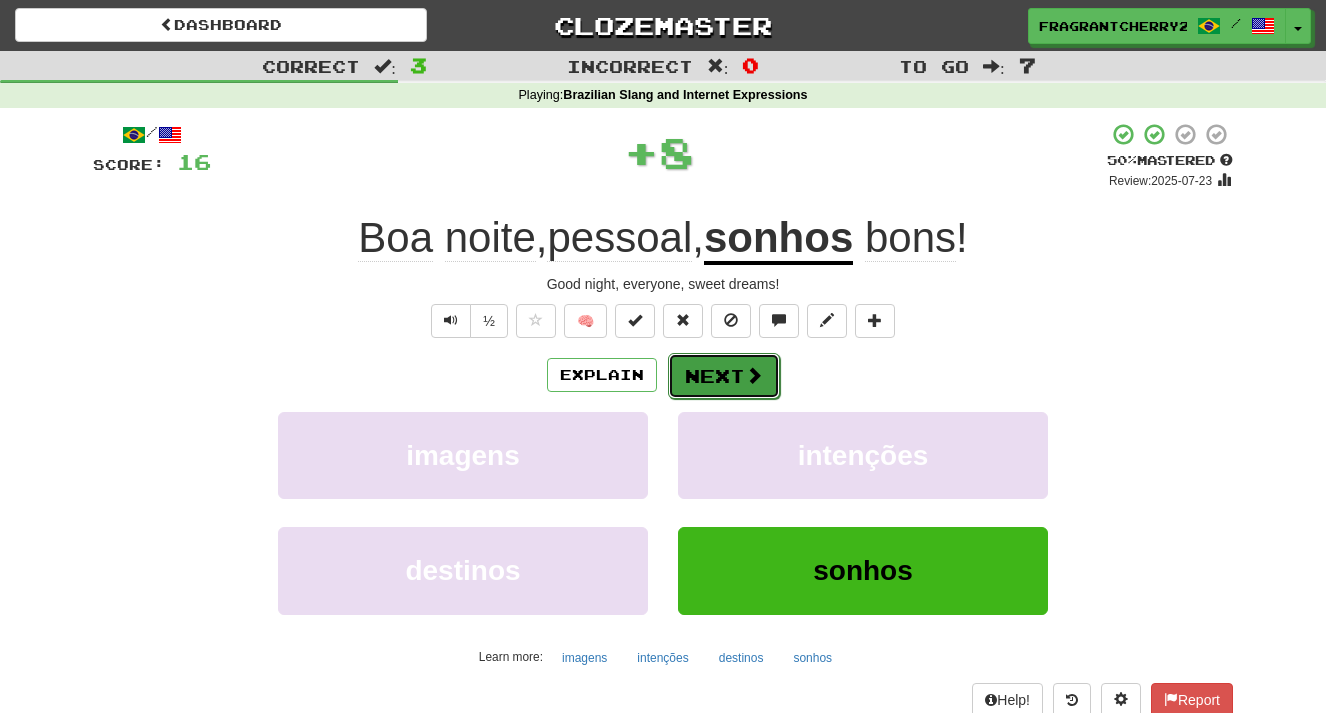 click on "Next" at bounding box center (724, 376) 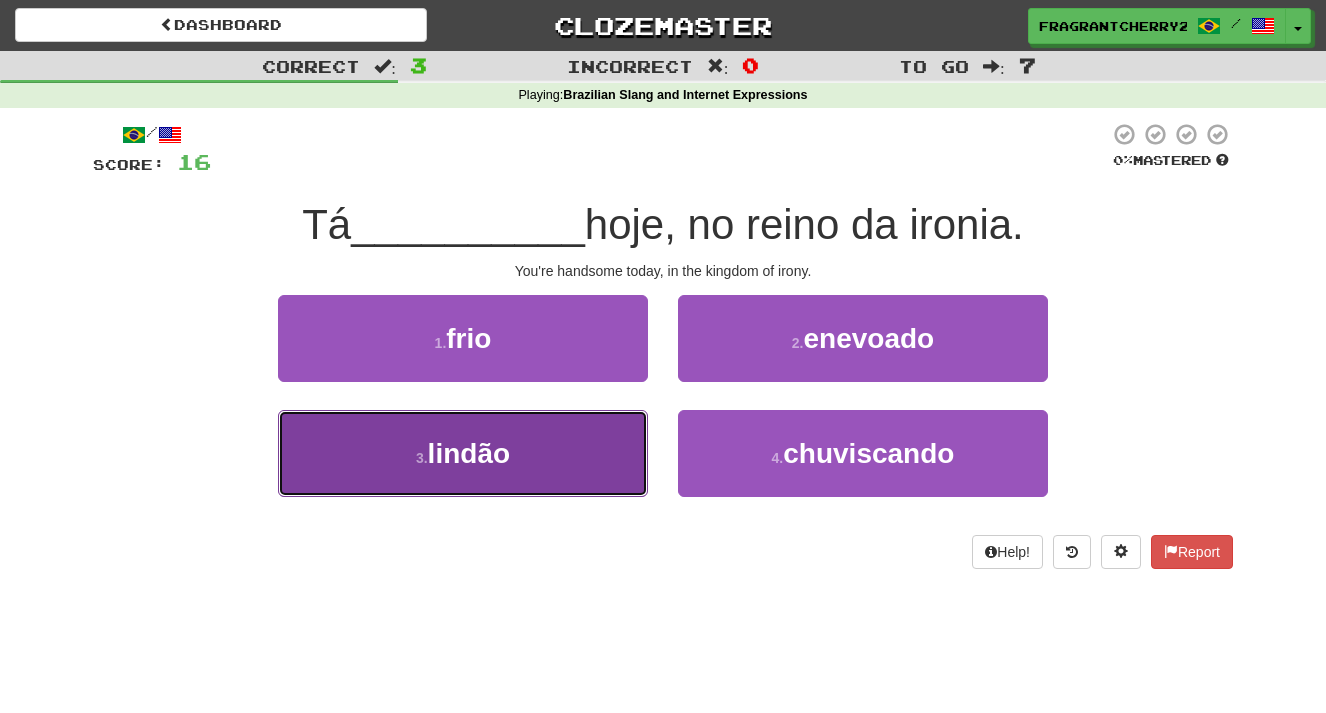 click on "3 .  lindão" at bounding box center (463, 453) 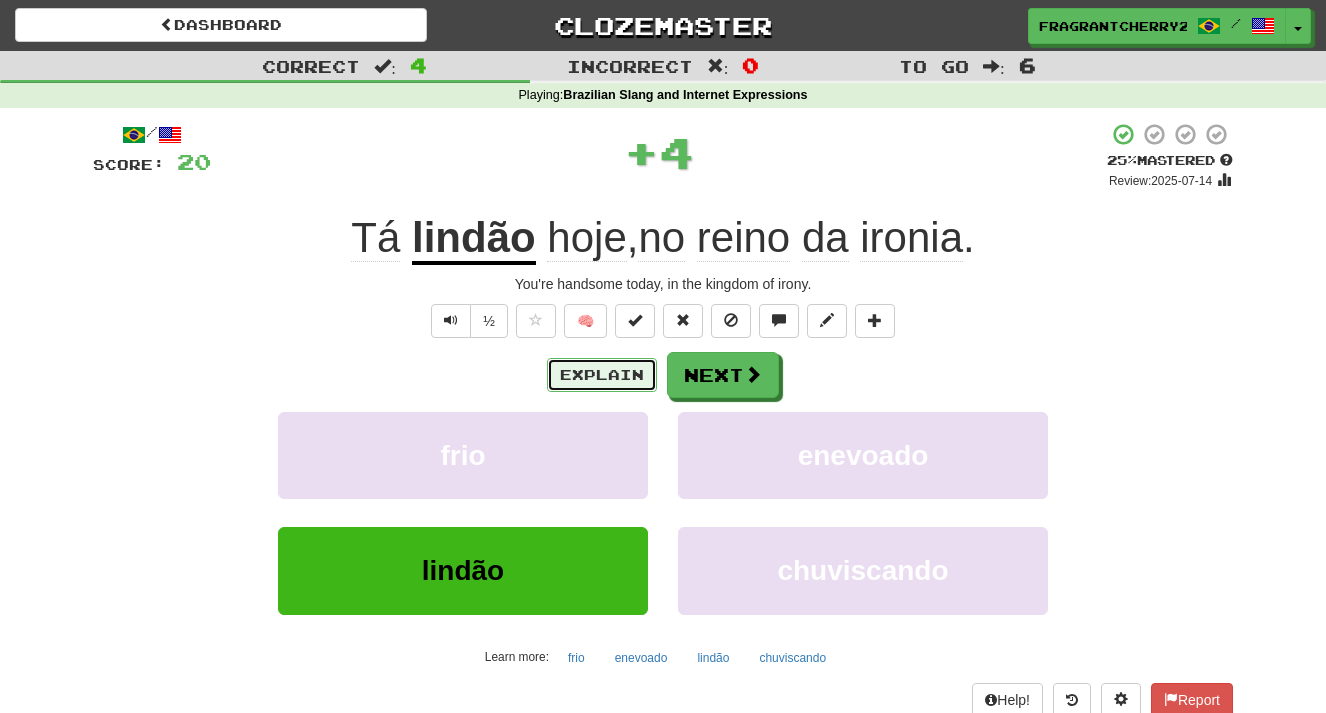 click on "Explain" at bounding box center (602, 375) 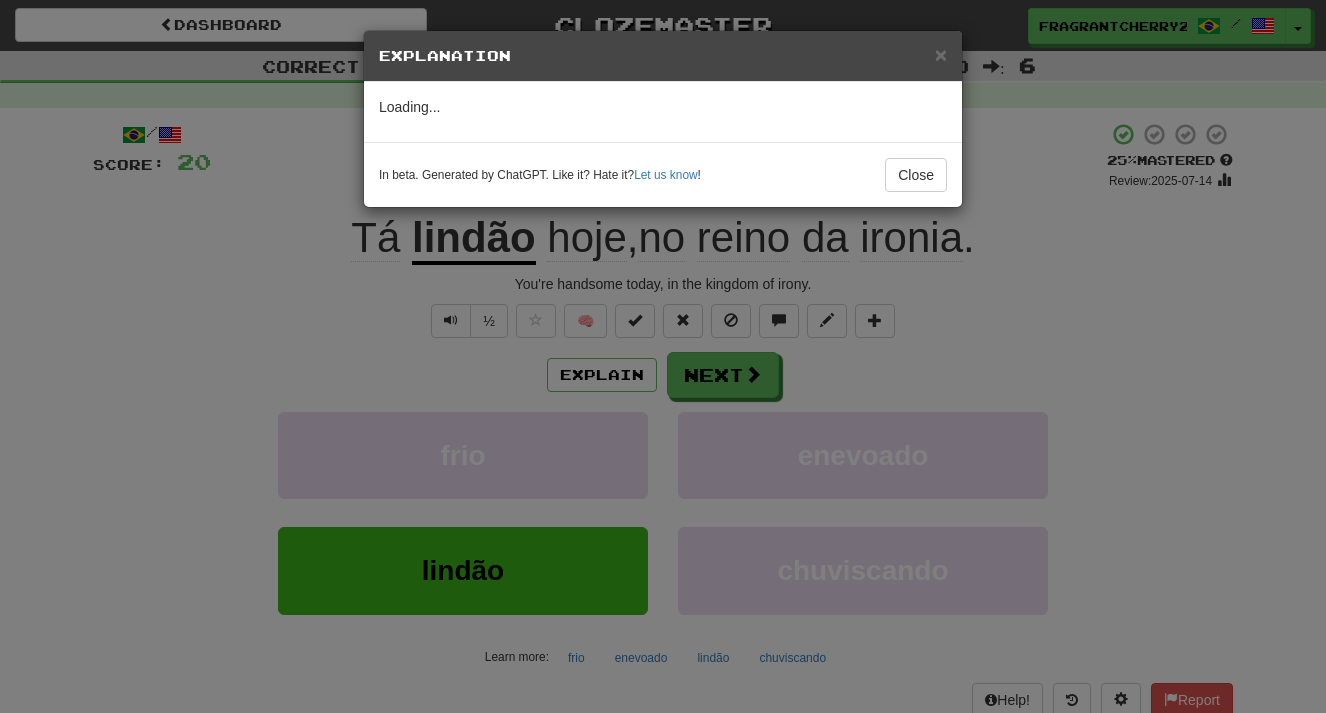 click on "× Explanation Loading... In beta. Generated by ChatGPT. Like it? Hate it?  Let us know ! Close" at bounding box center (663, 356) 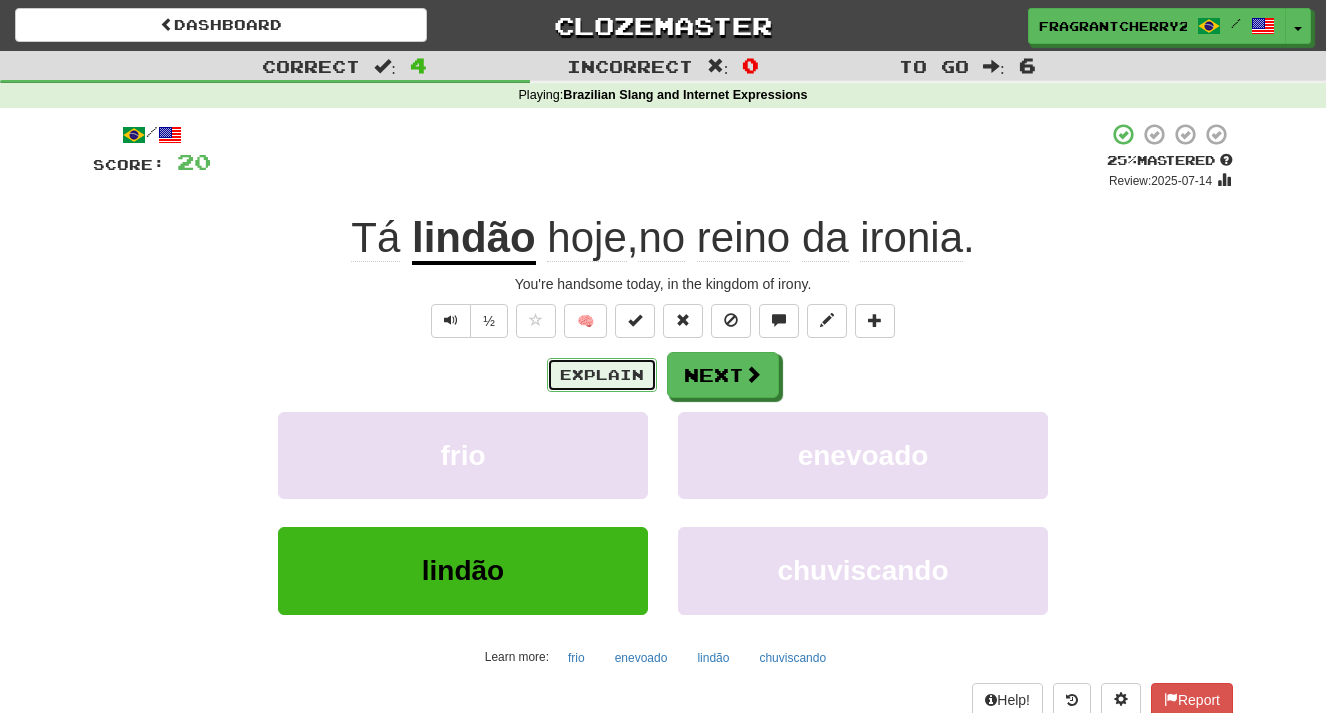 click on "Explain" at bounding box center [602, 375] 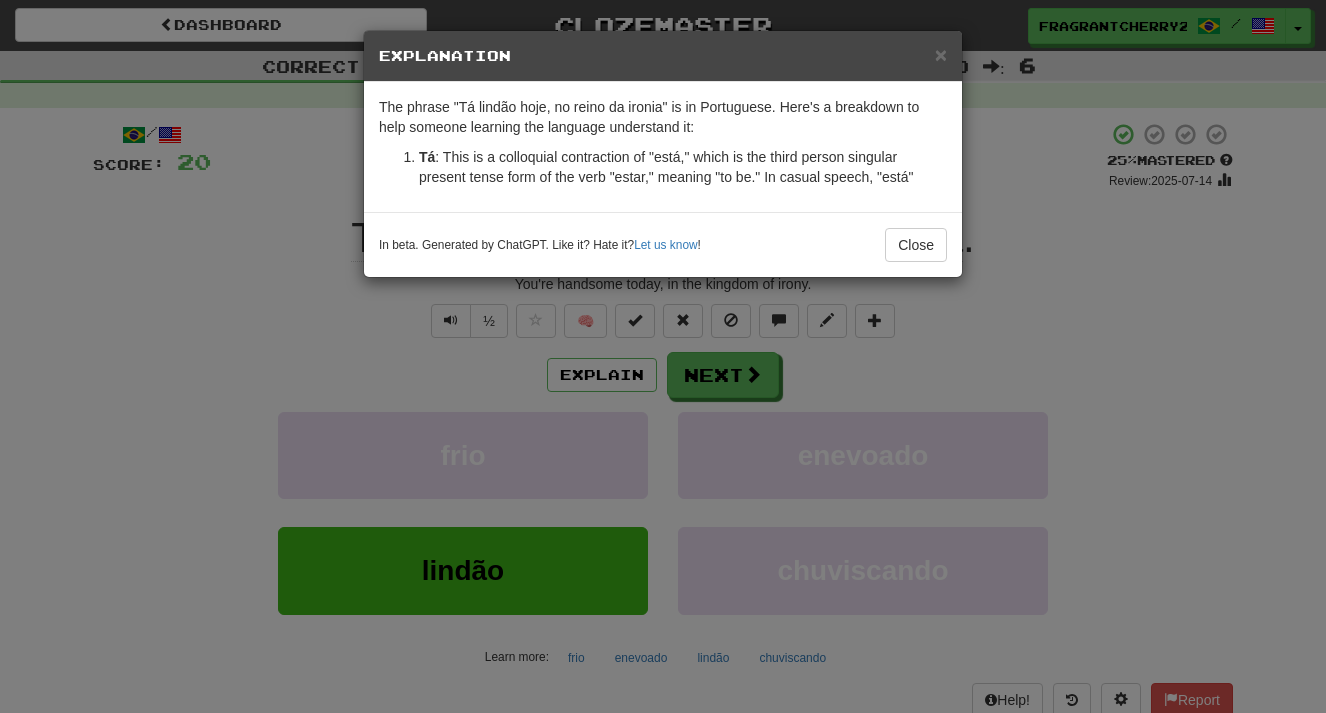 click on "× Explanation The phrase "Tá lindão hoje, no reino da ironia" is in Portuguese. Here's a breakdown to help someone learning the language understand it:
Tá : This is a colloquial contraction of "está," which is the third person singular present tense form of the verb "estar," meaning "to be." In casual speech, "está"
In beta. Generated by ChatGPT. Like it? Hate it?  Let us know ! Close" at bounding box center (663, 356) 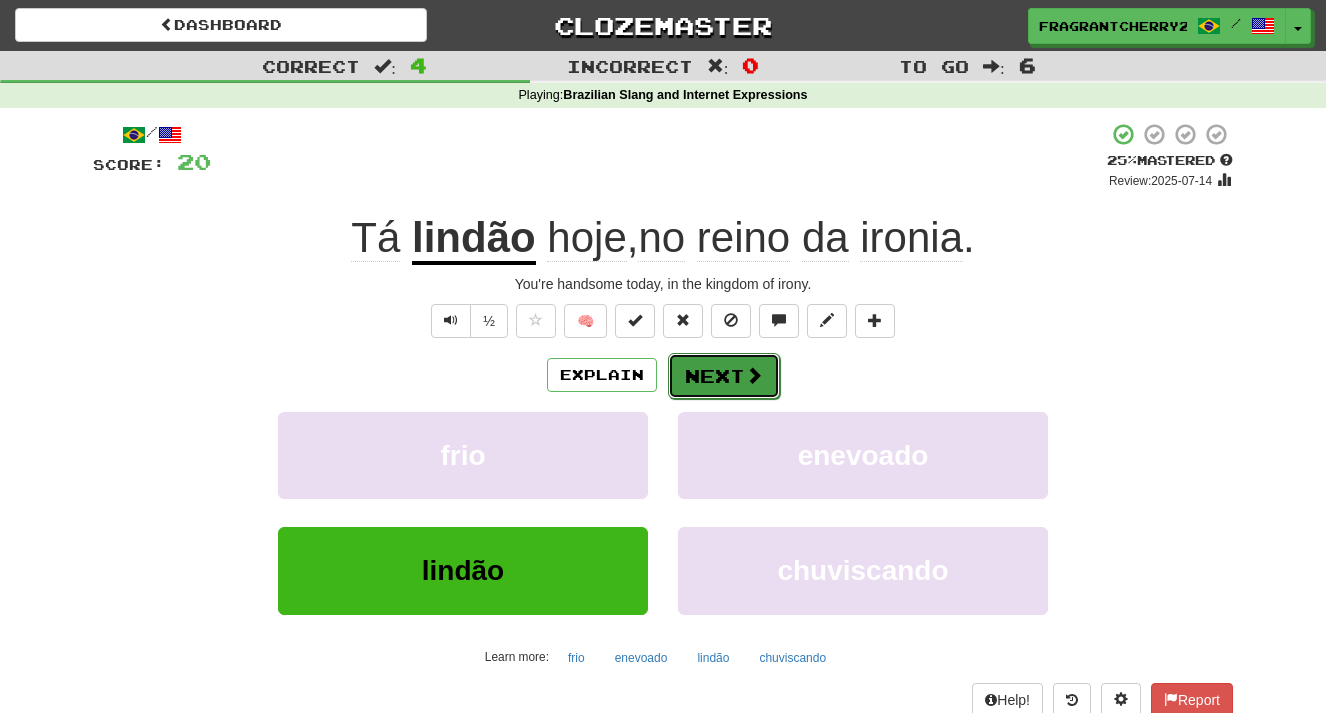 click on "Next" at bounding box center (724, 376) 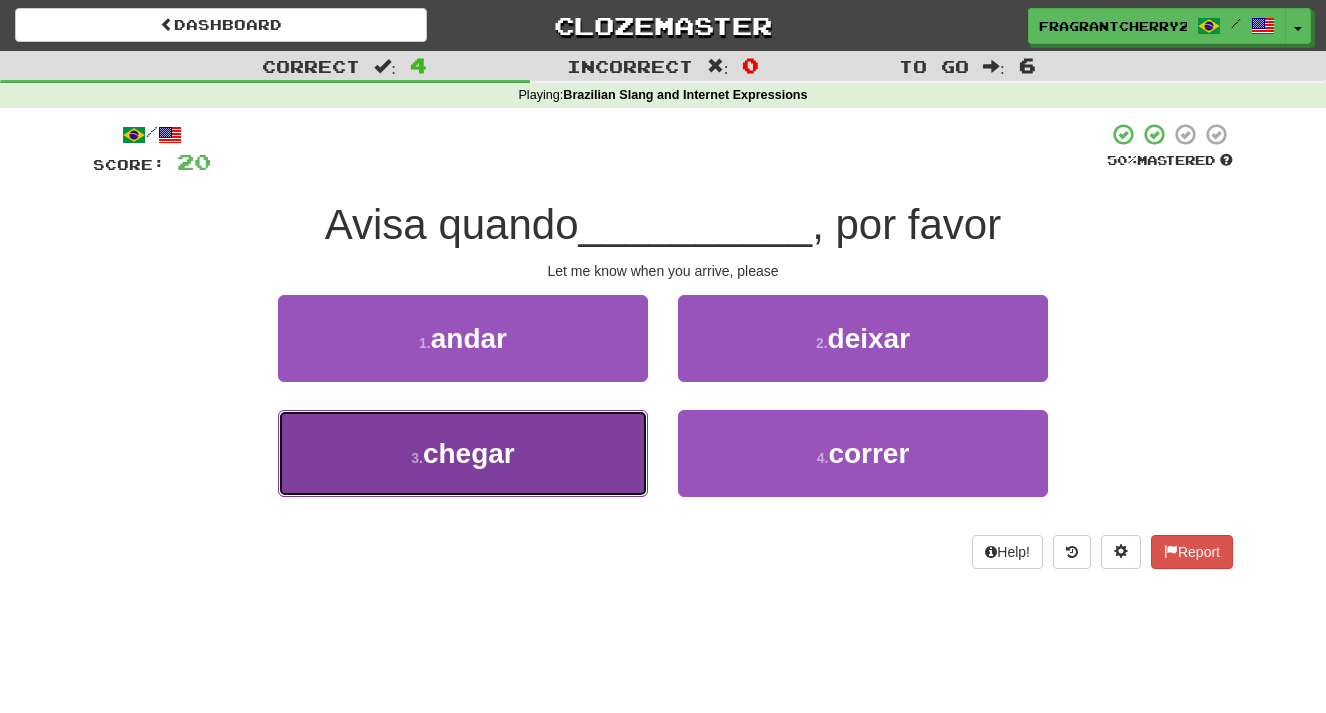 click on "3 .  chegar" at bounding box center (463, 453) 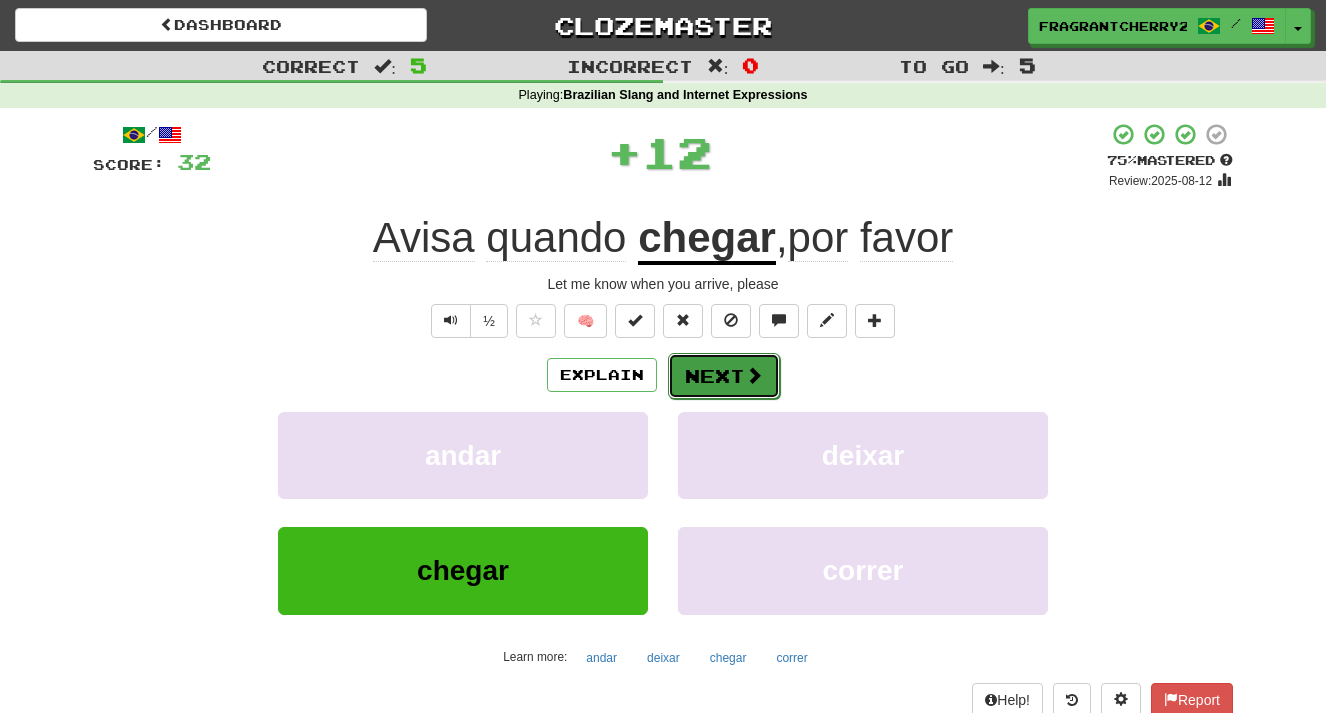 click on "Next" at bounding box center (724, 376) 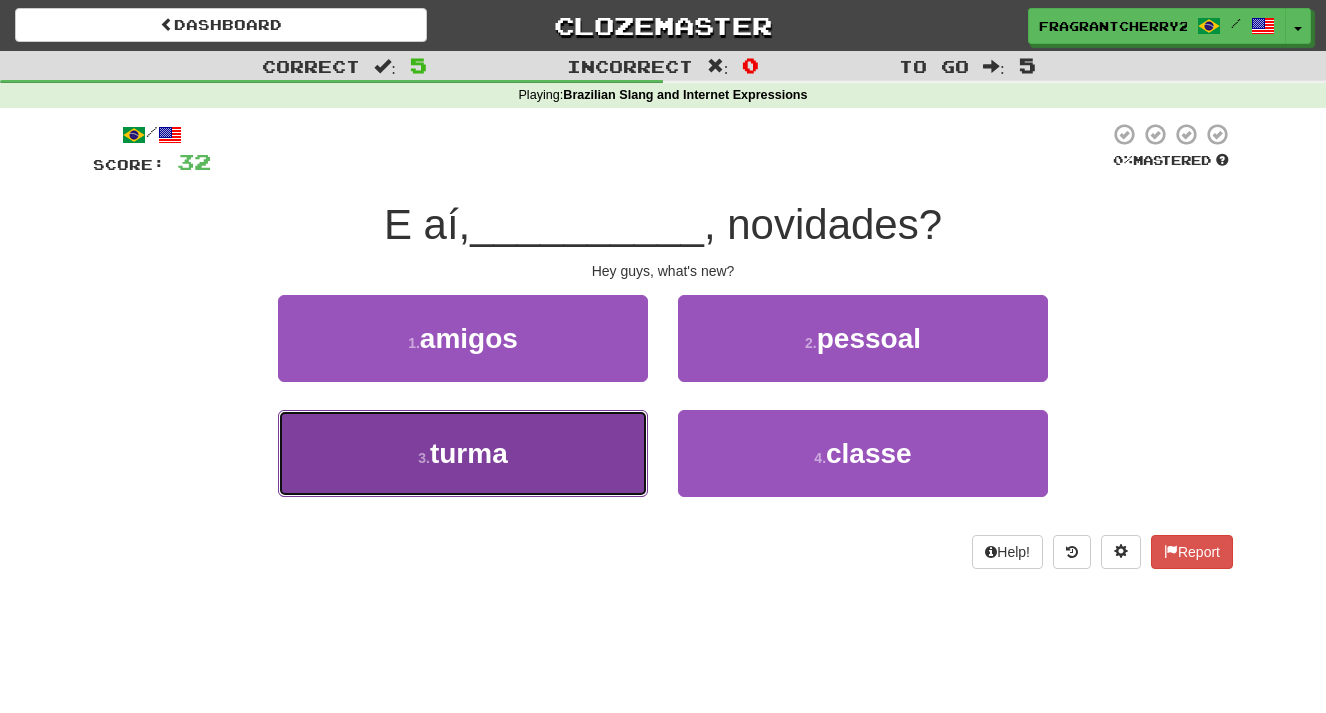 click on "3 .  turma" at bounding box center (463, 453) 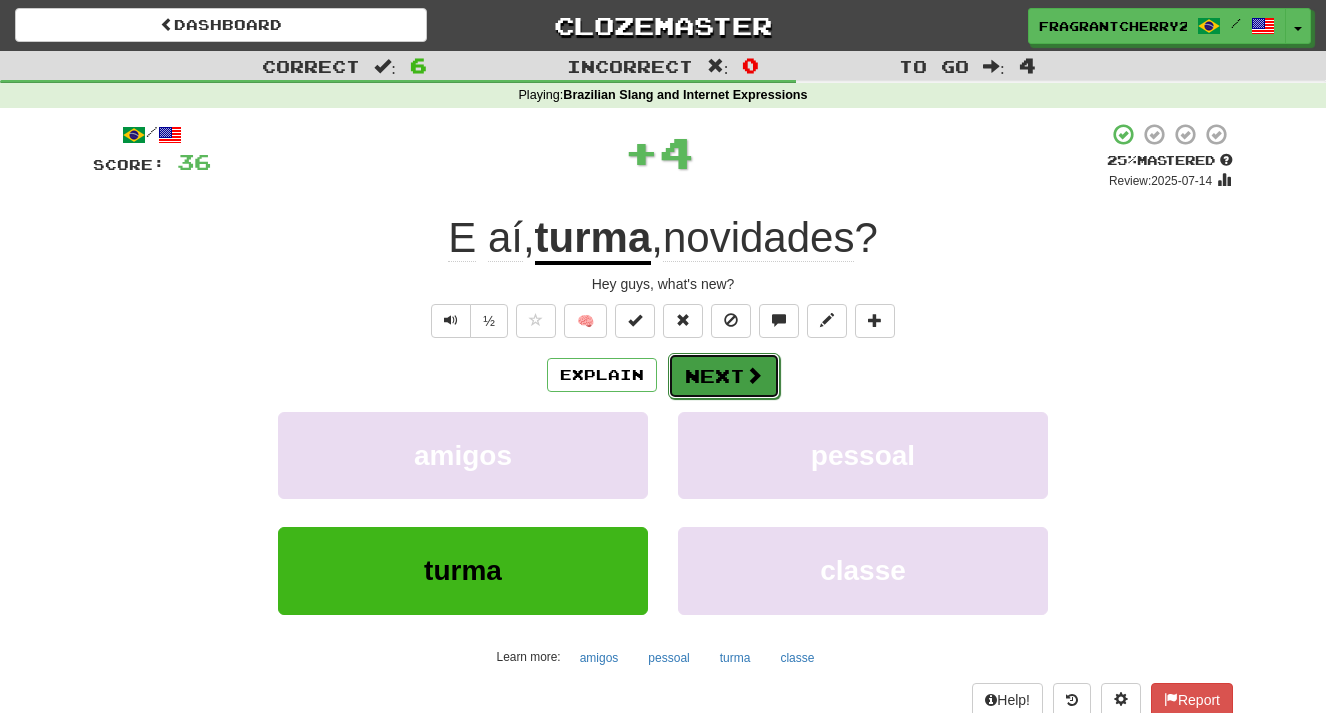 click on "Next" at bounding box center (724, 376) 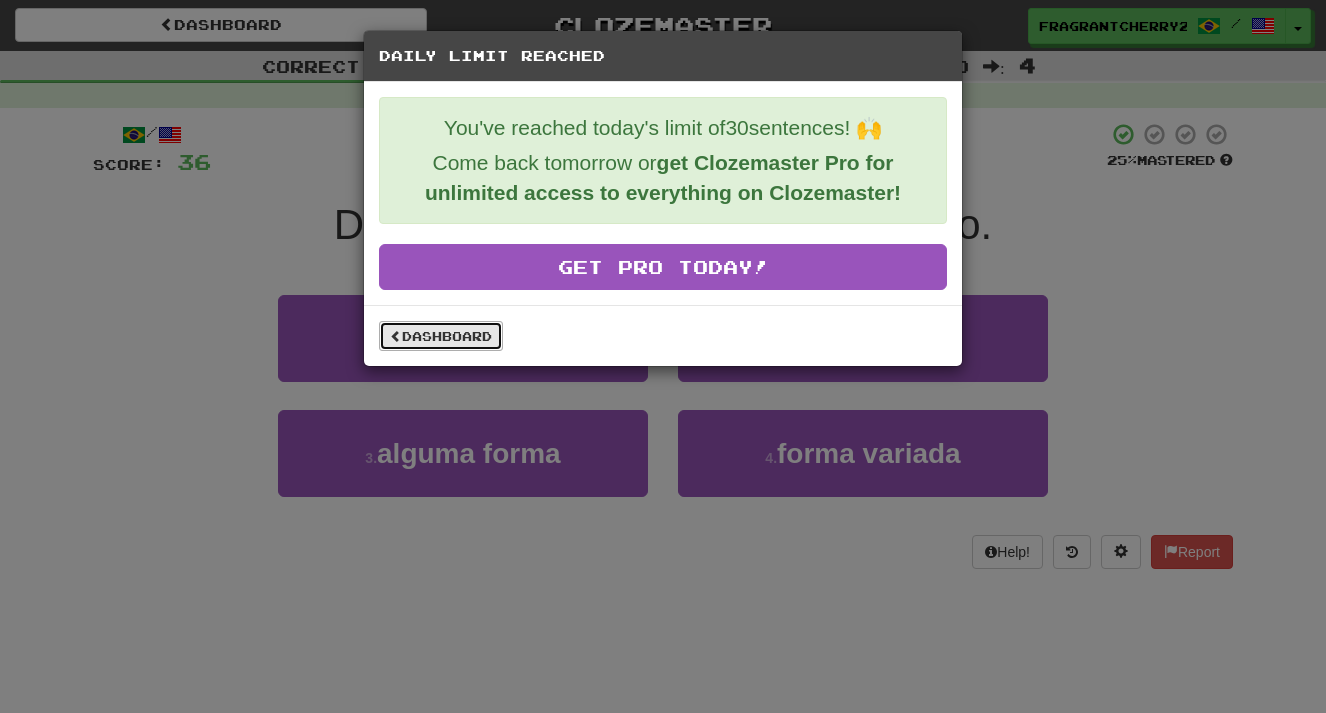click on "Dashboard" at bounding box center (441, 336) 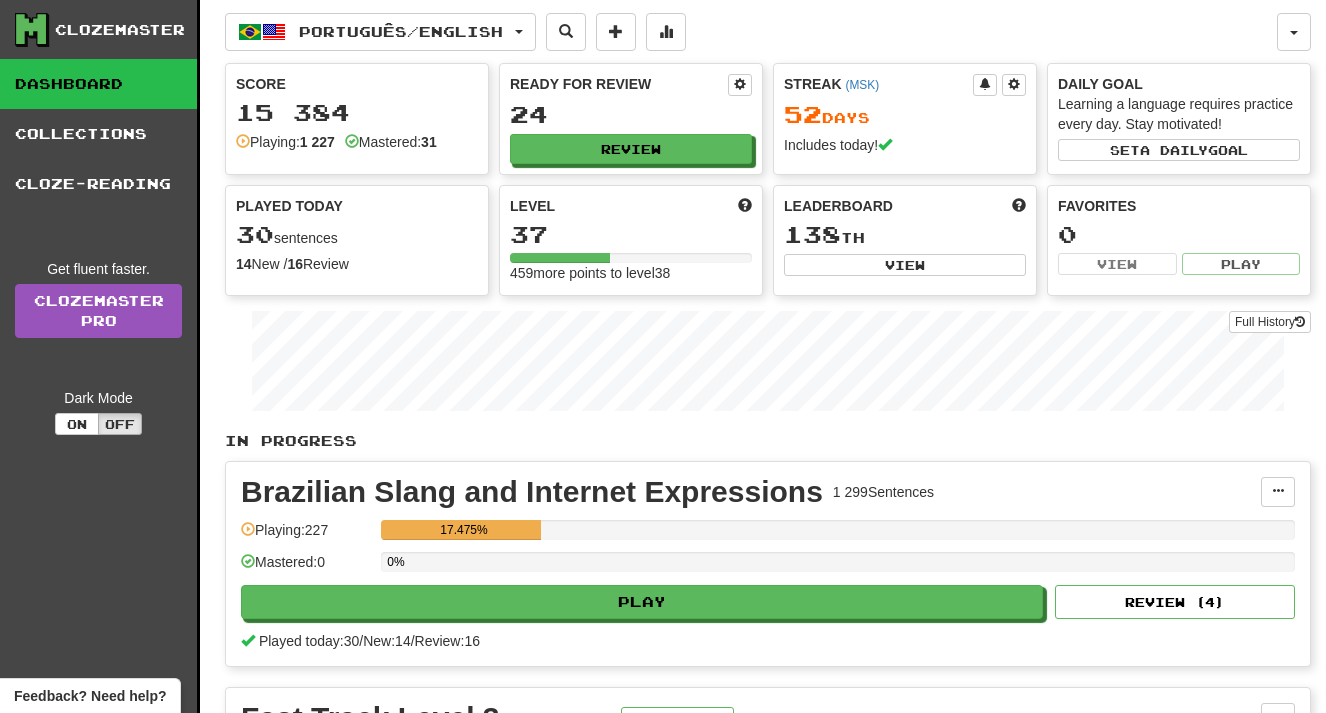 scroll, scrollTop: 0, scrollLeft: 0, axis: both 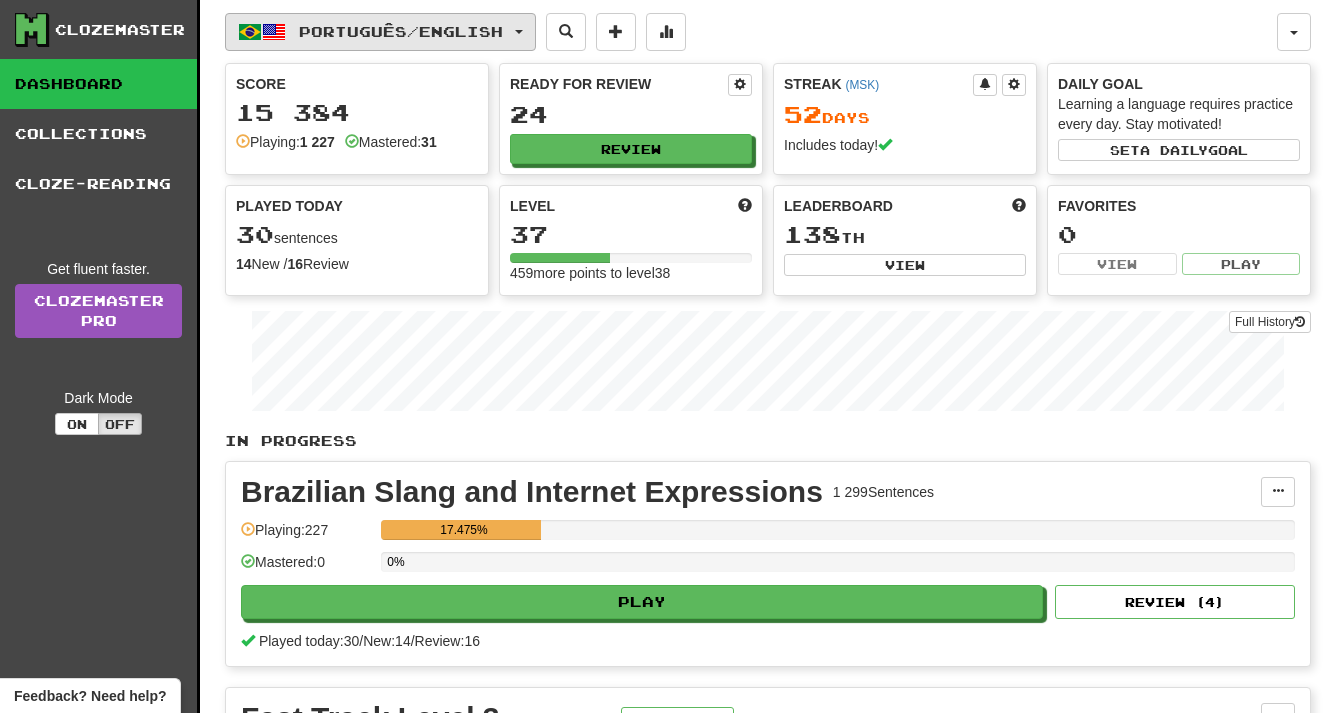 click on "Português  /  English" at bounding box center (380, 32) 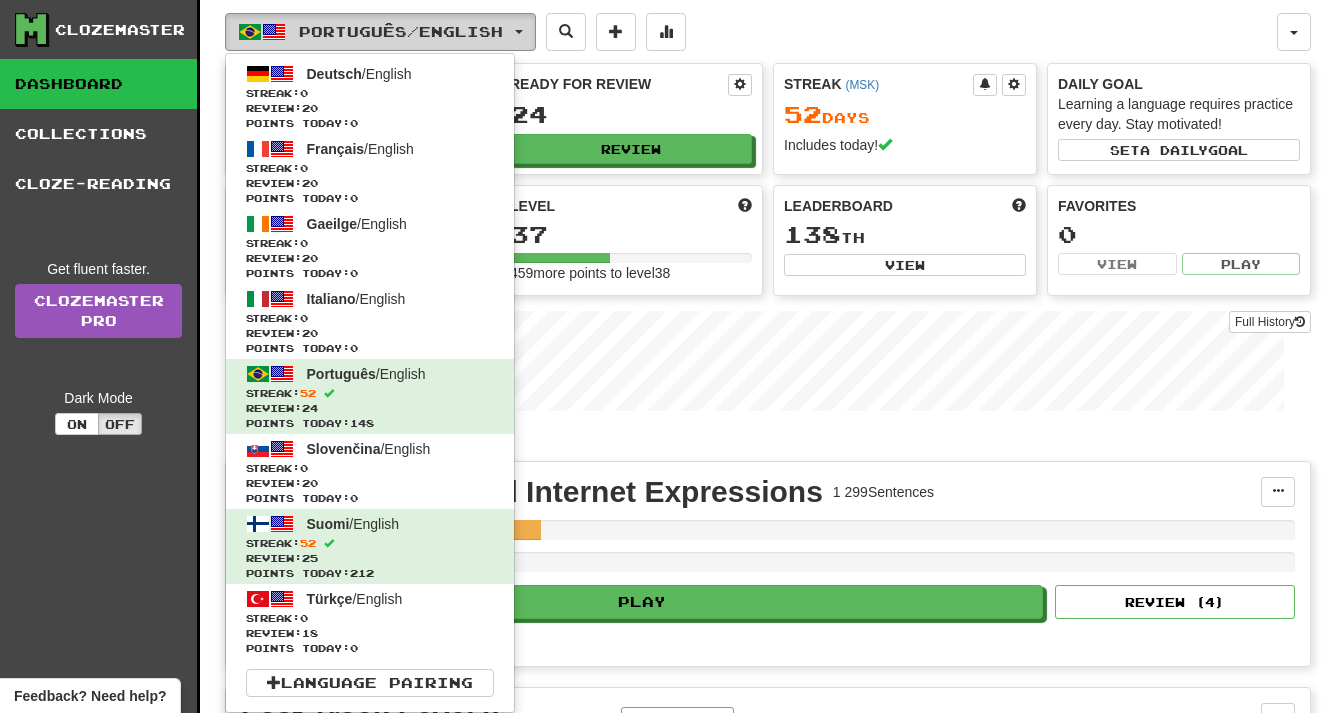 click on "Português  /  English" at bounding box center (380, 32) 